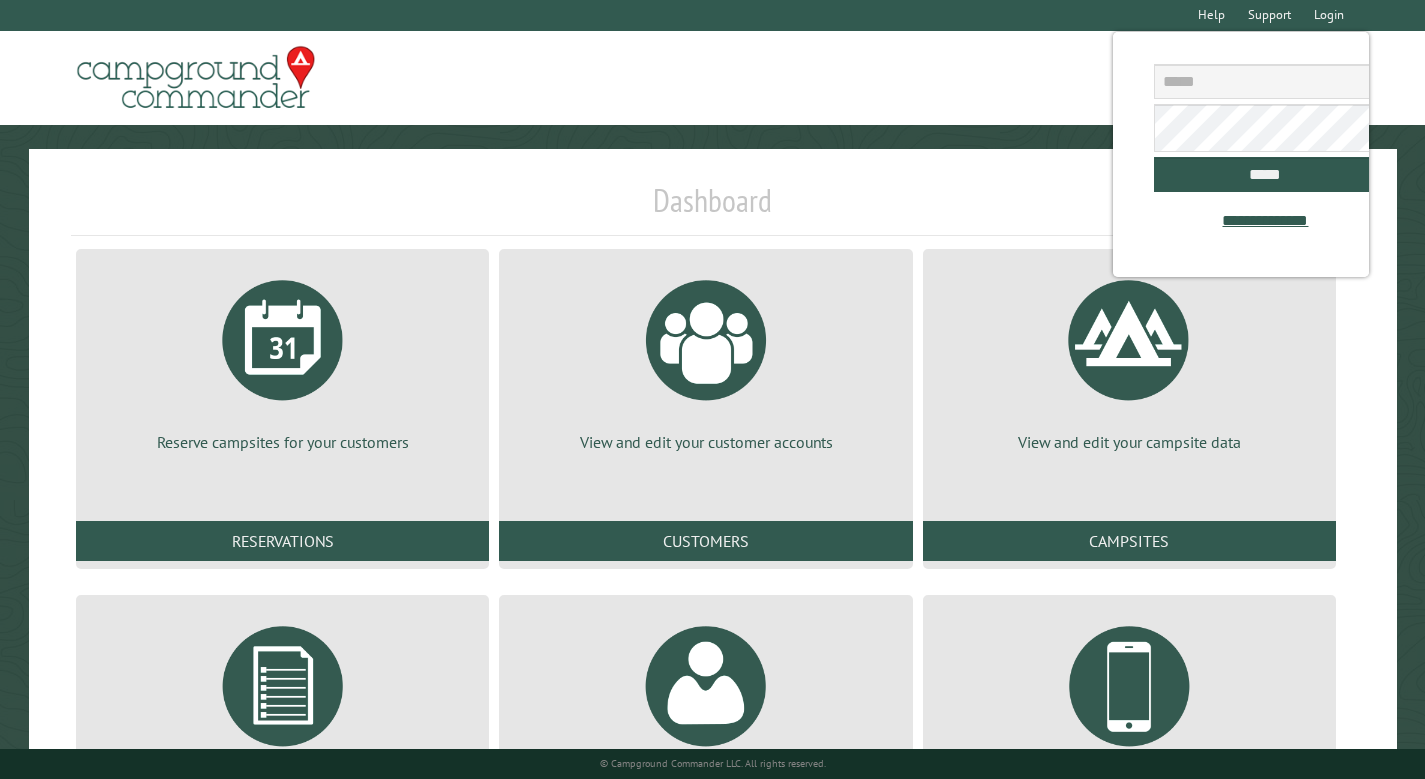 scroll, scrollTop: 0, scrollLeft: 0, axis: both 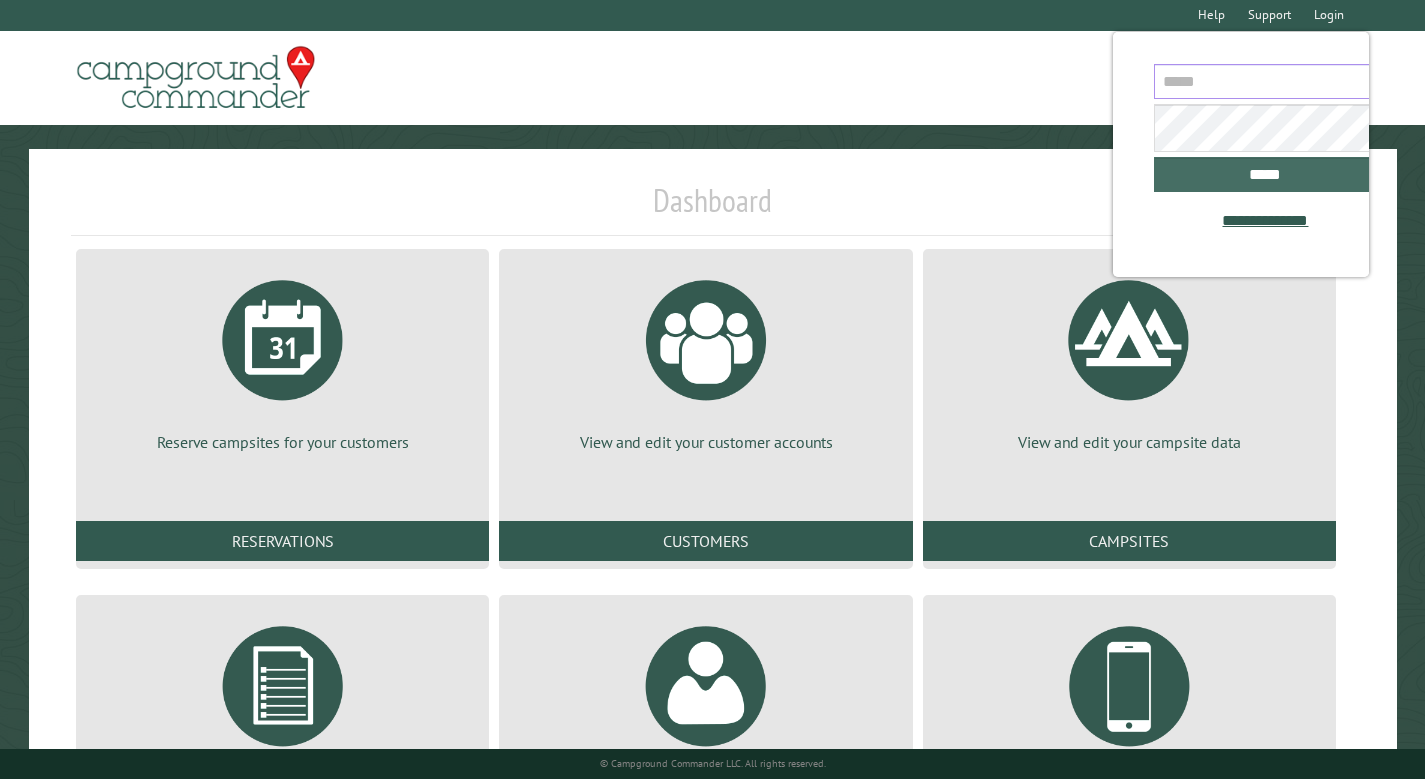 type on "**********" 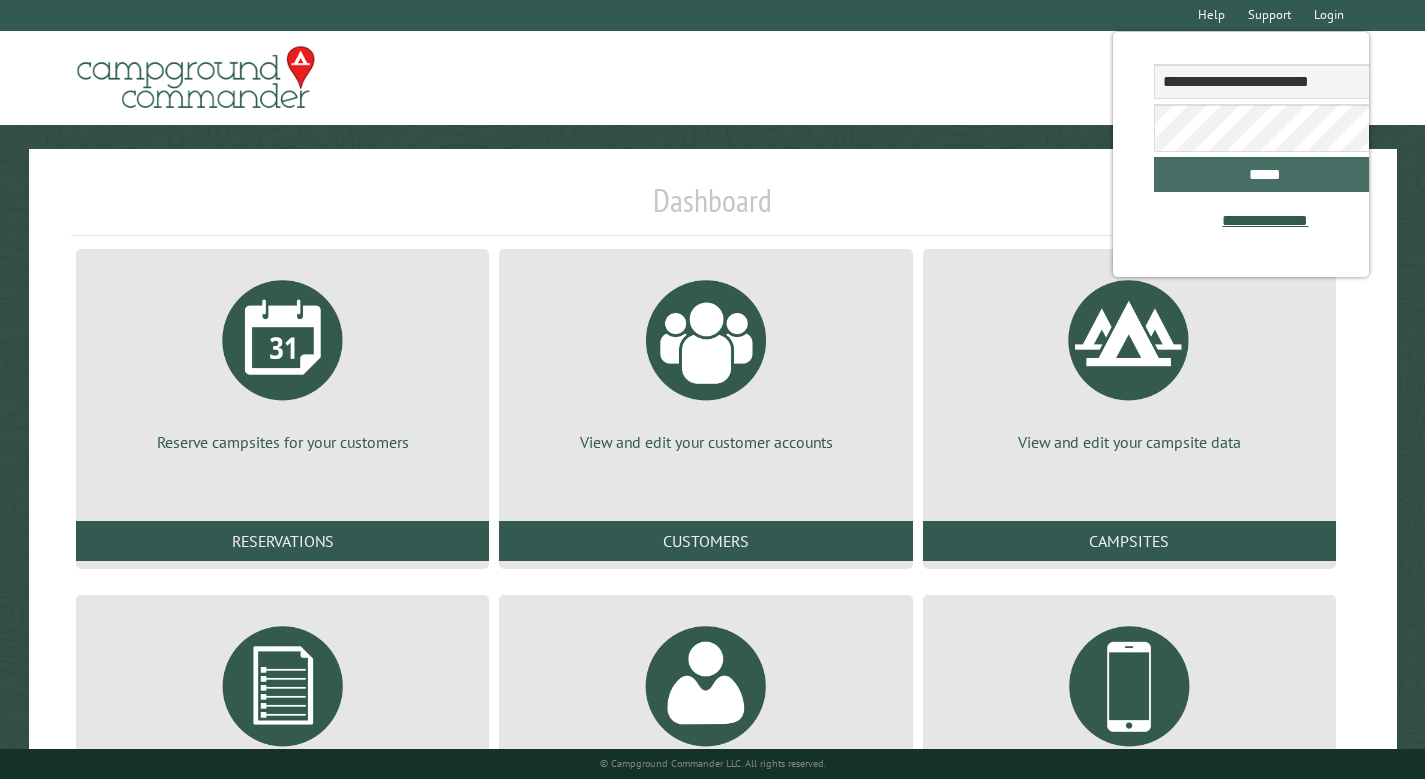 click on "*****" at bounding box center [1265, 174] 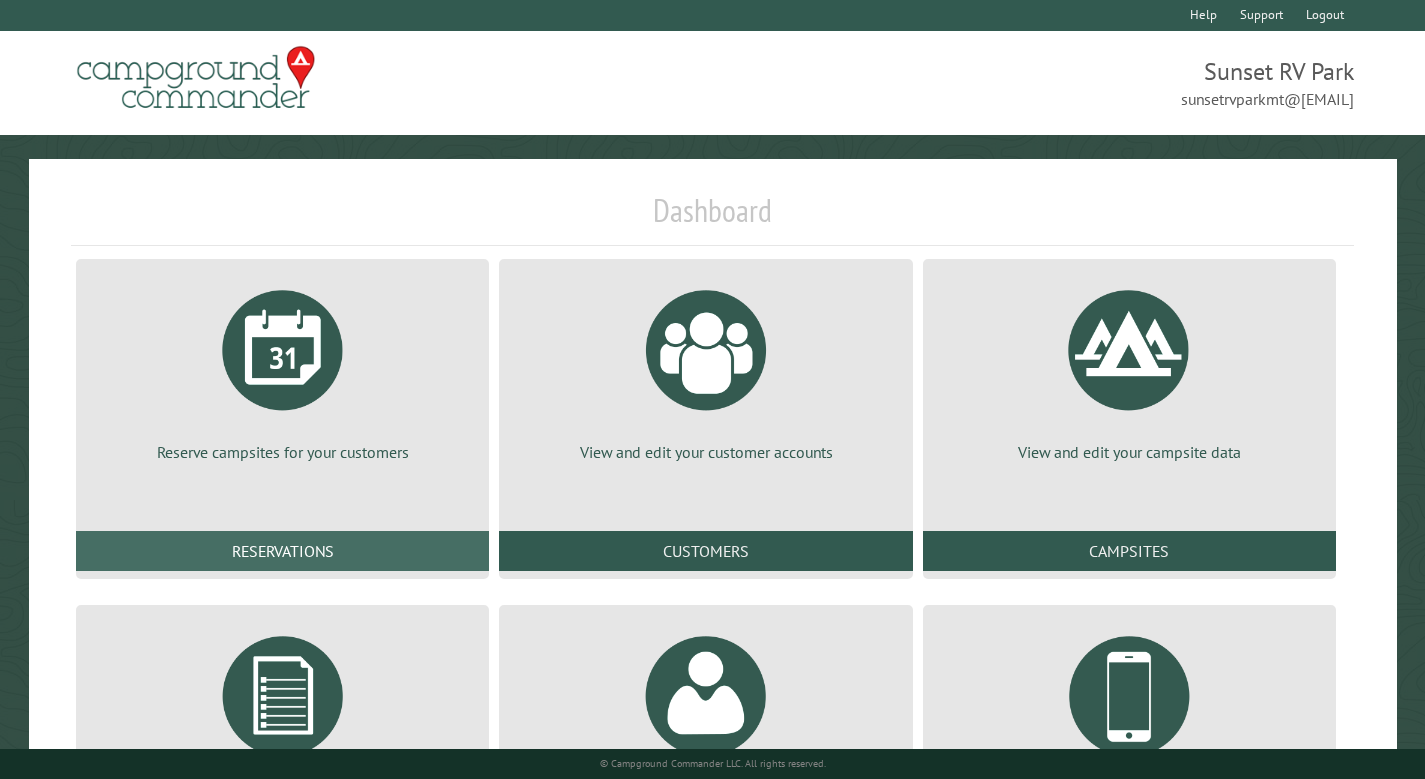 click on "Reservations" at bounding box center (282, 551) 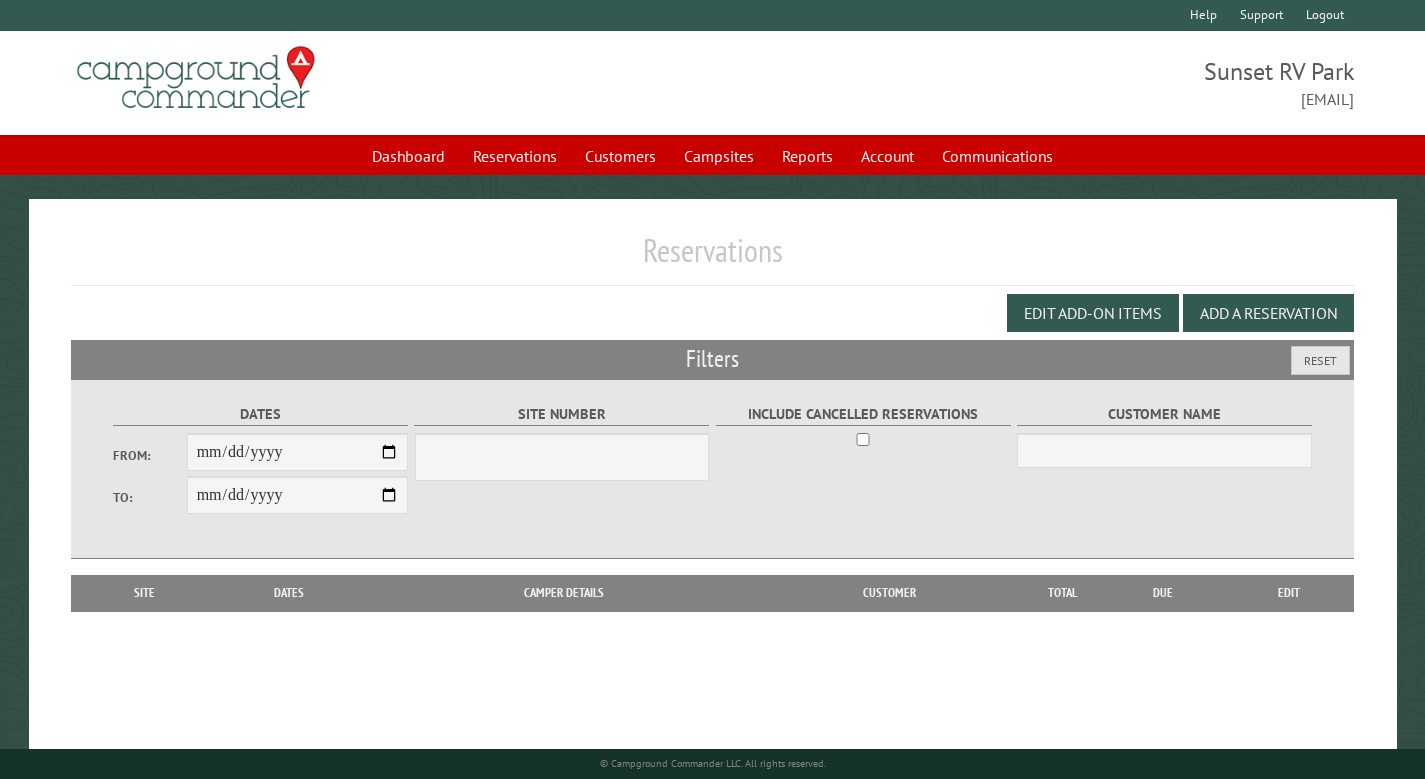 scroll, scrollTop: 0, scrollLeft: 0, axis: both 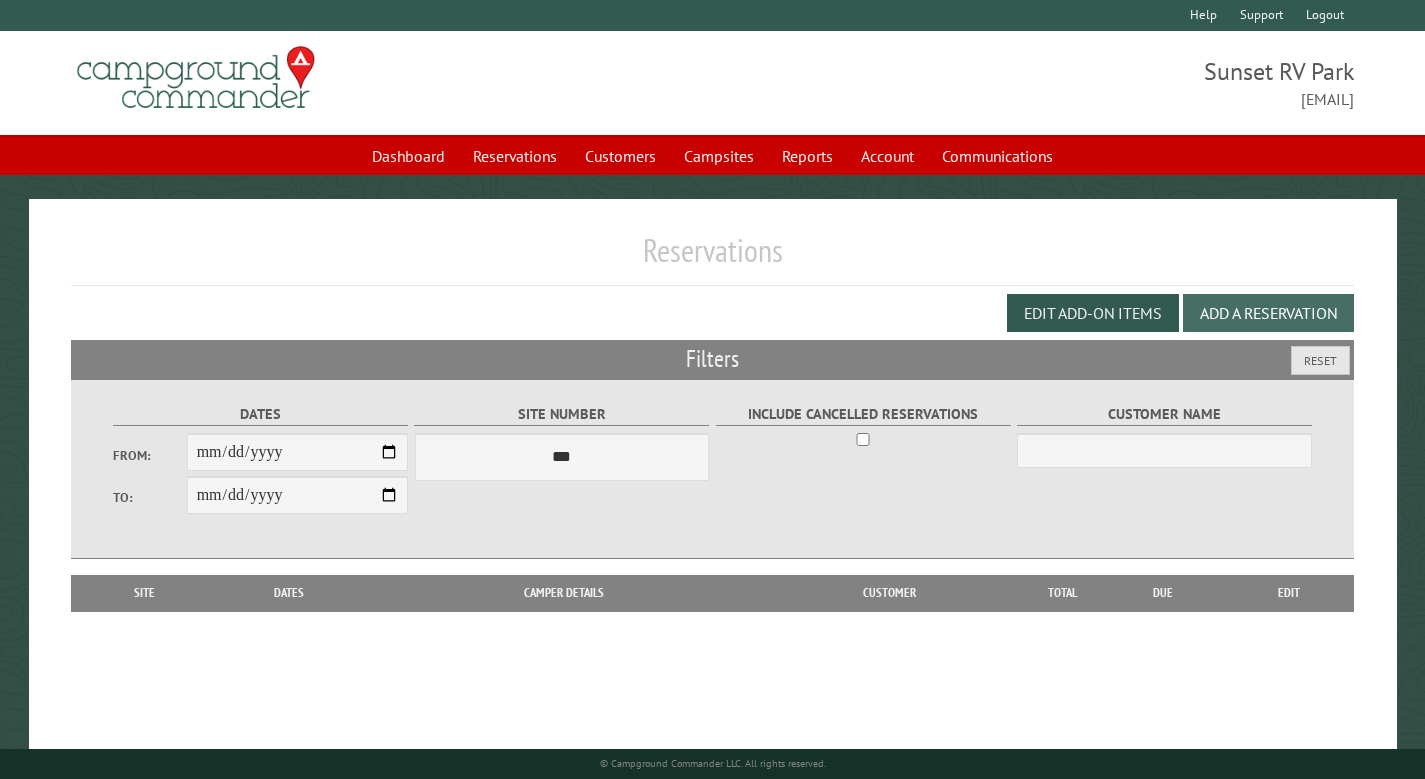 click on "Add a Reservation" at bounding box center (1268, 313) 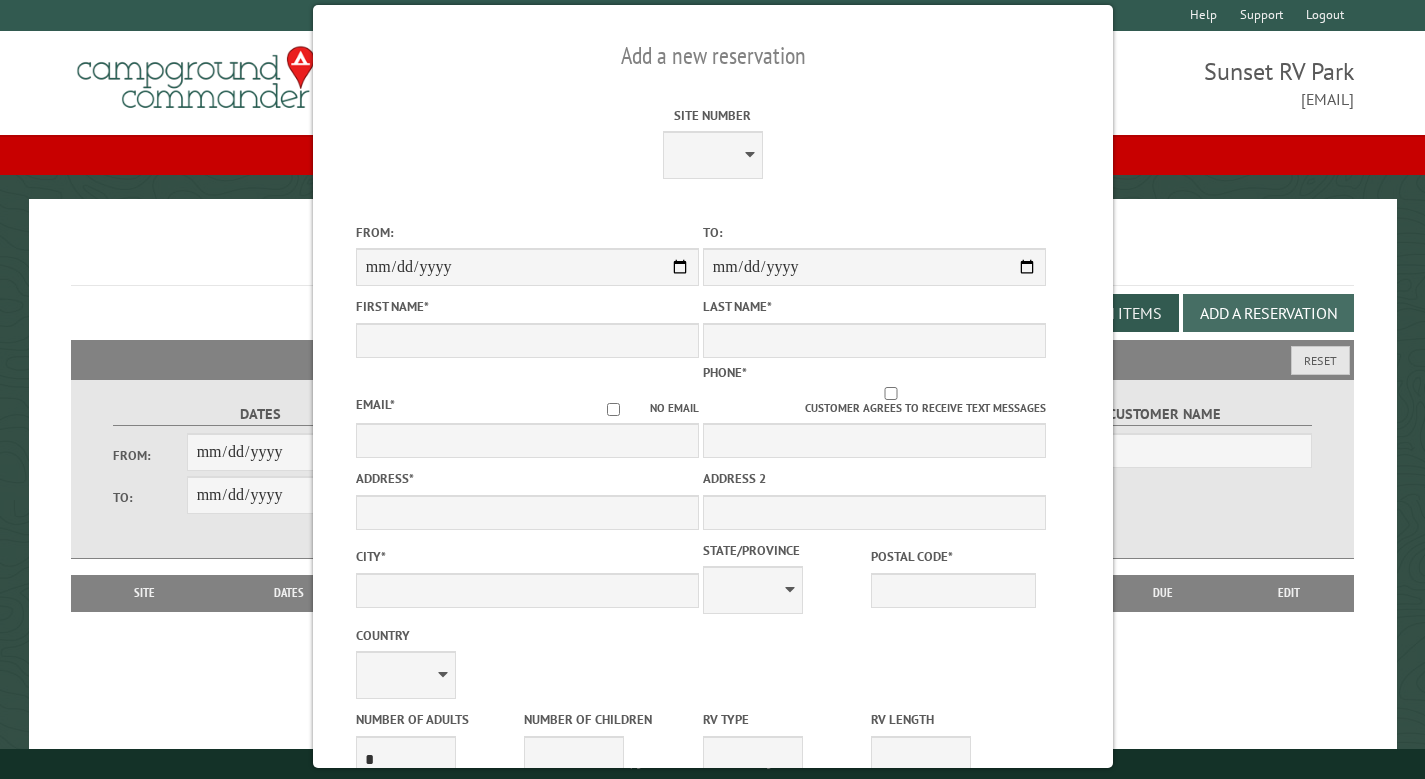 click on "Add a new reservation
Site Number
* * * * * * * * * ** ** ** ** ** ** ** ** ** ** ** ** ** ** ** ** ** ** ** ***** ******* ** ** *******
Site type:
Max rig size: '
Min stay days:
From:
To:
Select existing customer
NOTE: Each customer must have a unique email address.
First Name *
Last Name *" at bounding box center (713, 386) 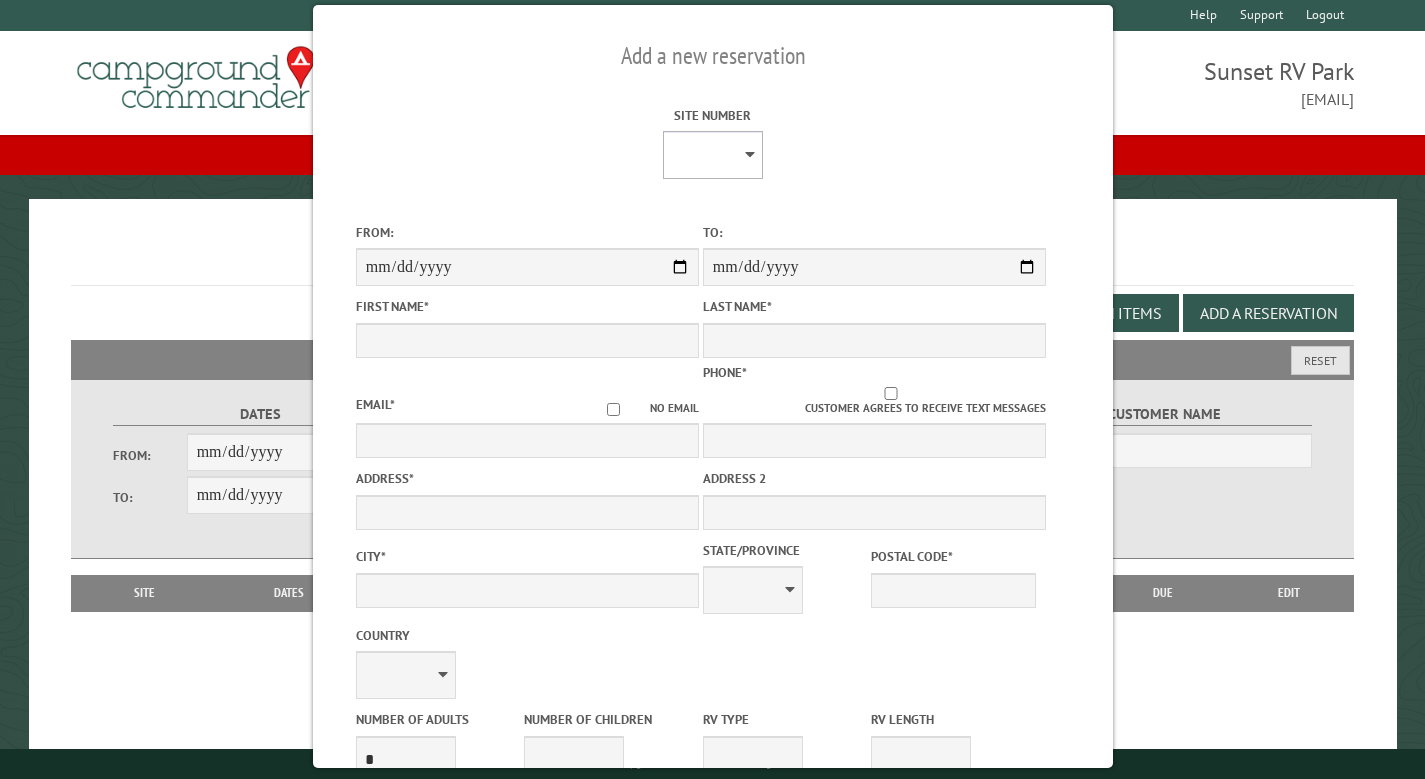 click on "* * * * * * * * * ** ** ** ** ** ** ** ** ** ** ** ** ** ** ** ** ** ** ** ***** ******* ** ** *******" at bounding box center [712, 155] 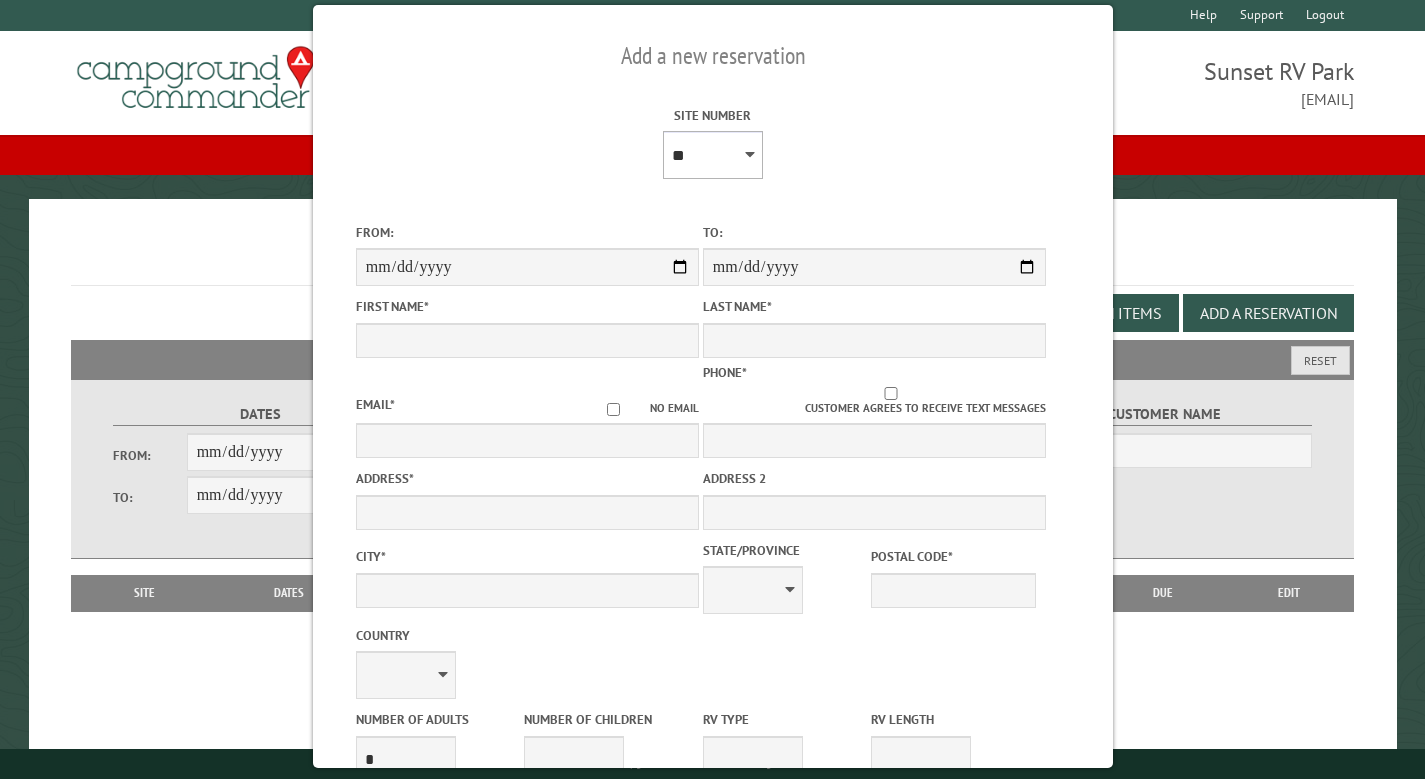 type on "****" 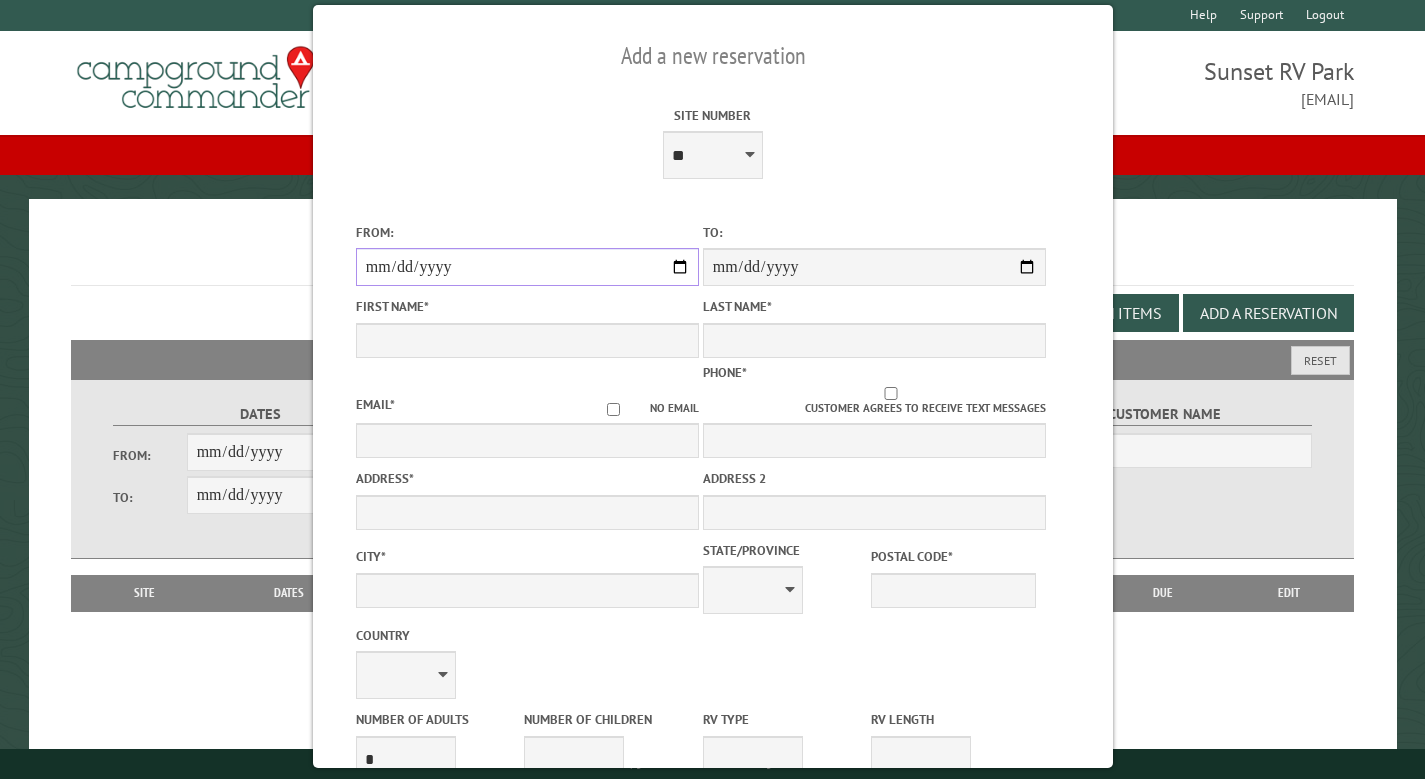 click on "From:" at bounding box center [526, 267] 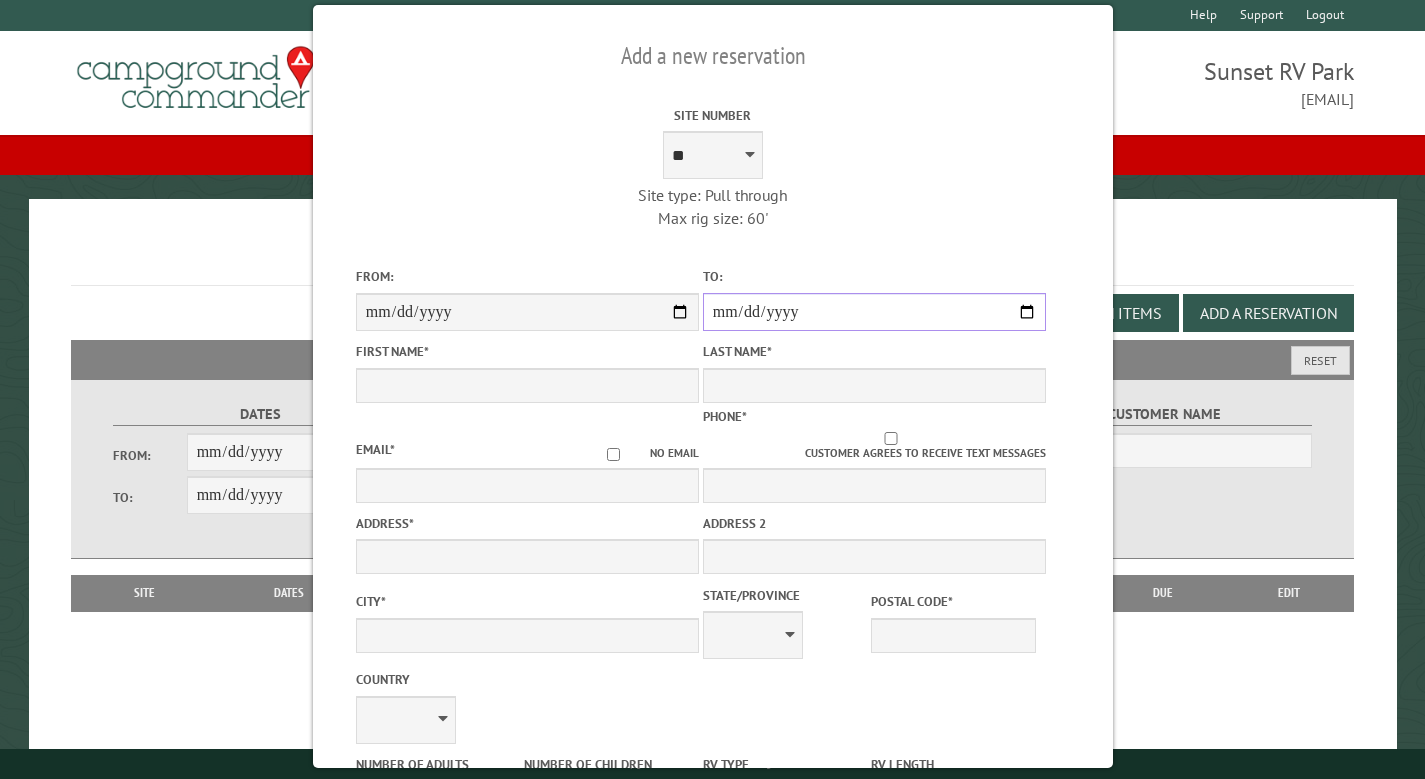 click on "**********" at bounding box center (873, 312) 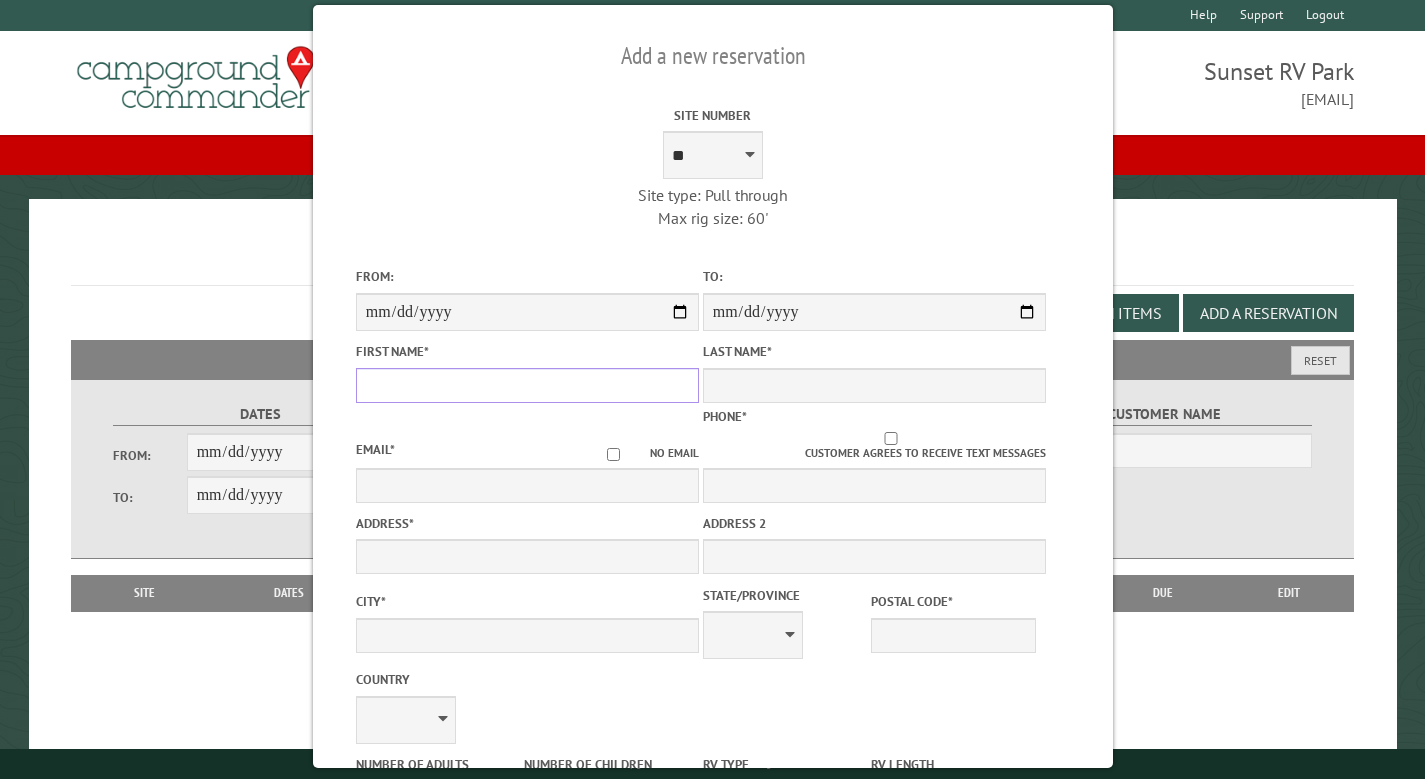 click on "First Name *" at bounding box center (526, 385) 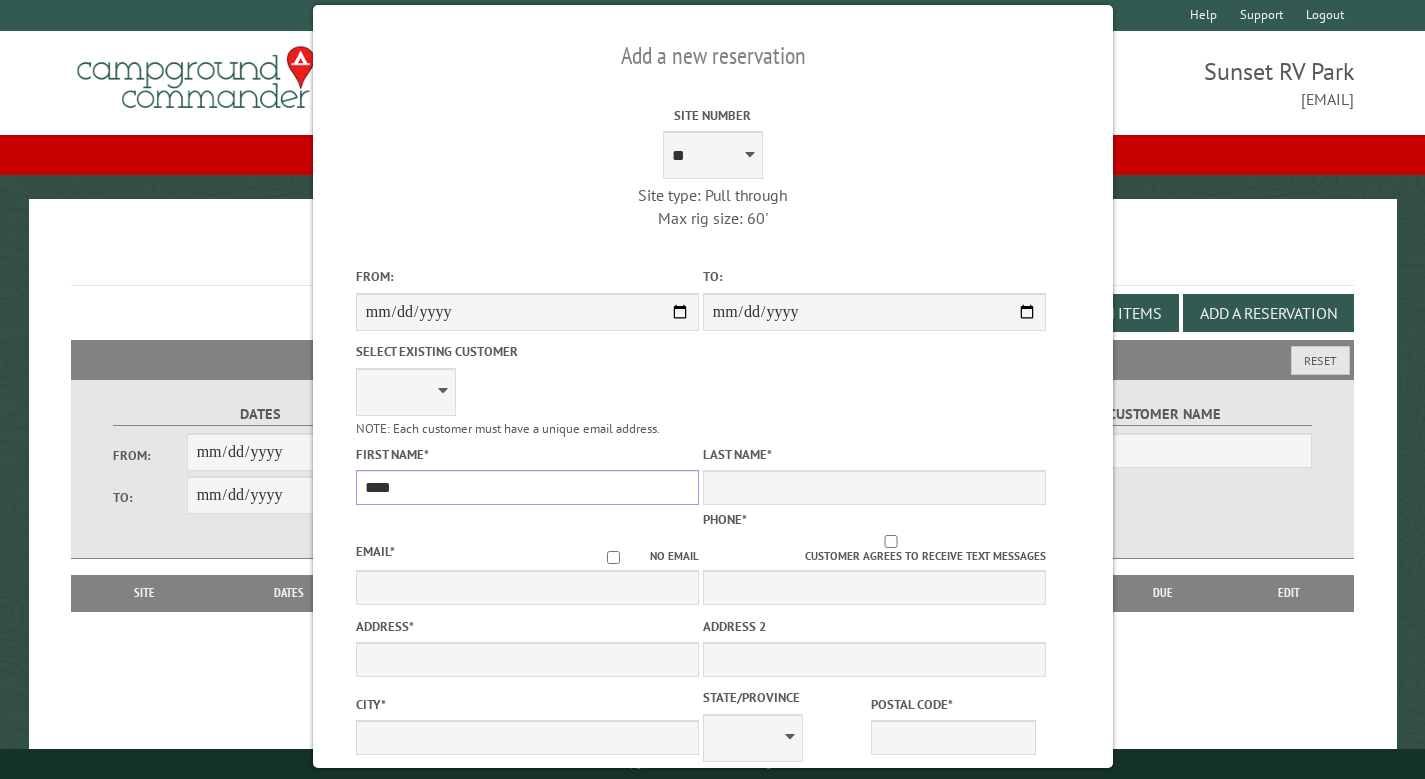 type on "****" 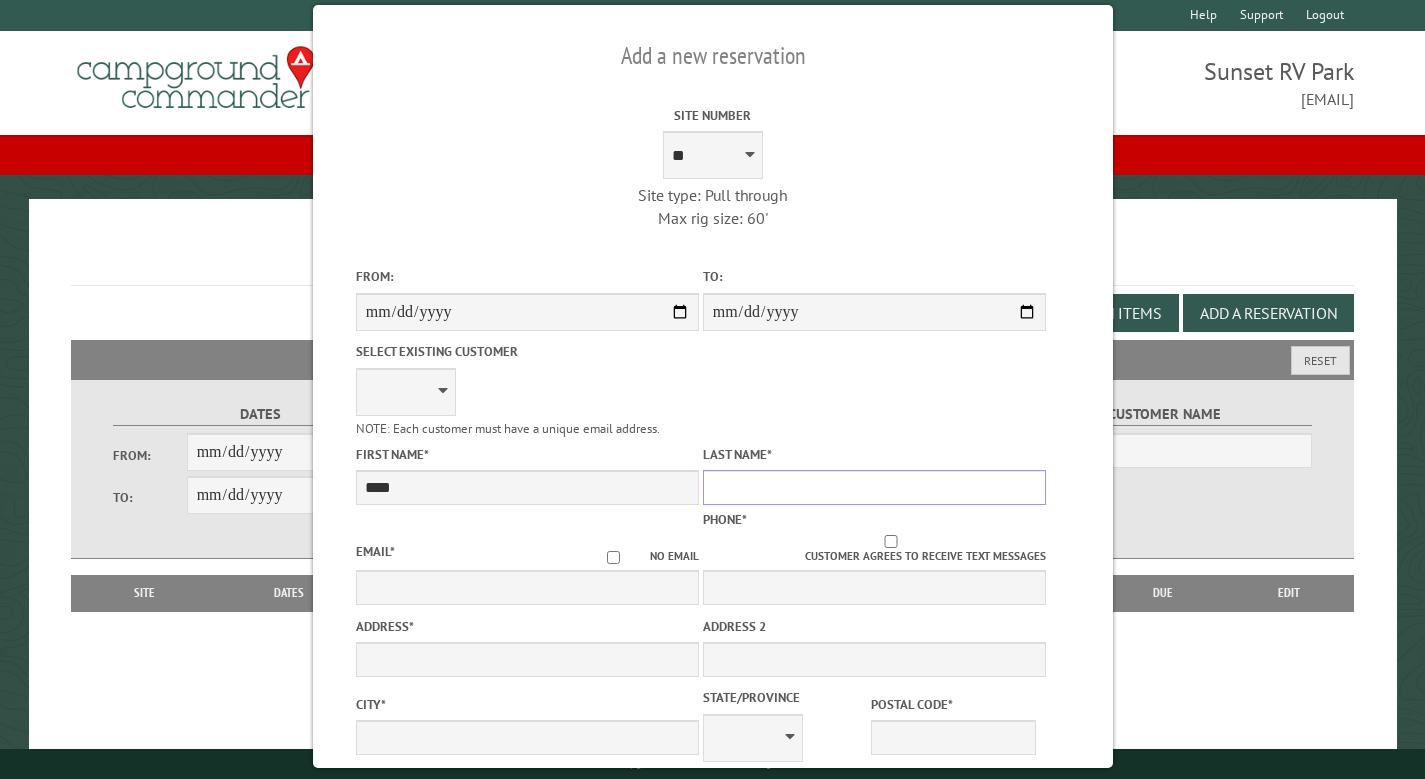 click on "Last Name *" at bounding box center (873, 487) 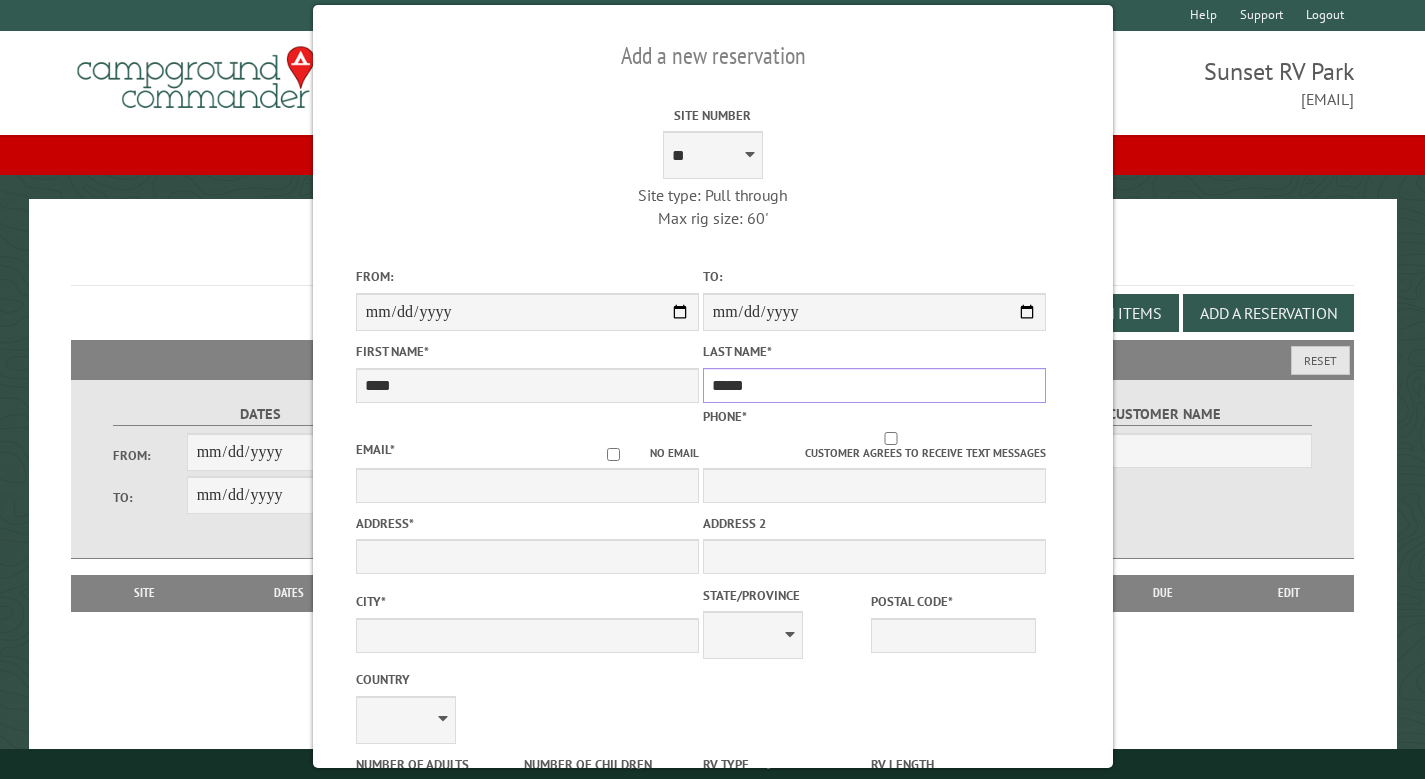 type on "*****" 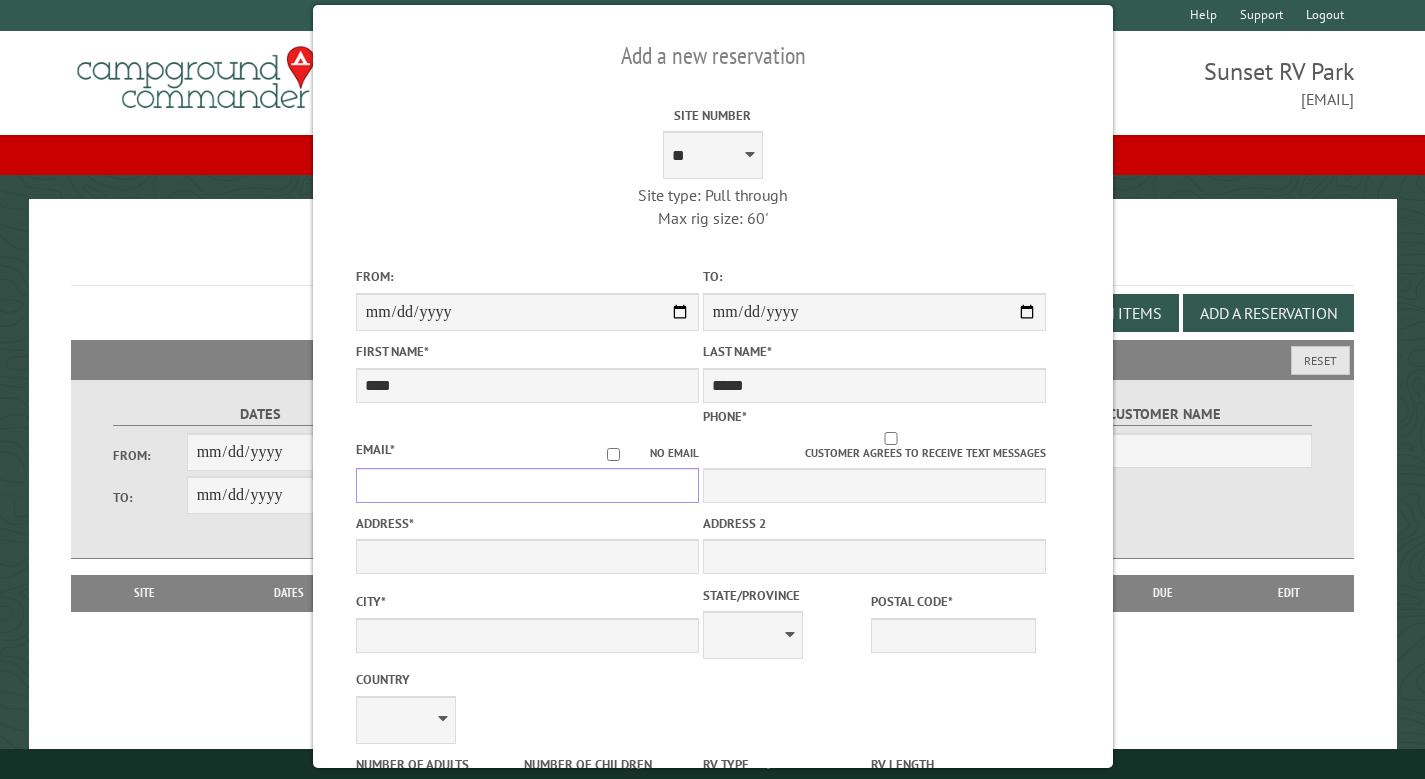 click on "Email *" at bounding box center (526, 485) 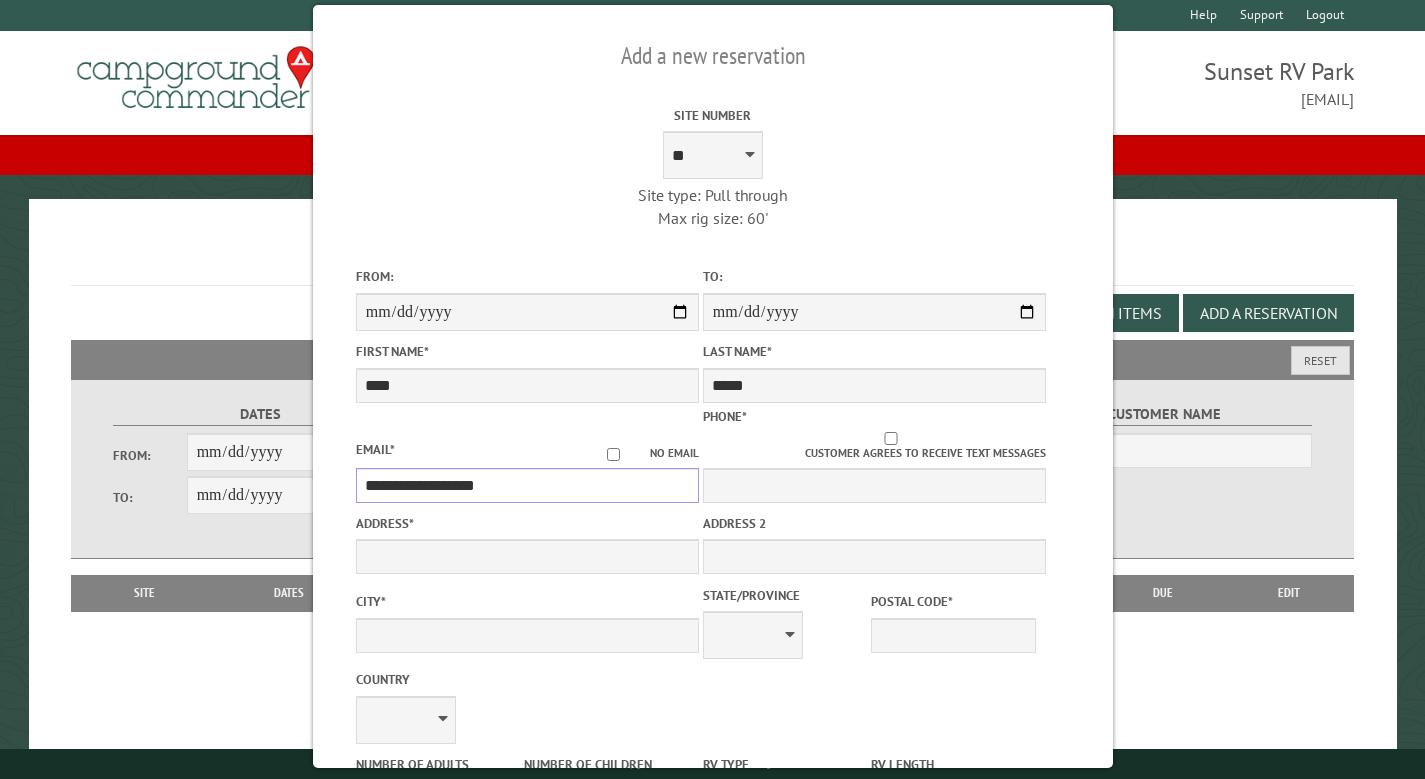 type on "**********" 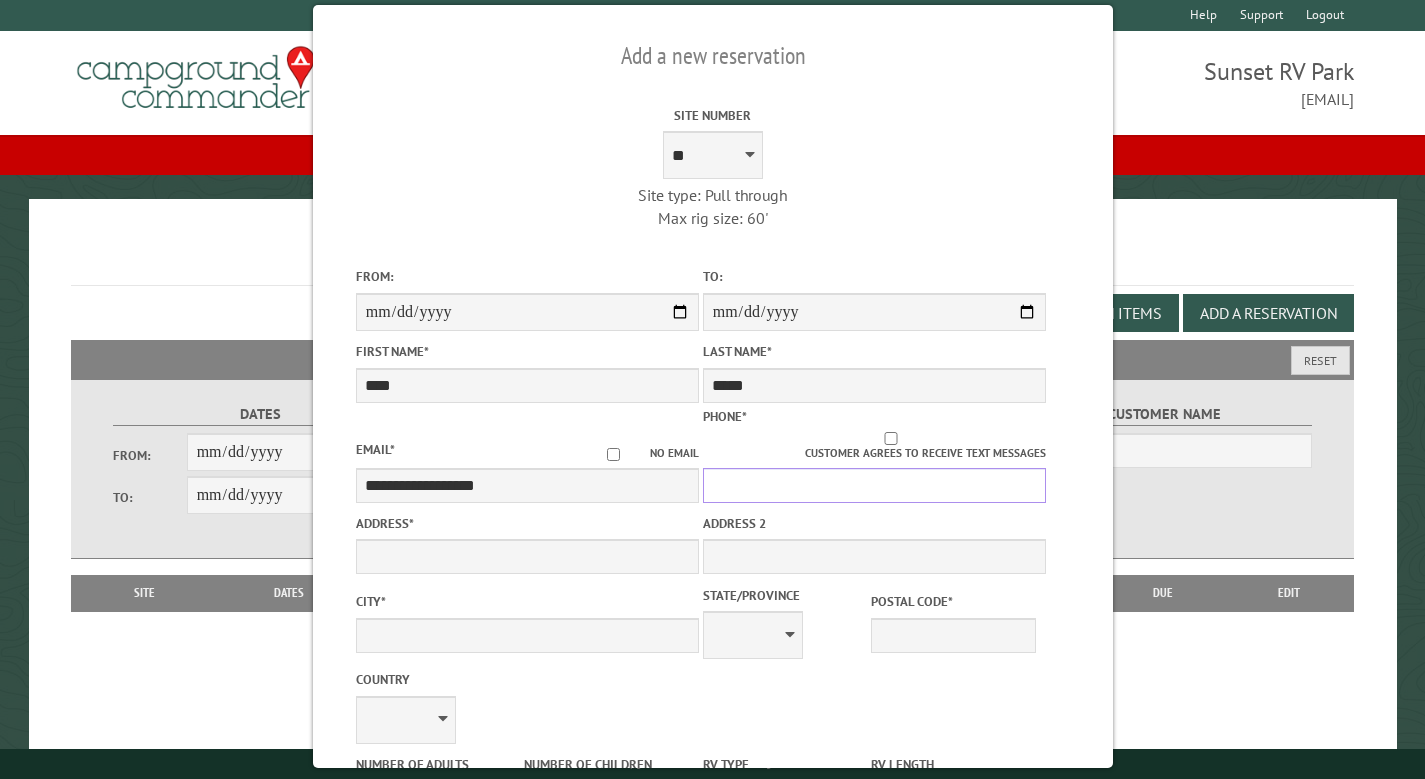 click on "Phone *" at bounding box center (873, 485) 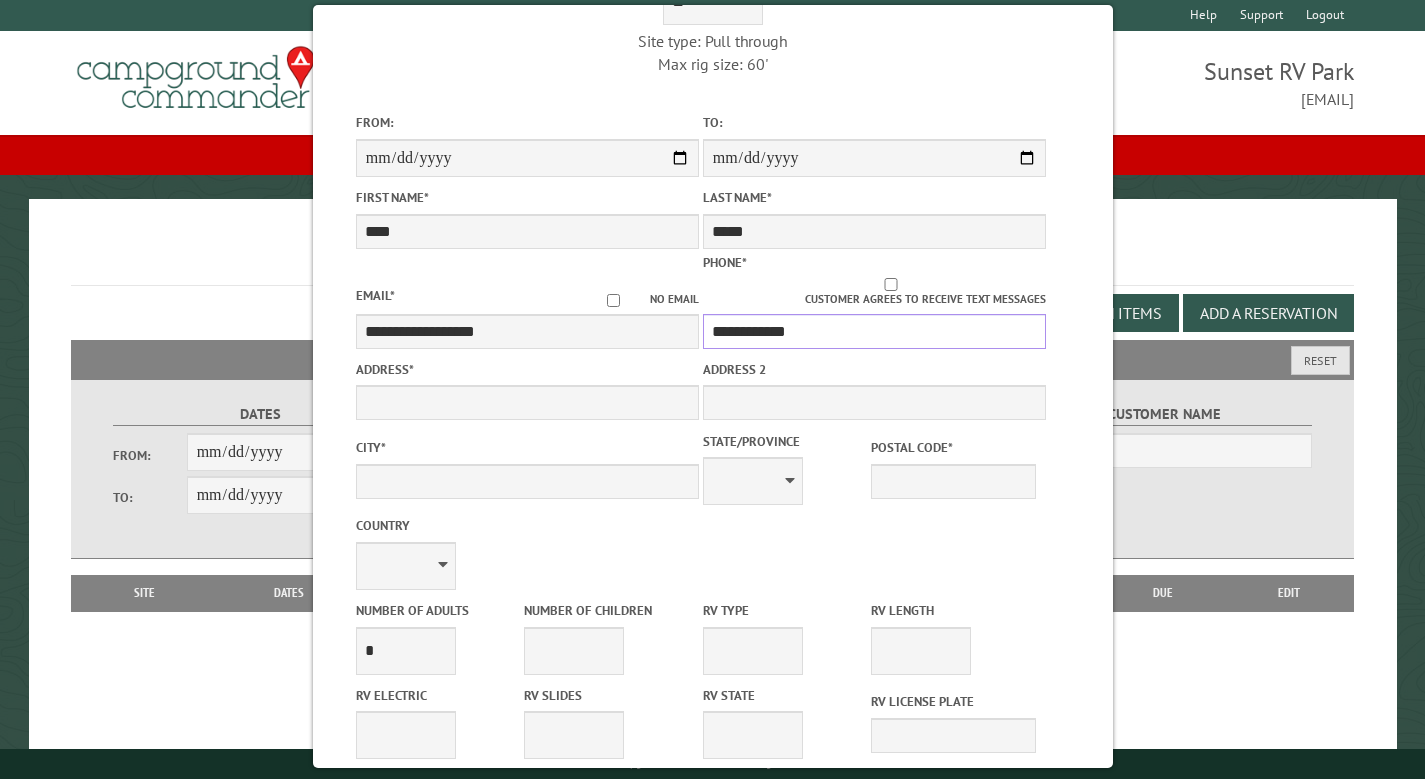 scroll, scrollTop: 157, scrollLeft: 0, axis: vertical 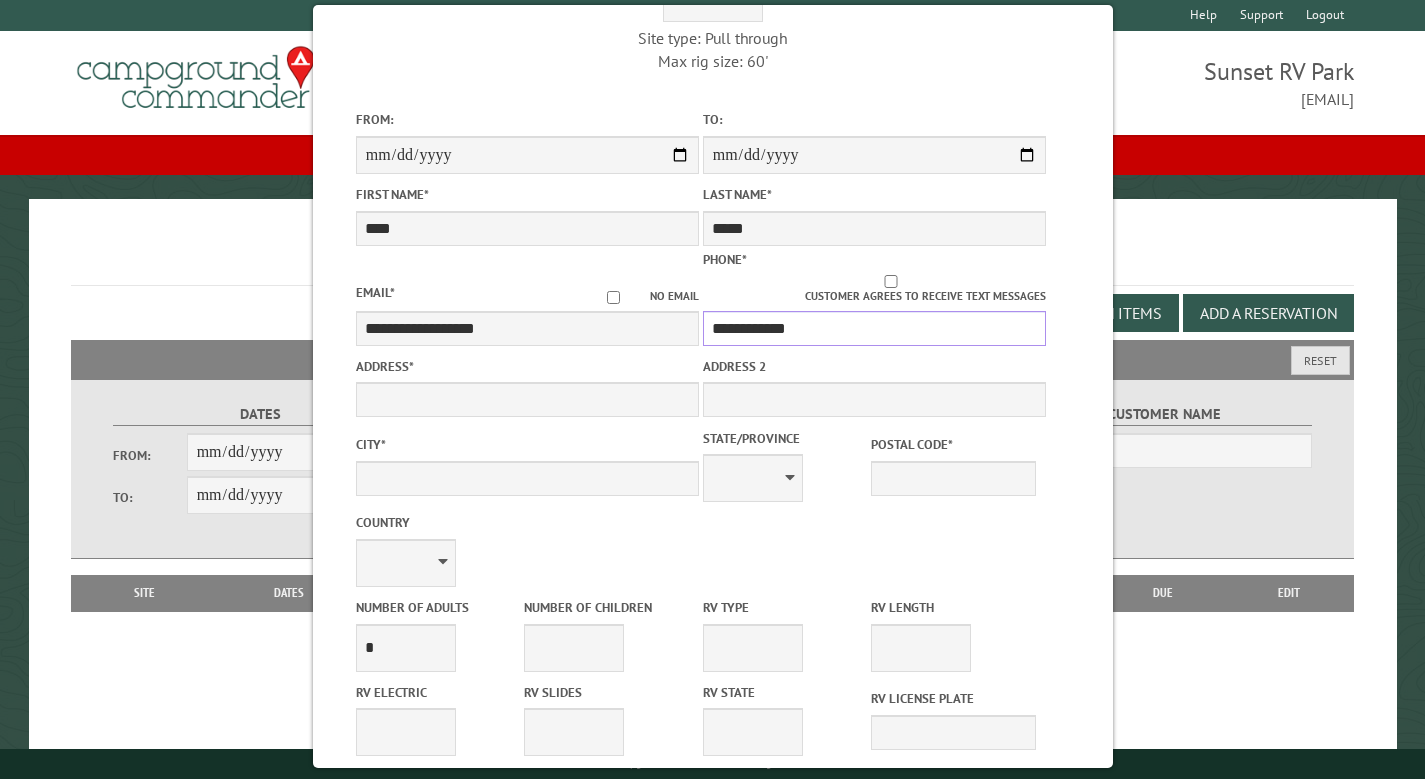 type on "**********" 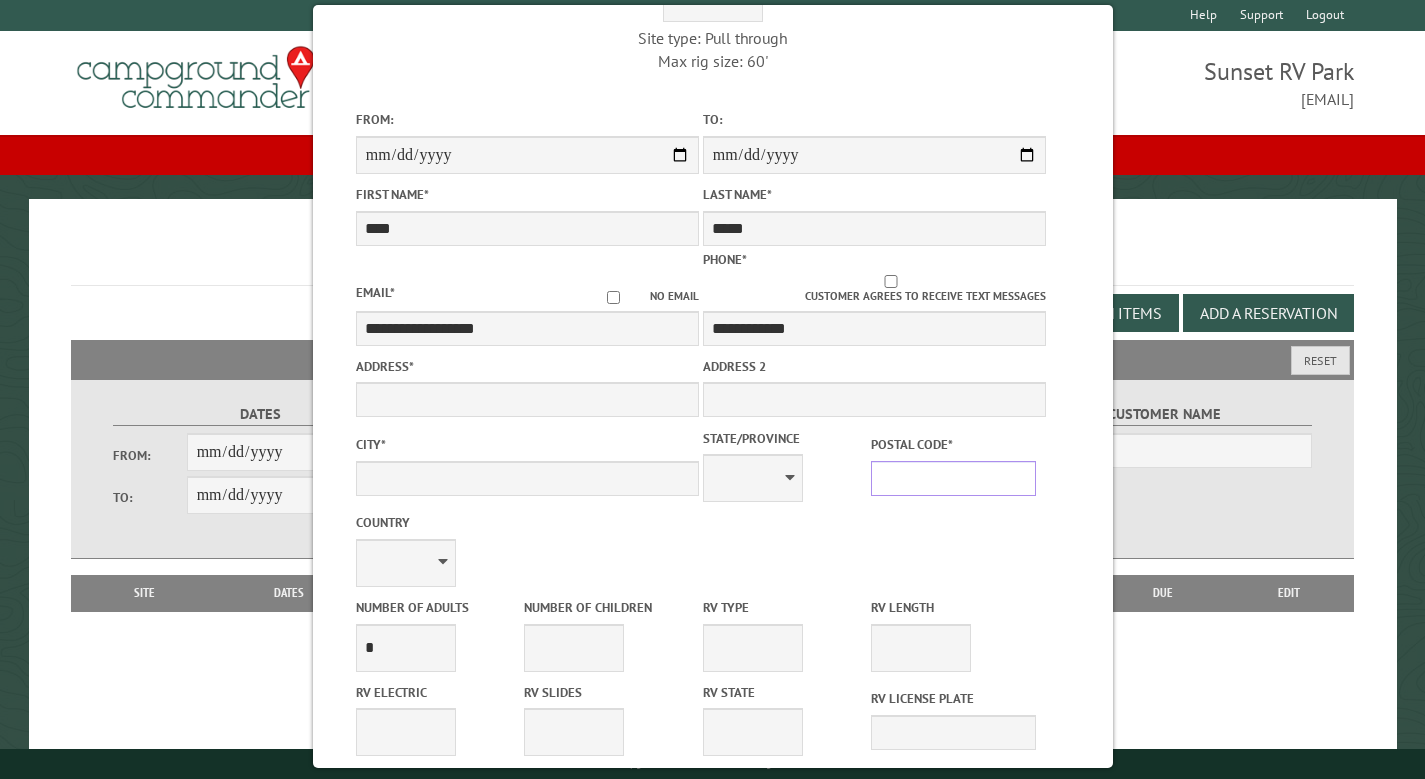 click on "Postal Code *" at bounding box center [953, 478] 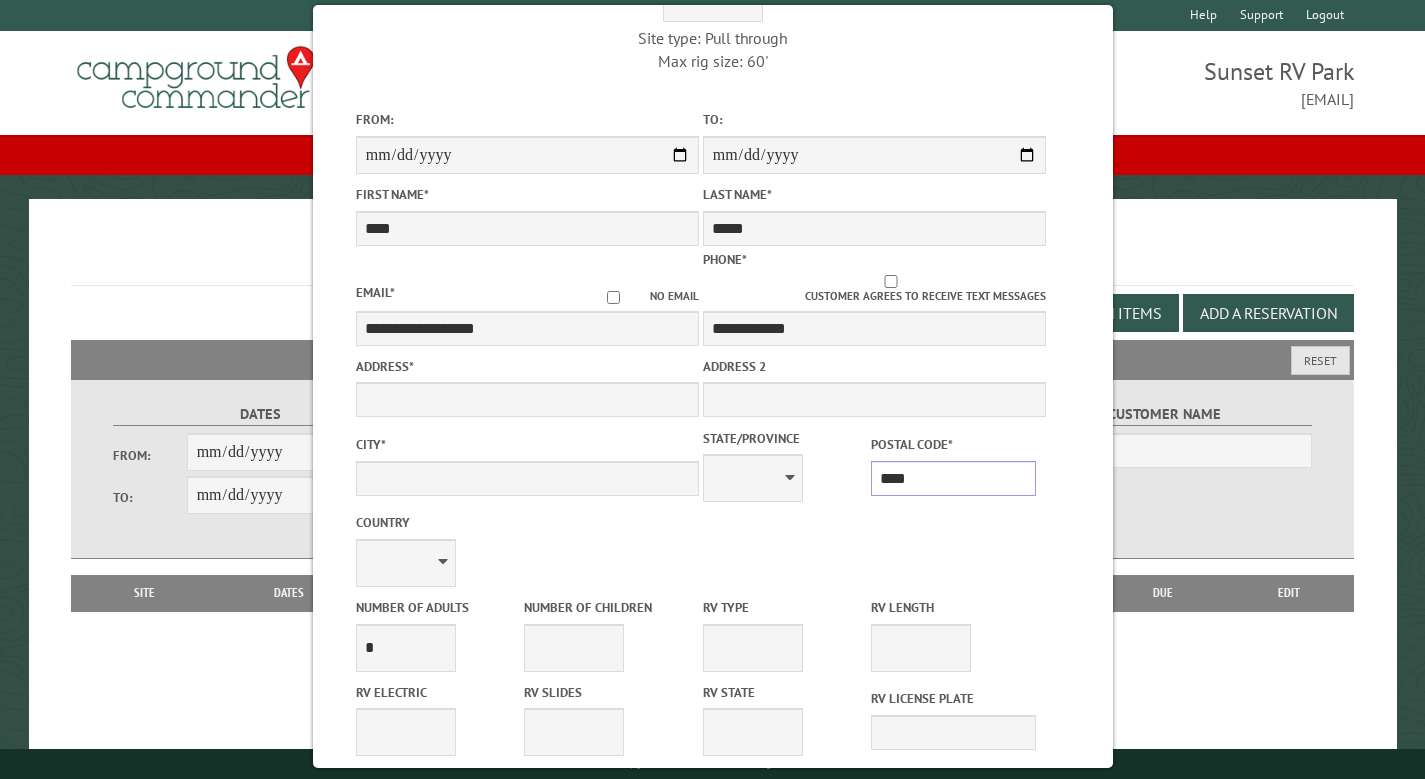 type on "*****" 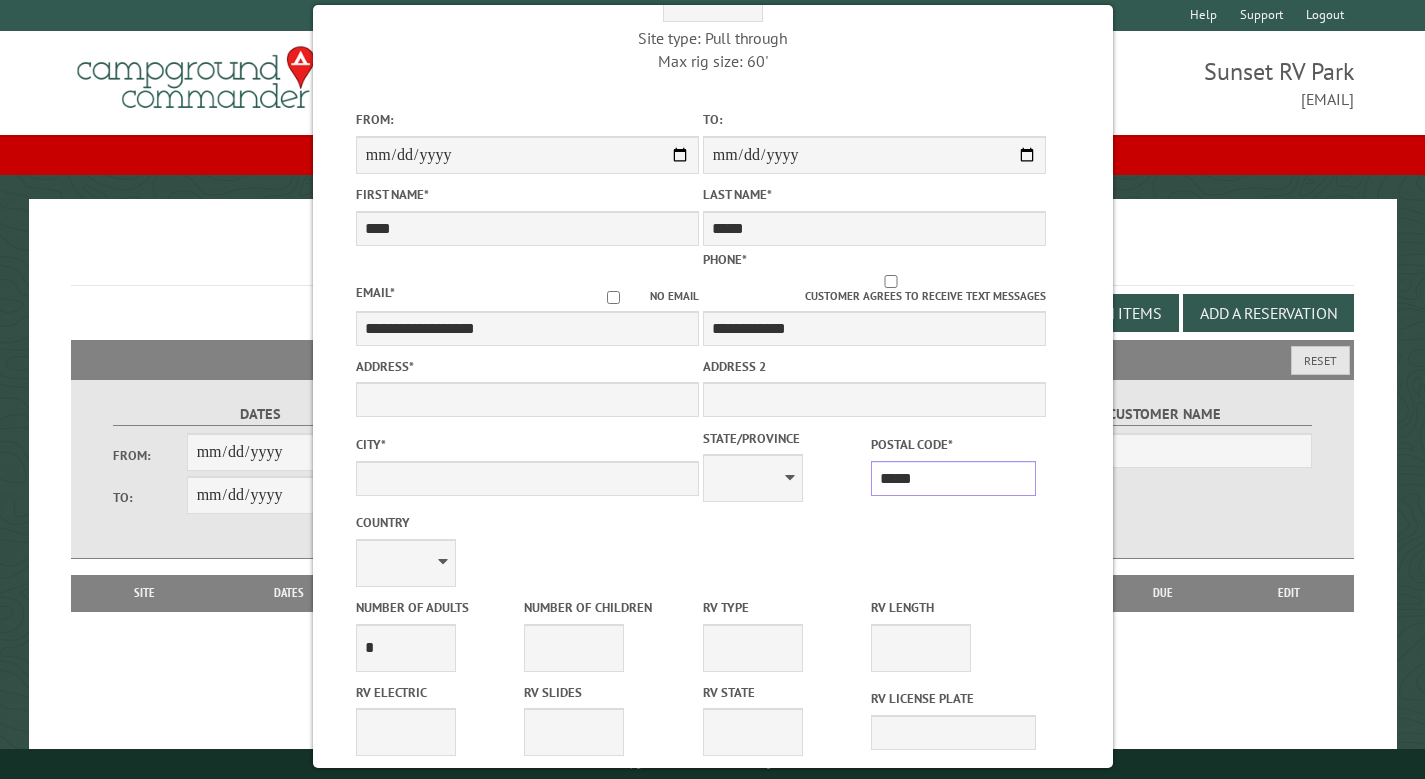 type on "*********" 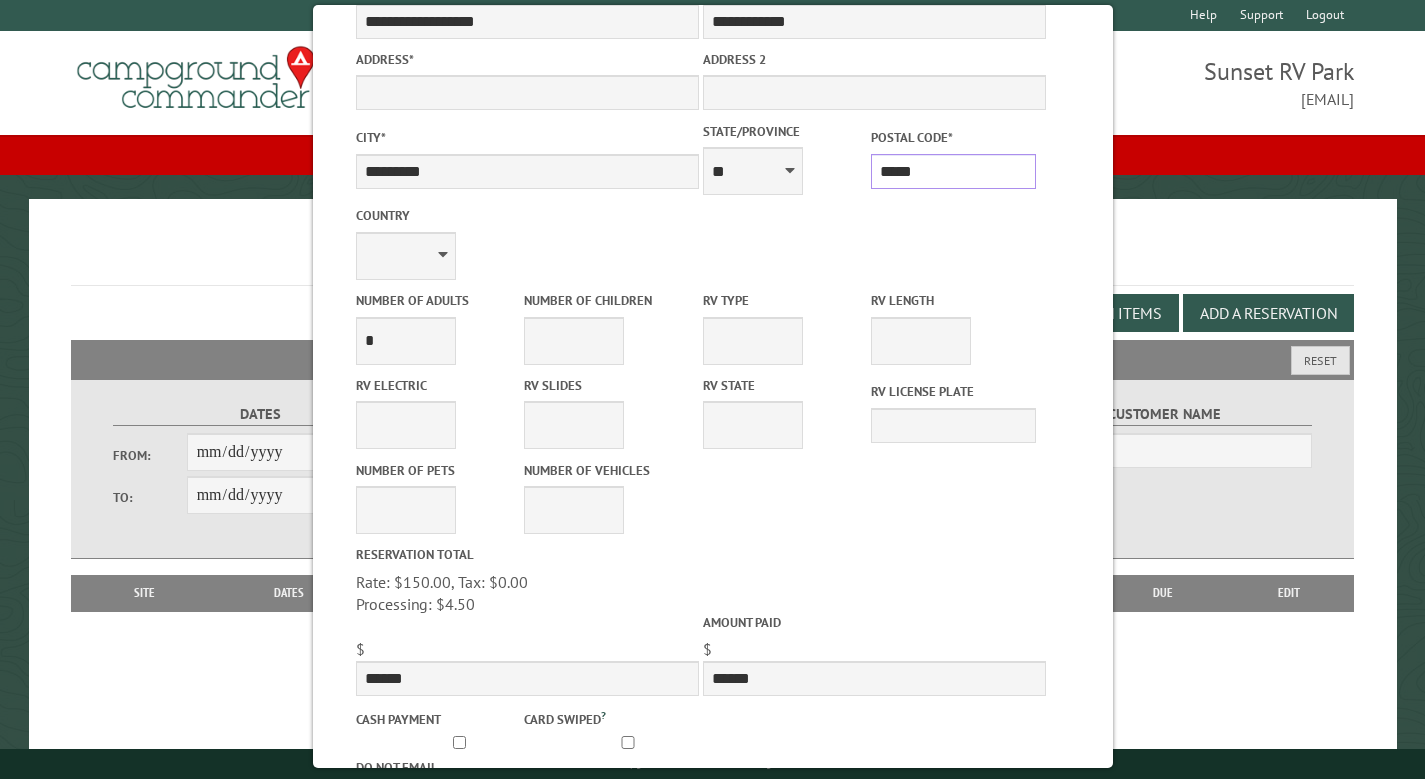 scroll, scrollTop: 474, scrollLeft: 0, axis: vertical 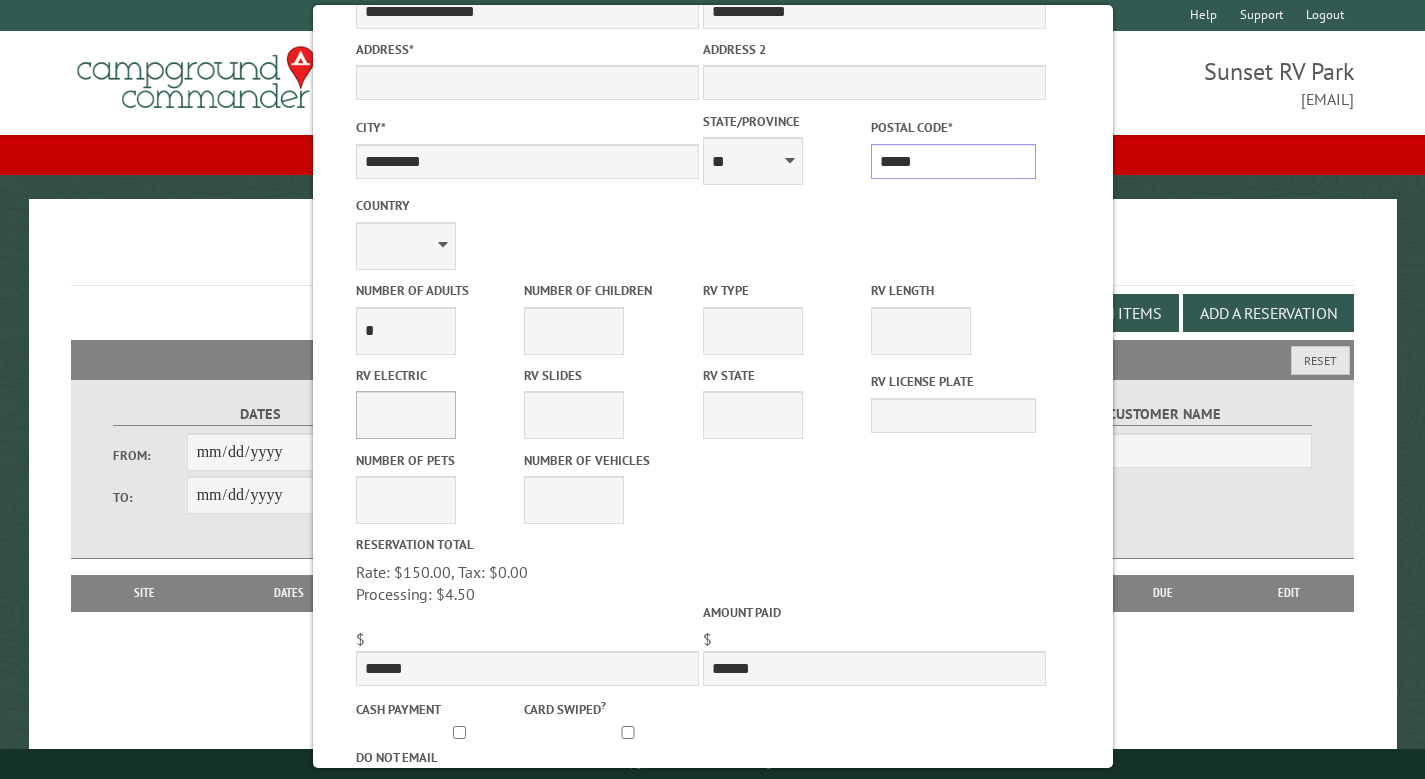 type on "*****" 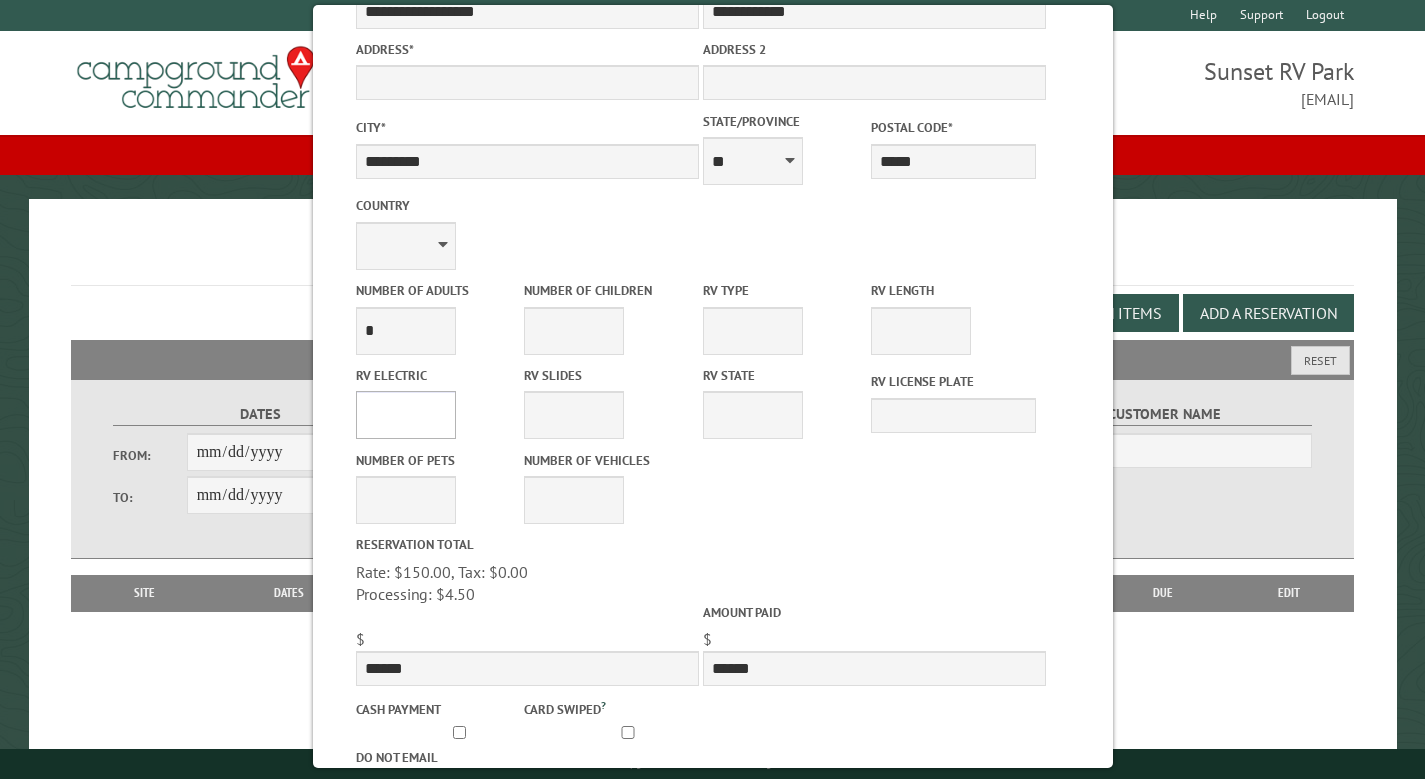 click on "**** *** *** ***" at bounding box center (405, 415) 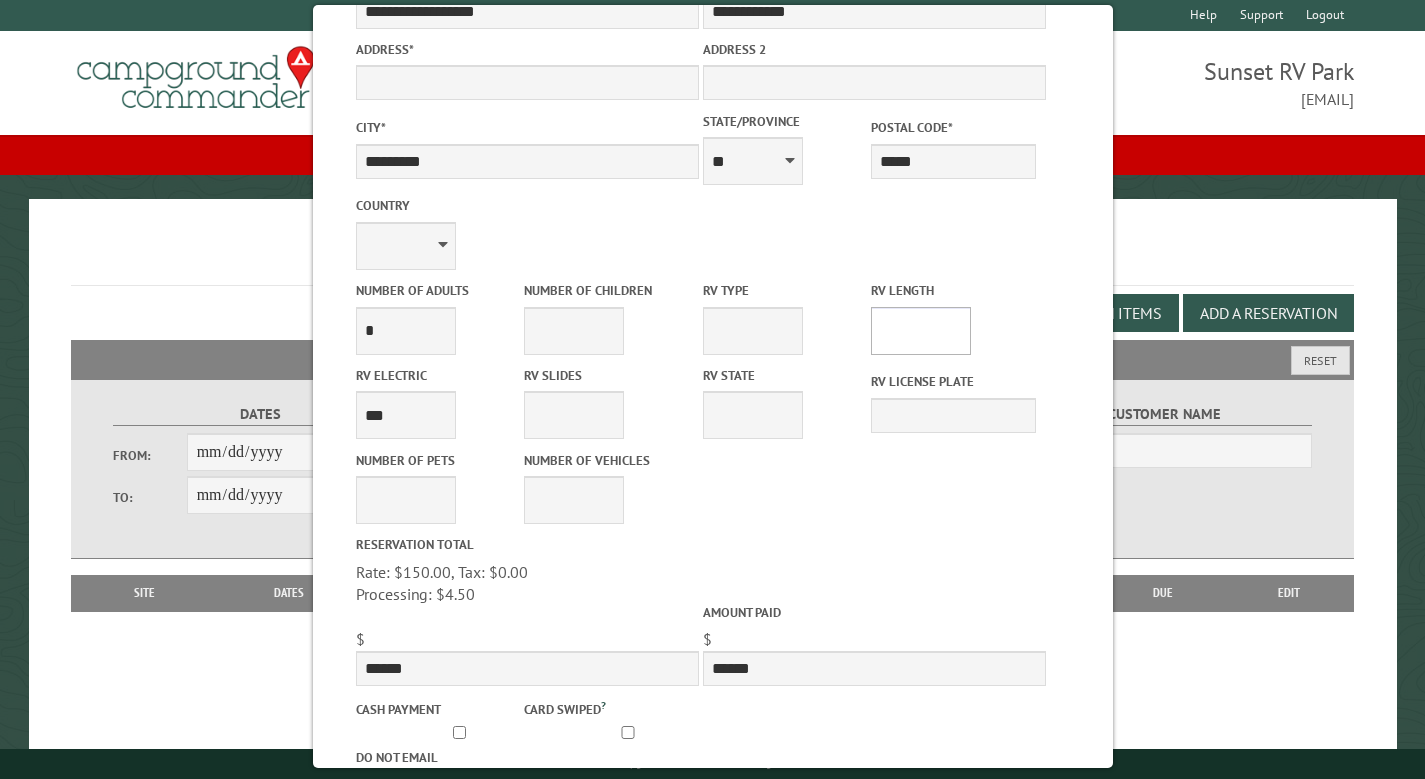 click on "* ** ** ** ** ** ** ** ** ** ** **" at bounding box center (921, 331) 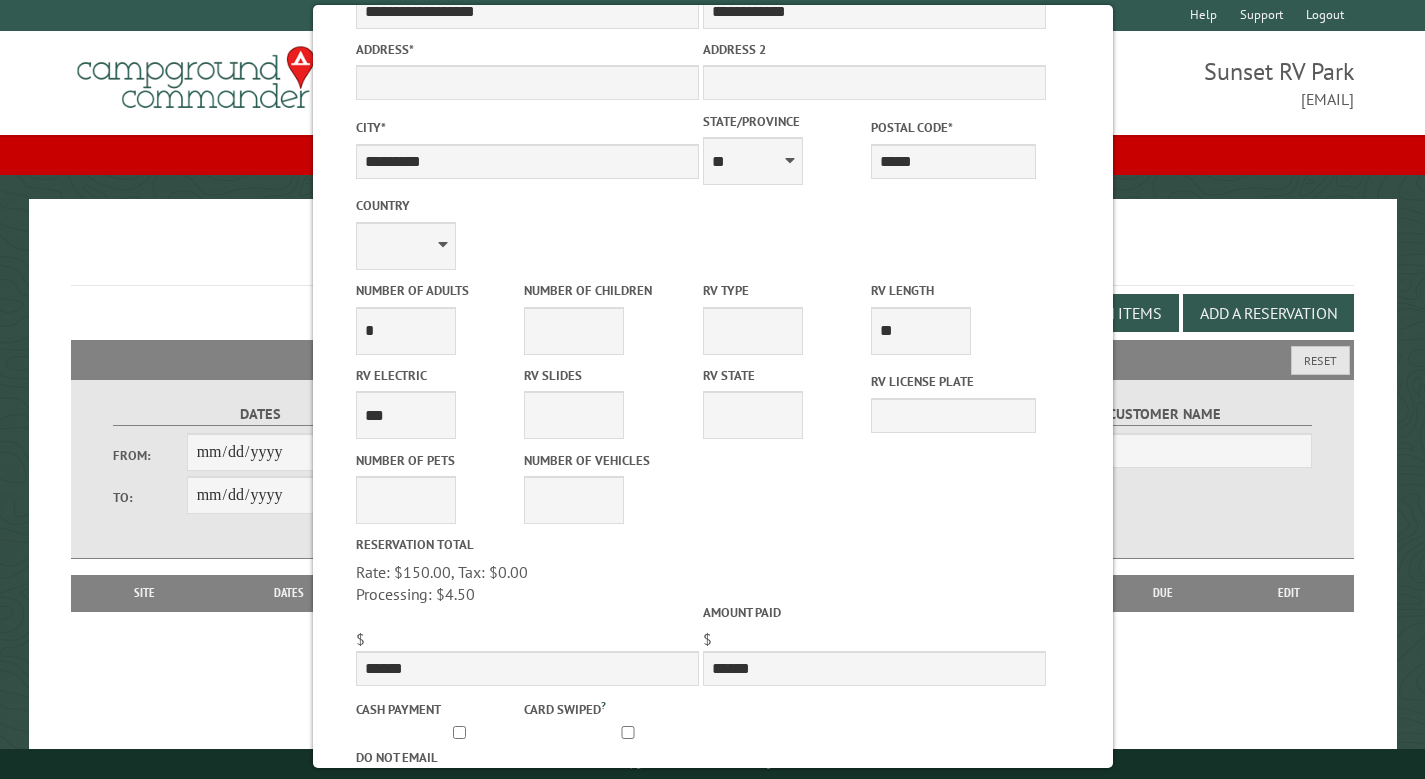 click on "**********" at bounding box center (784, 317) 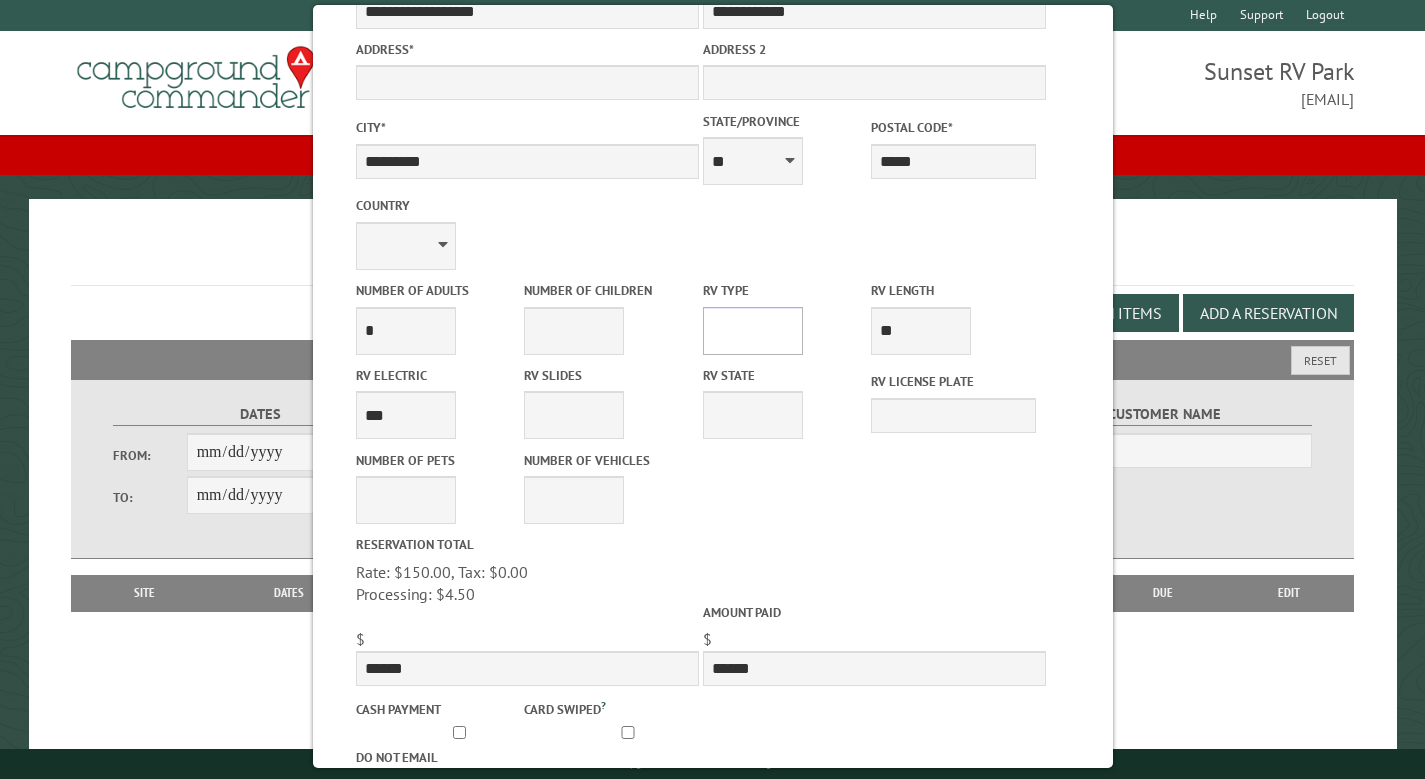 click on "**********" at bounding box center [752, 331] 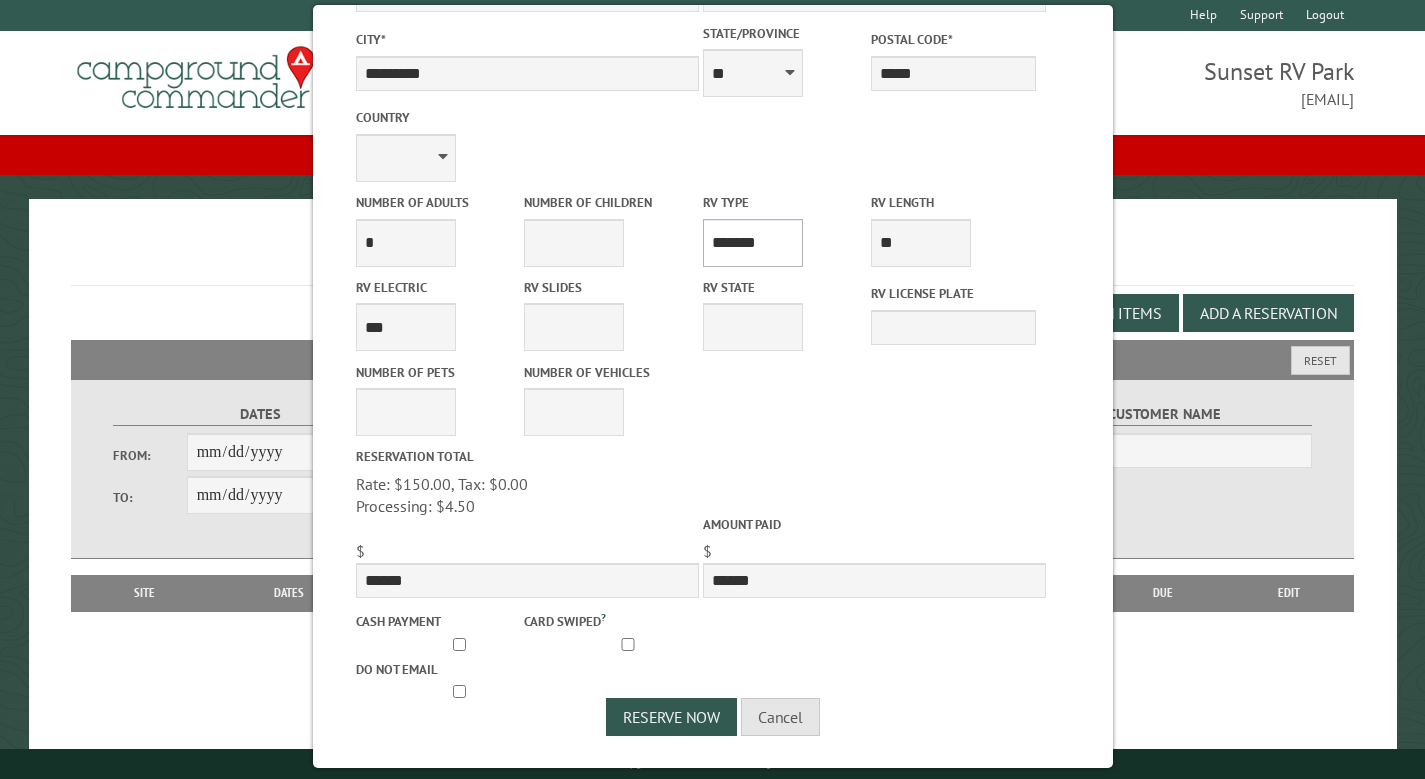 scroll, scrollTop: 780, scrollLeft: 0, axis: vertical 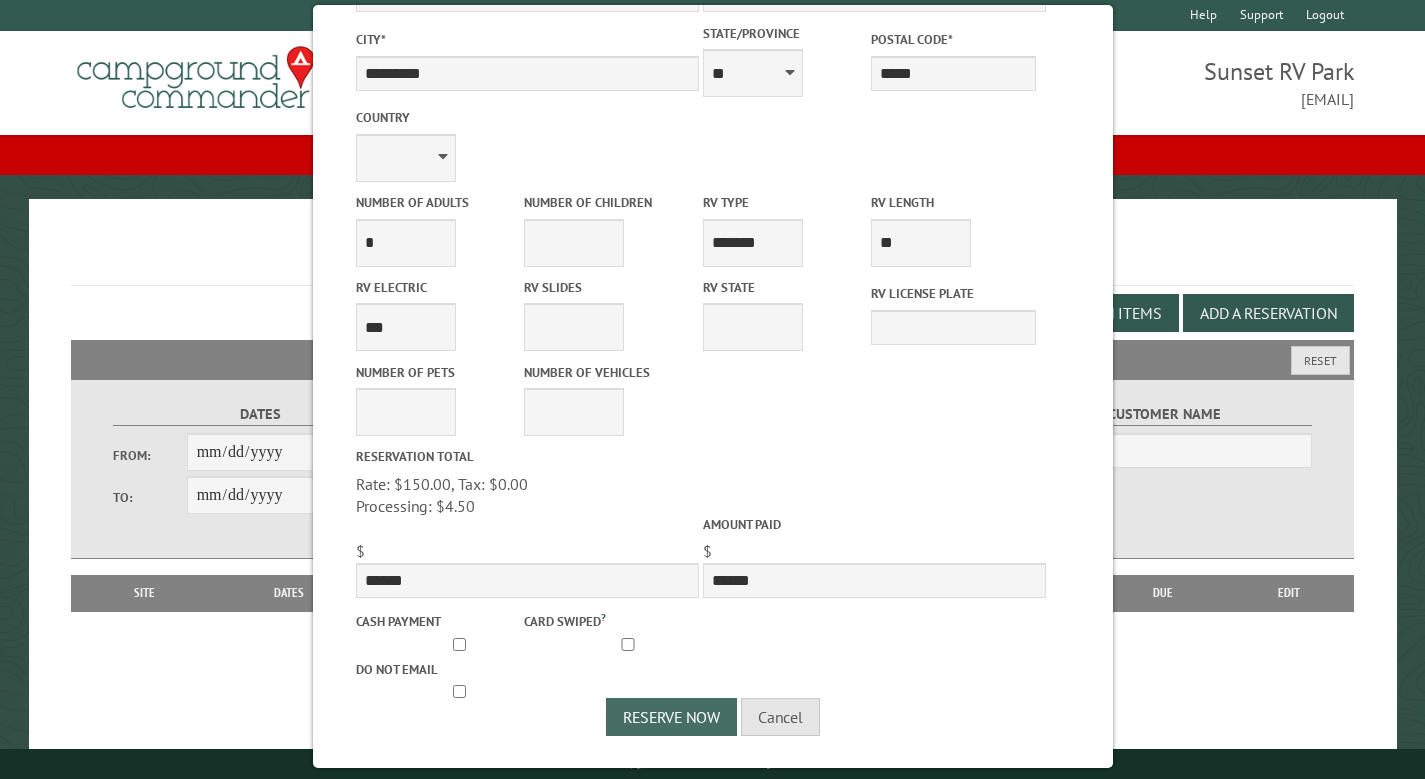 click on "Reserve Now" at bounding box center [671, 717] 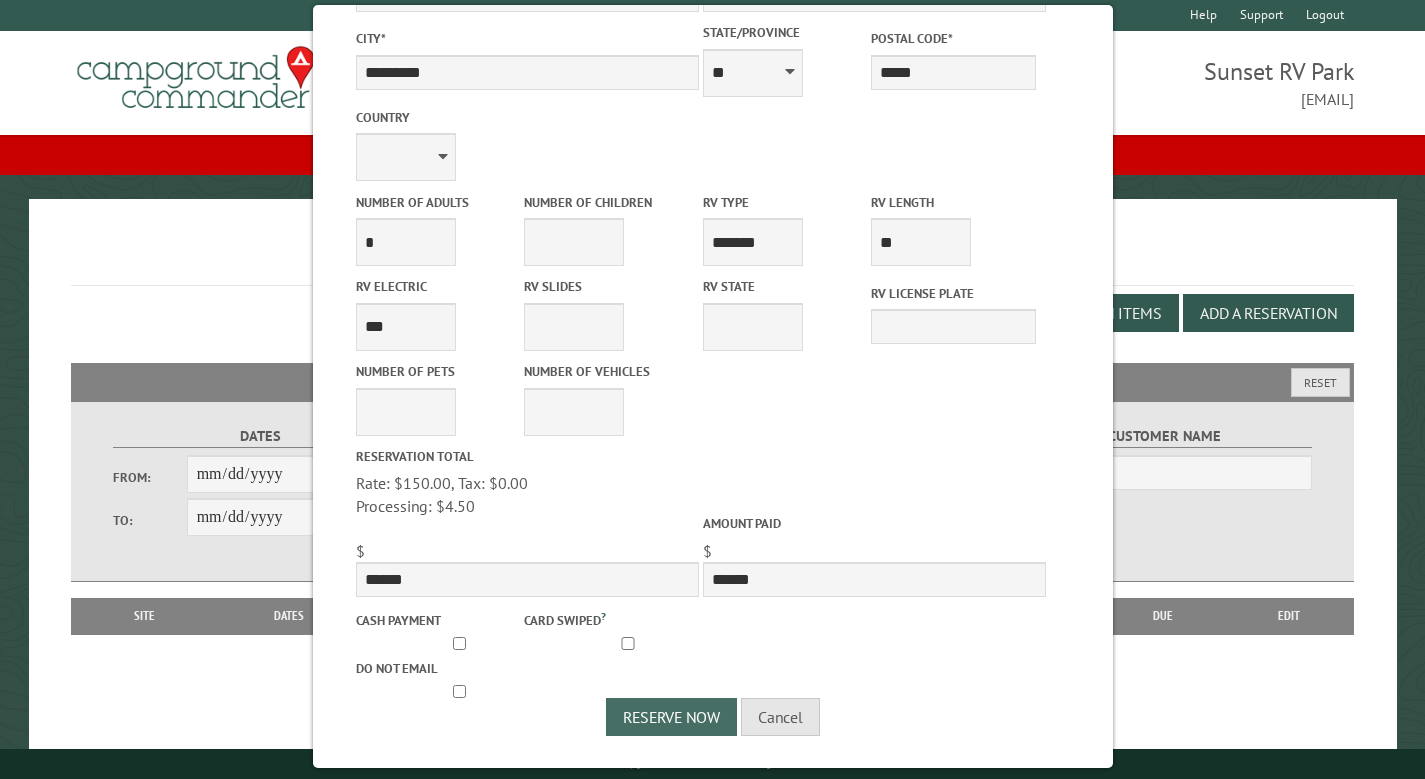 scroll, scrollTop: 808, scrollLeft: 0, axis: vertical 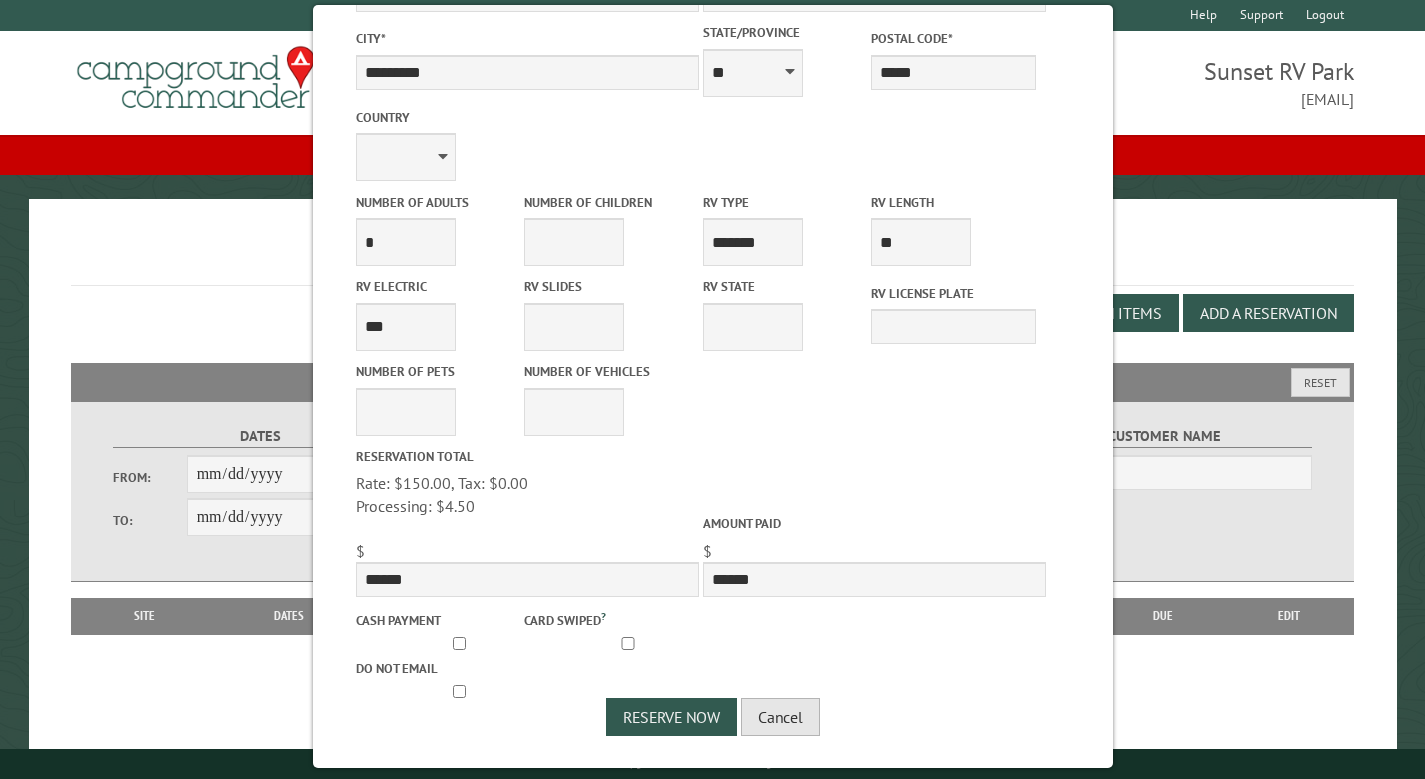 click on "Cancel" at bounding box center (780, 717) 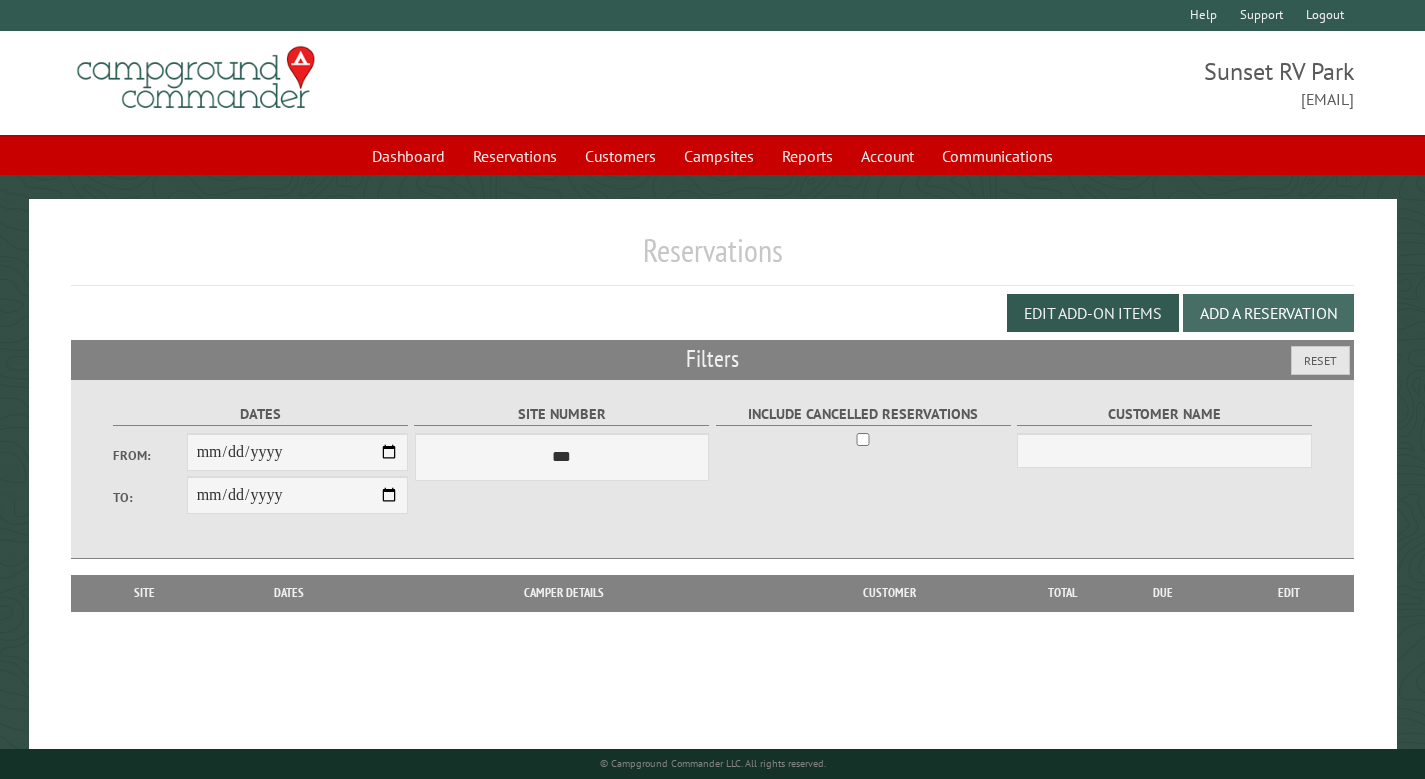 click on "Add a Reservation" at bounding box center [1268, 313] 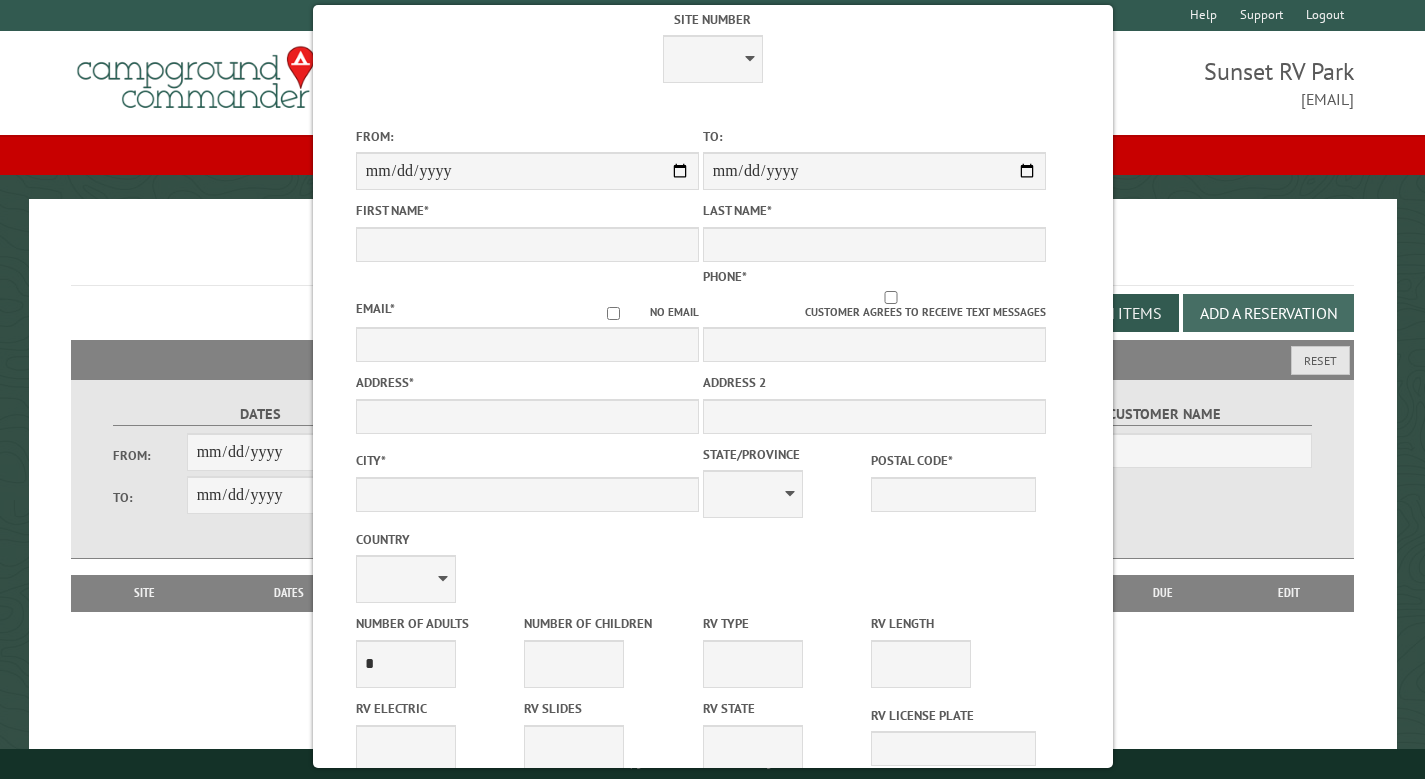 scroll, scrollTop: 0, scrollLeft: 0, axis: both 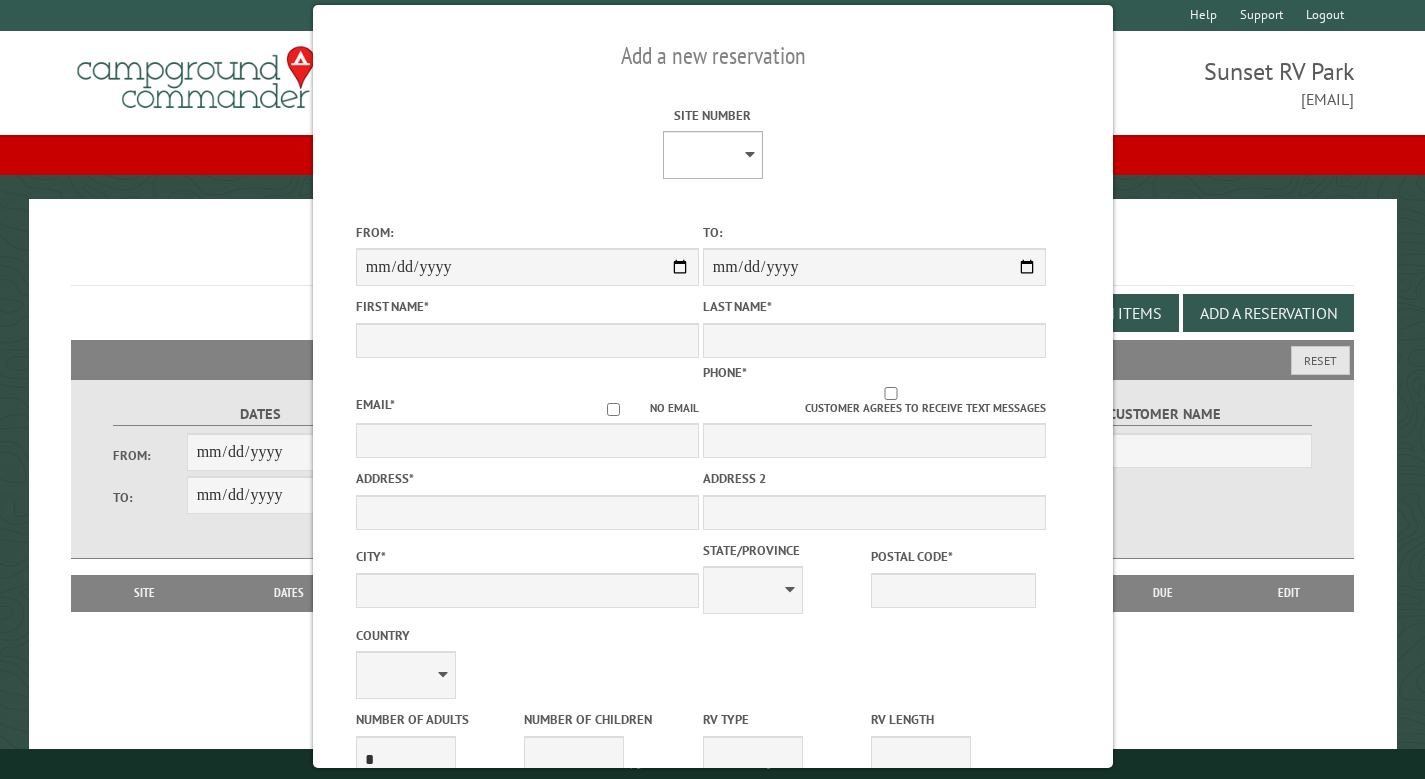 click on "* * * * * * * * * ** ** ** ** ** ** ** ** ** ** ** ** ** ** ** ** ** ** ** ***** ******* ** ** *******" at bounding box center (712, 155) 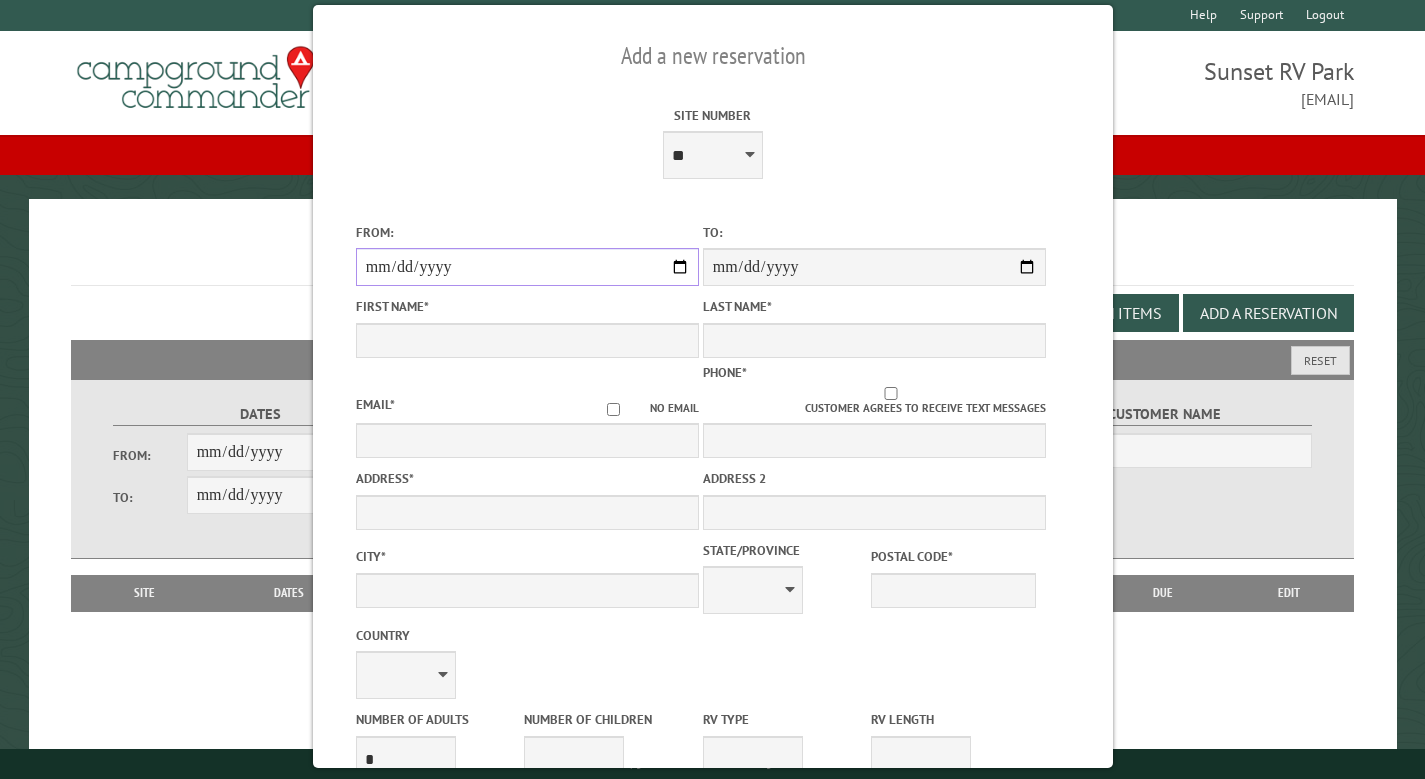 click on "From:" at bounding box center [526, 267] 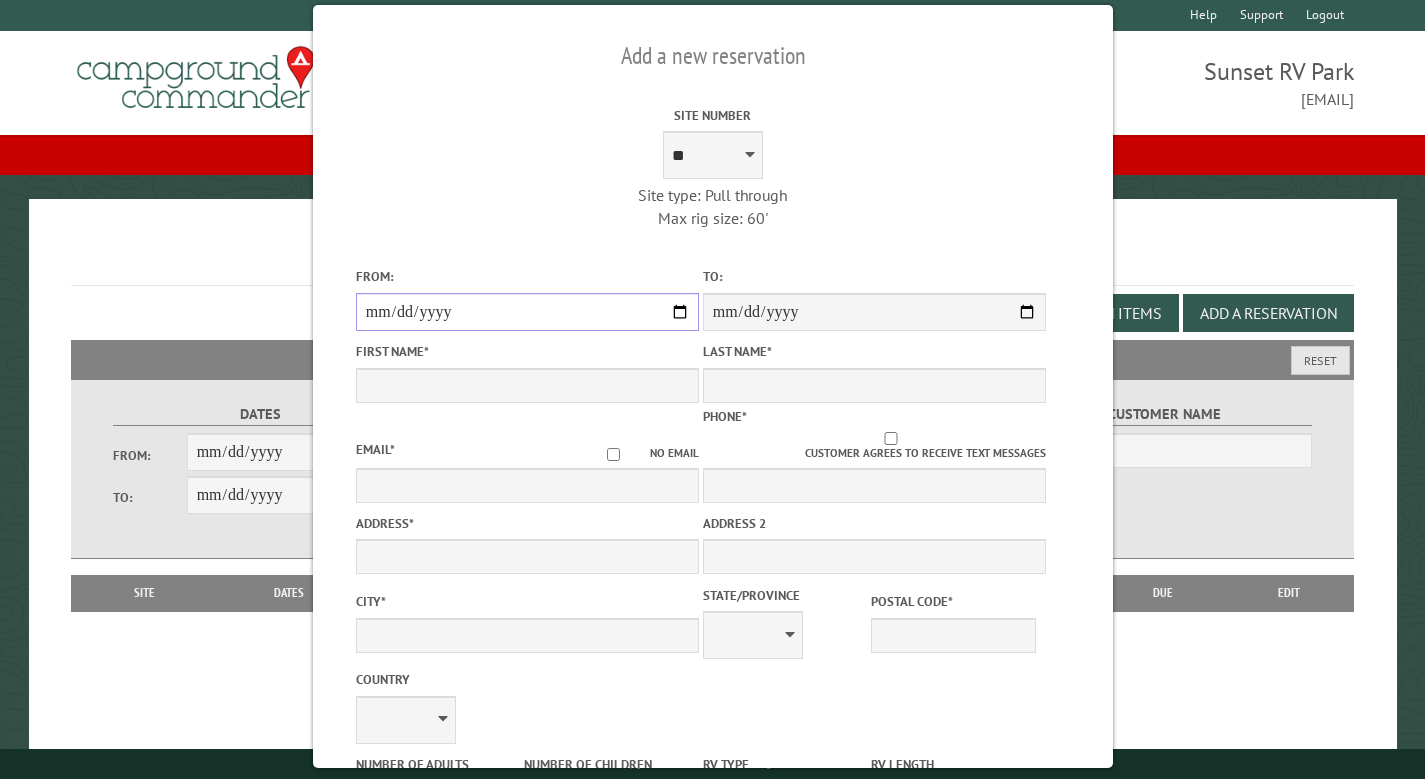 type on "*****" 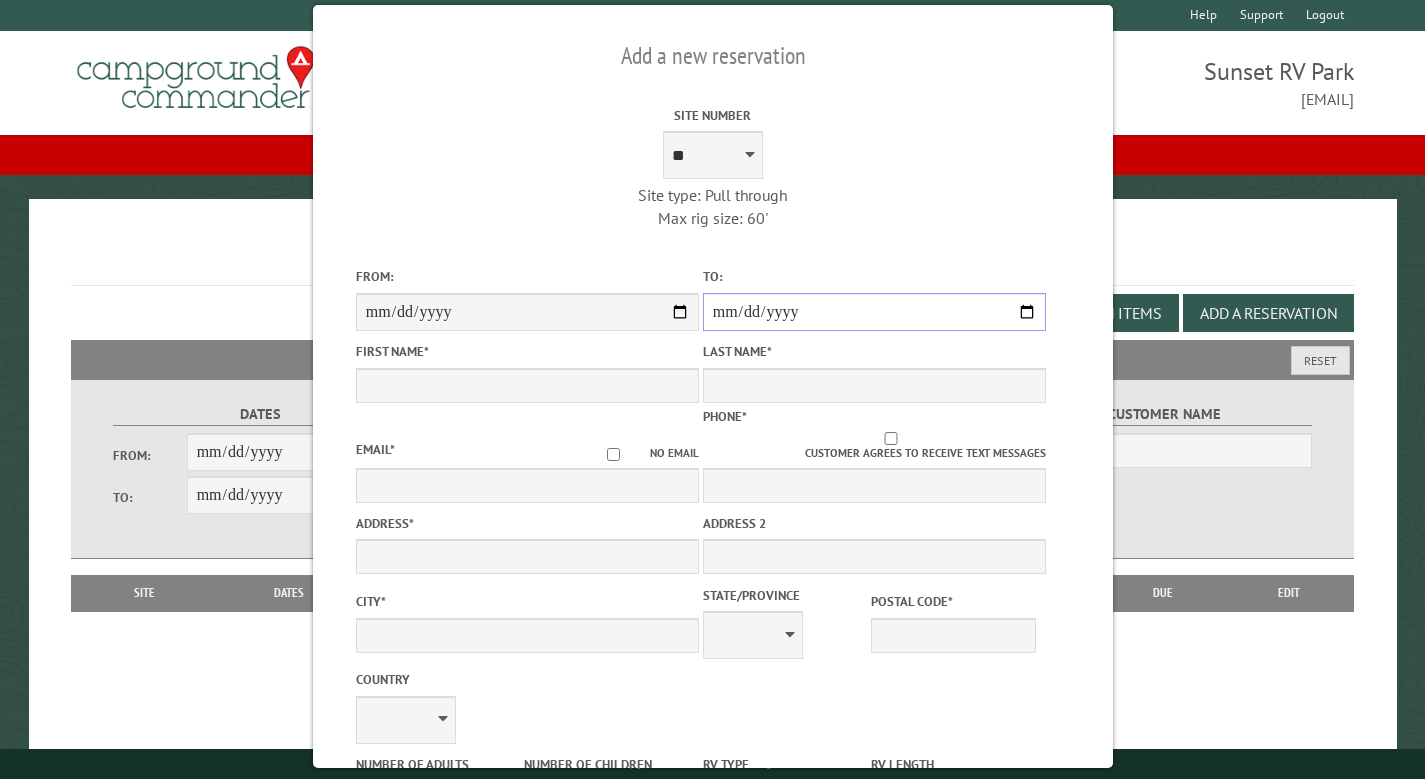 click on "**********" at bounding box center [873, 312] 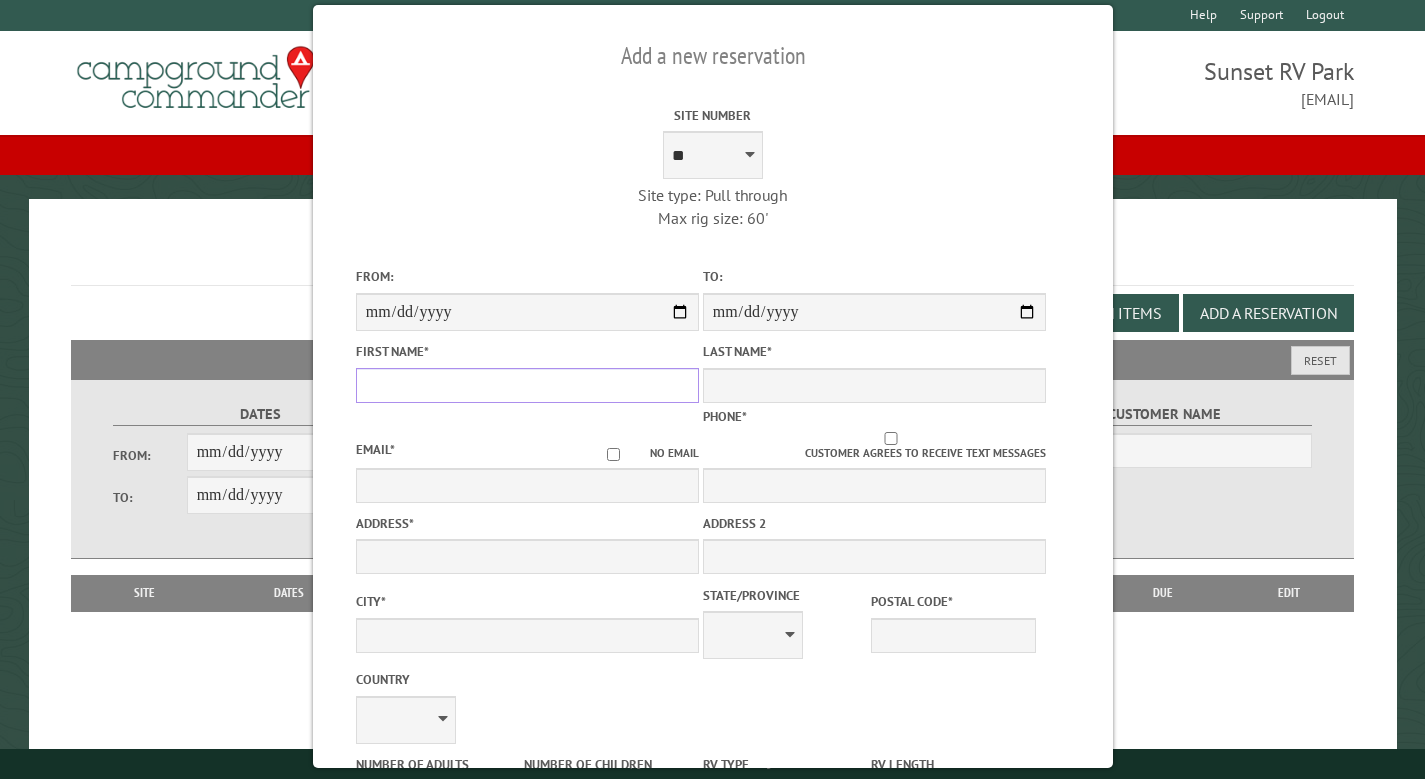 click on "First Name *" at bounding box center (526, 385) 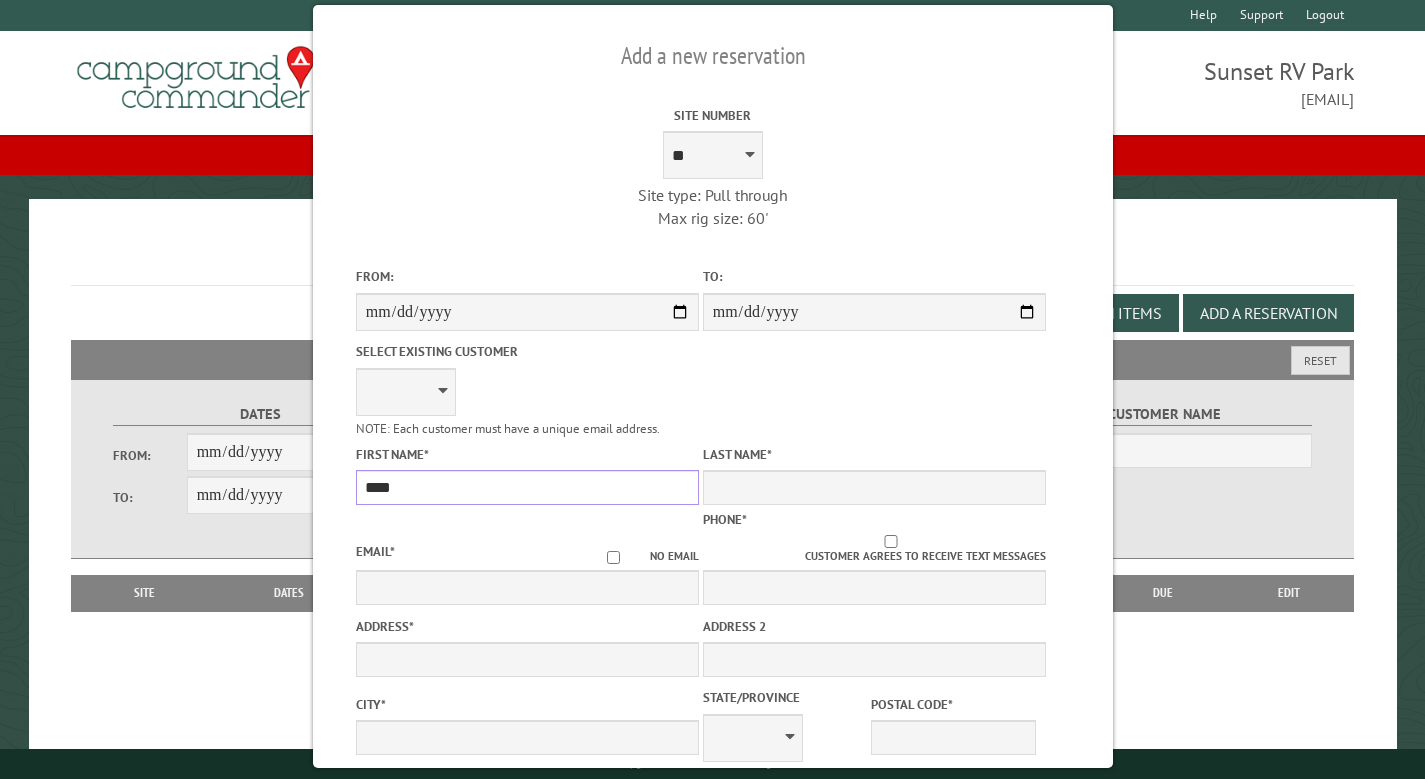 type on "****" 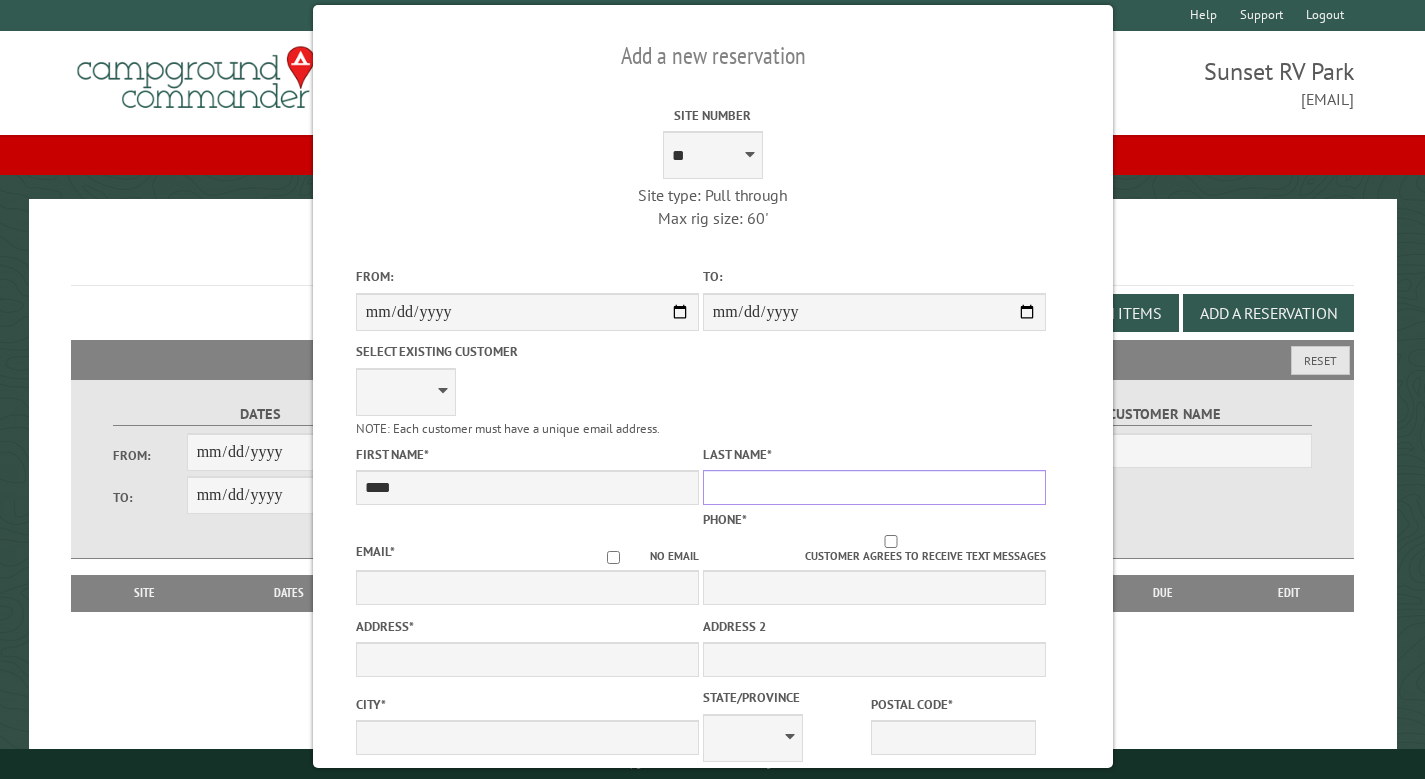 click on "Last Name *" at bounding box center [873, 487] 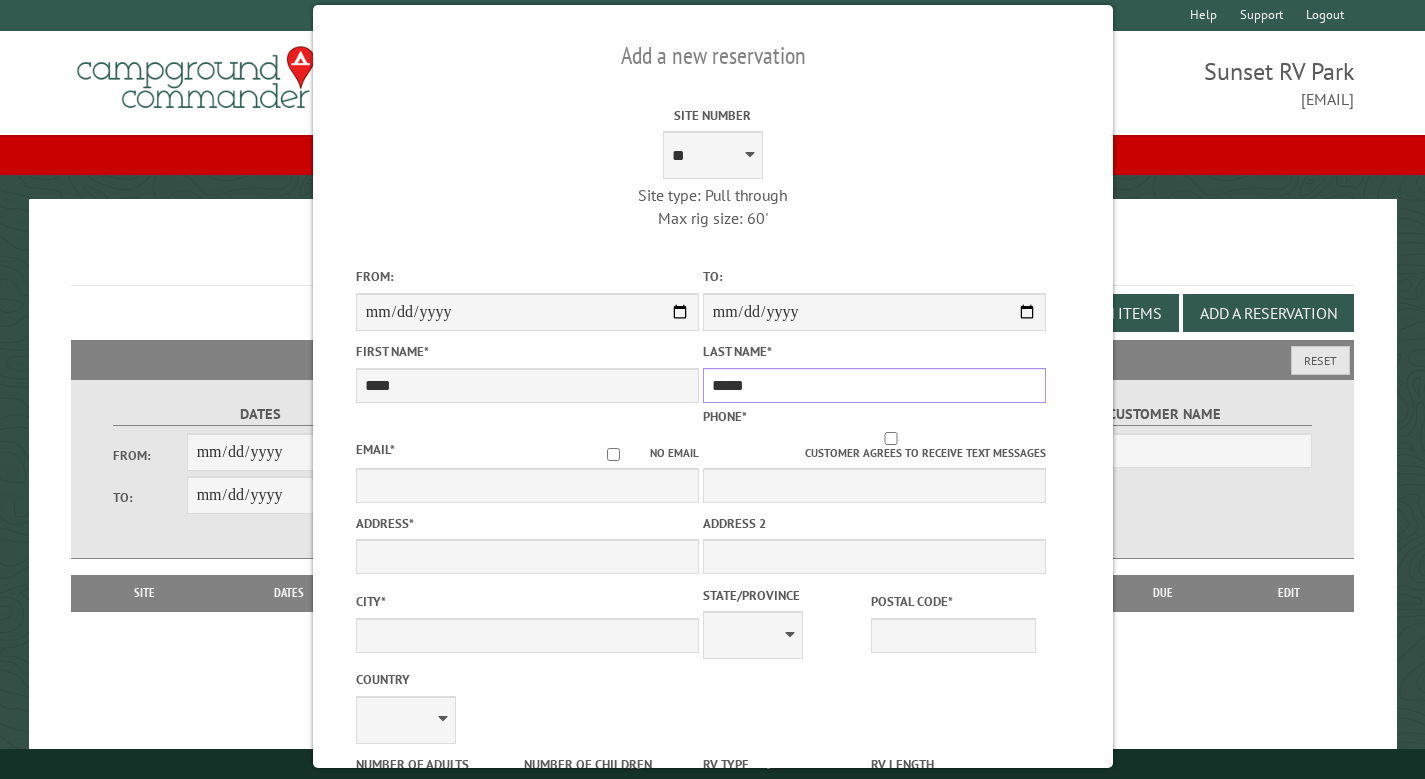type on "*****" 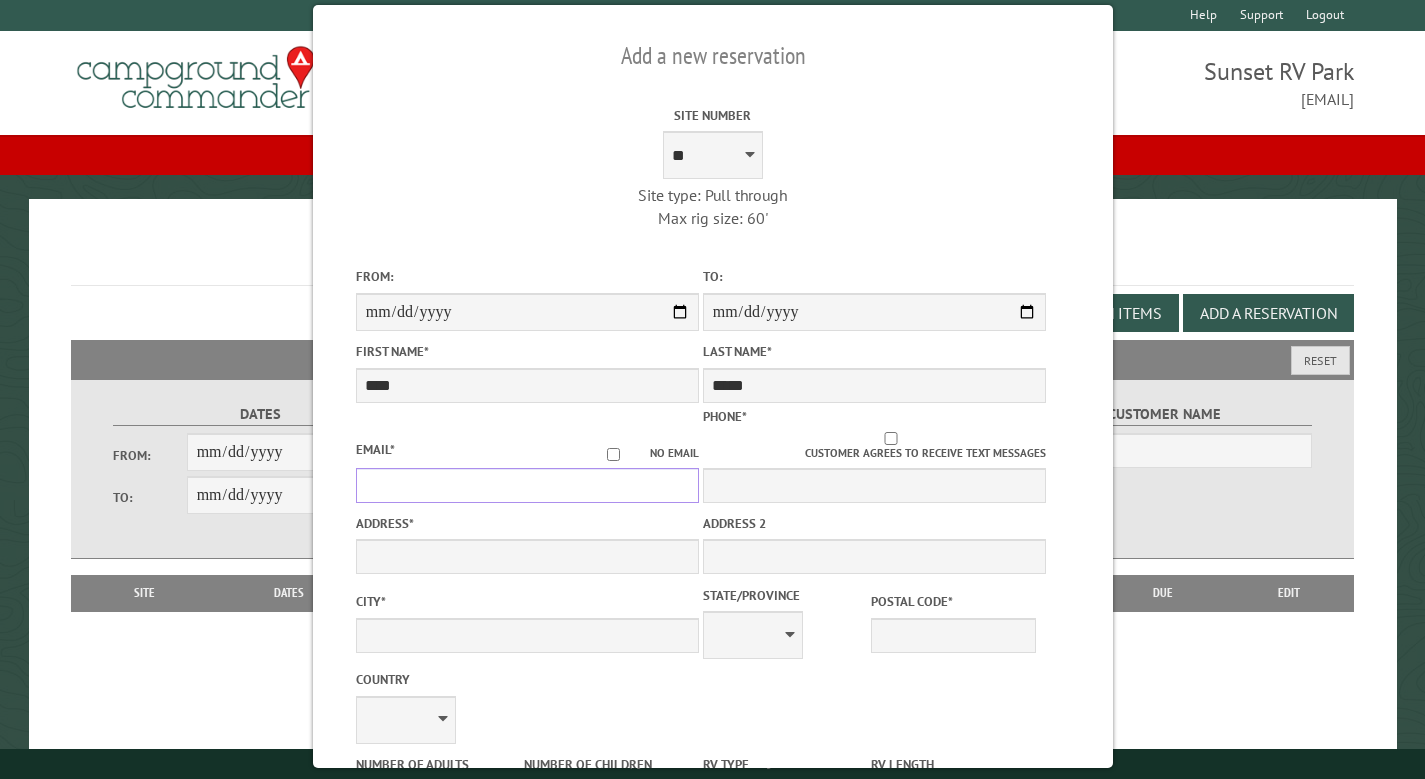 click on "Email *" at bounding box center (526, 485) 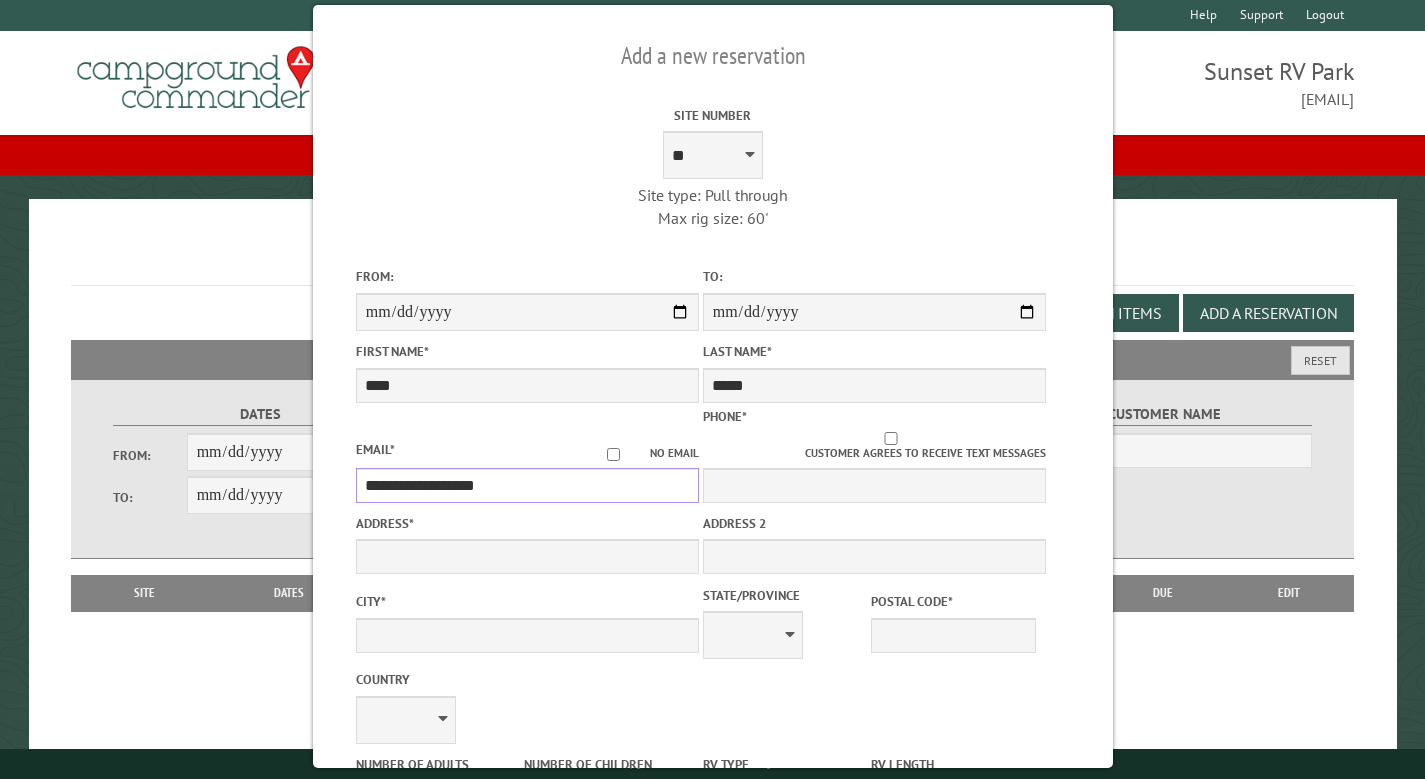 type on "**********" 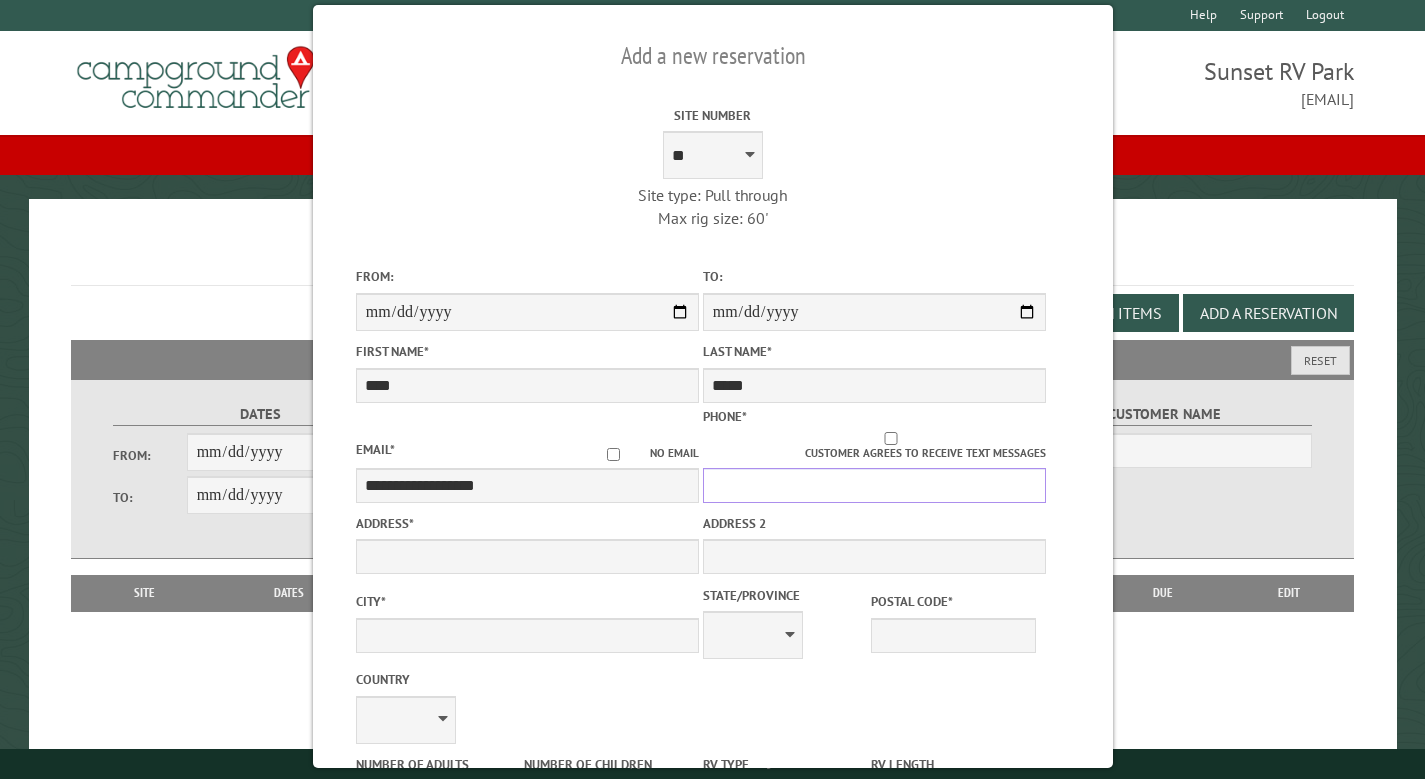 click on "Phone *" at bounding box center (873, 485) 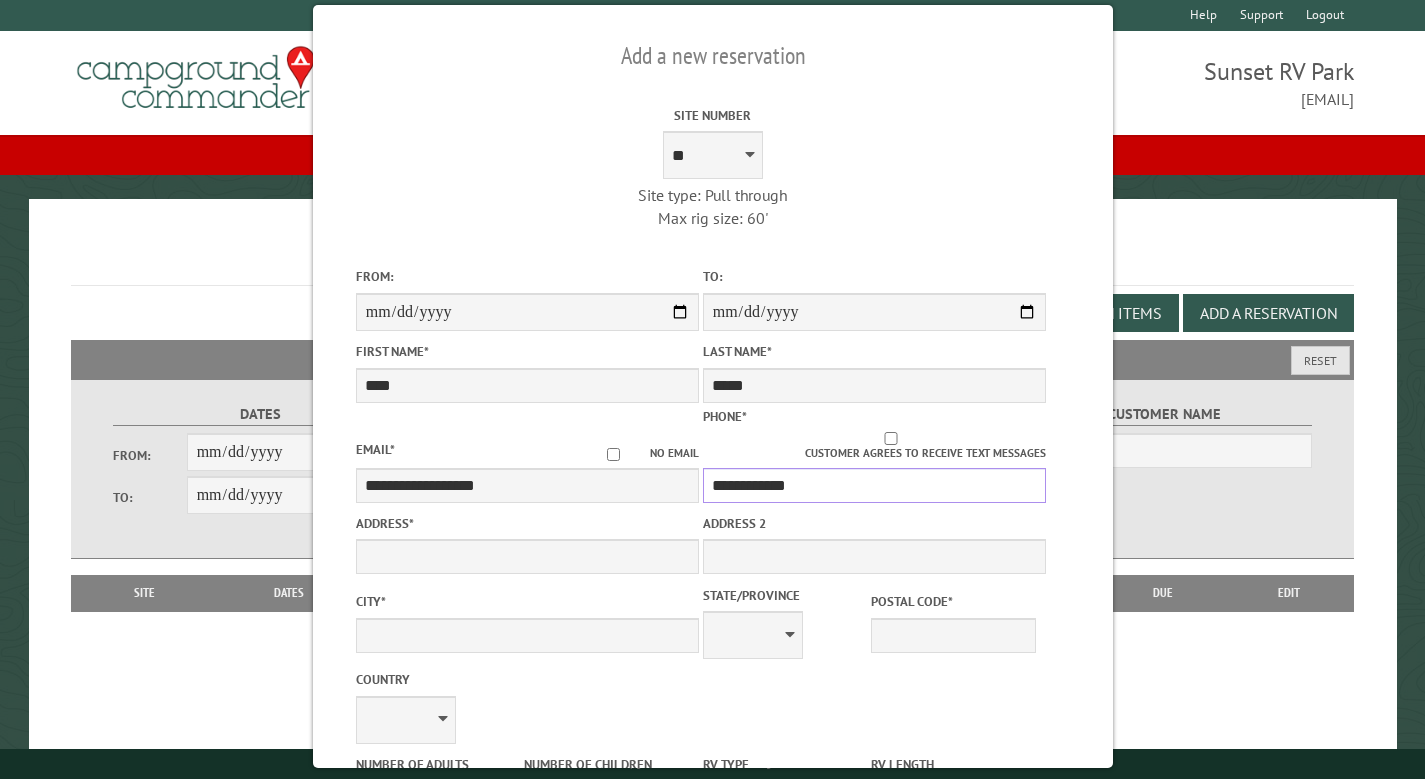 scroll, scrollTop: 152, scrollLeft: 0, axis: vertical 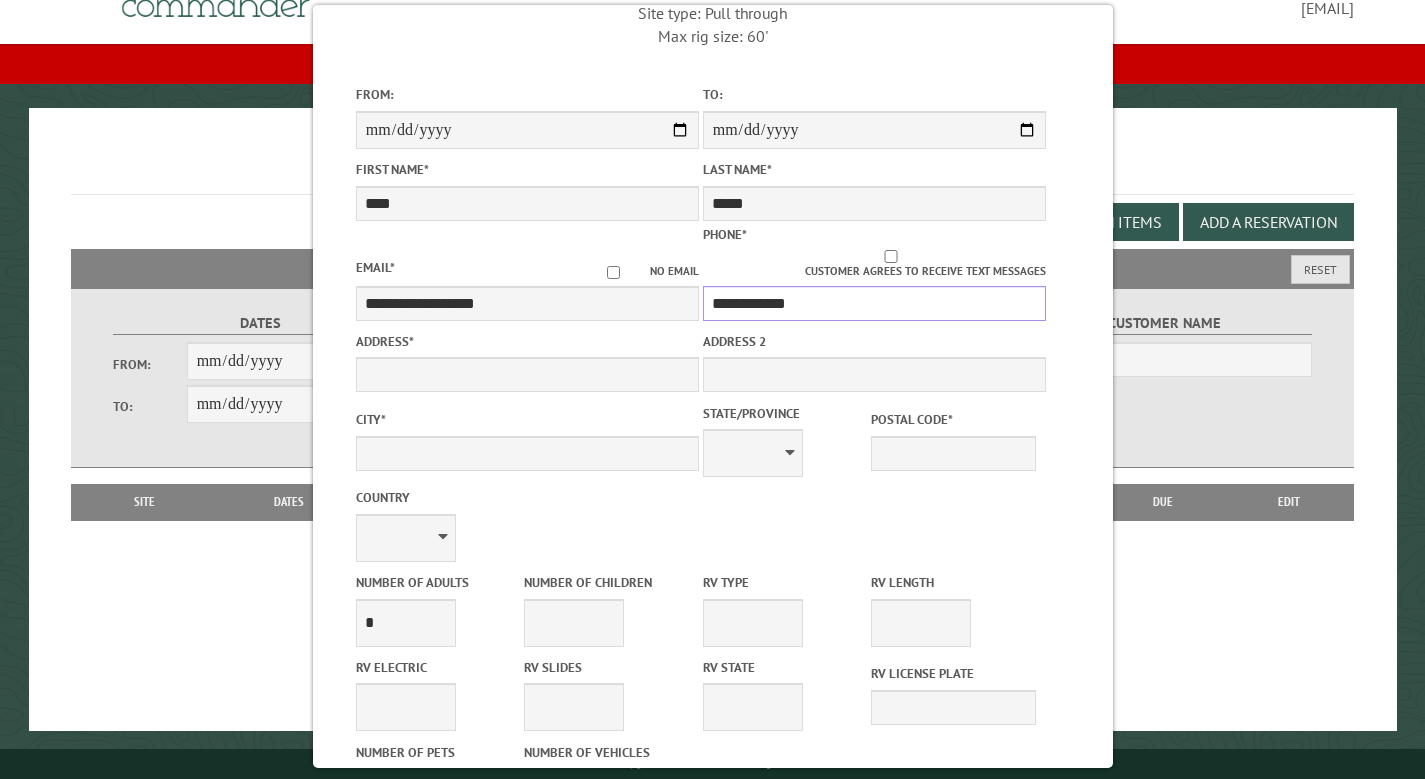 type on "**********" 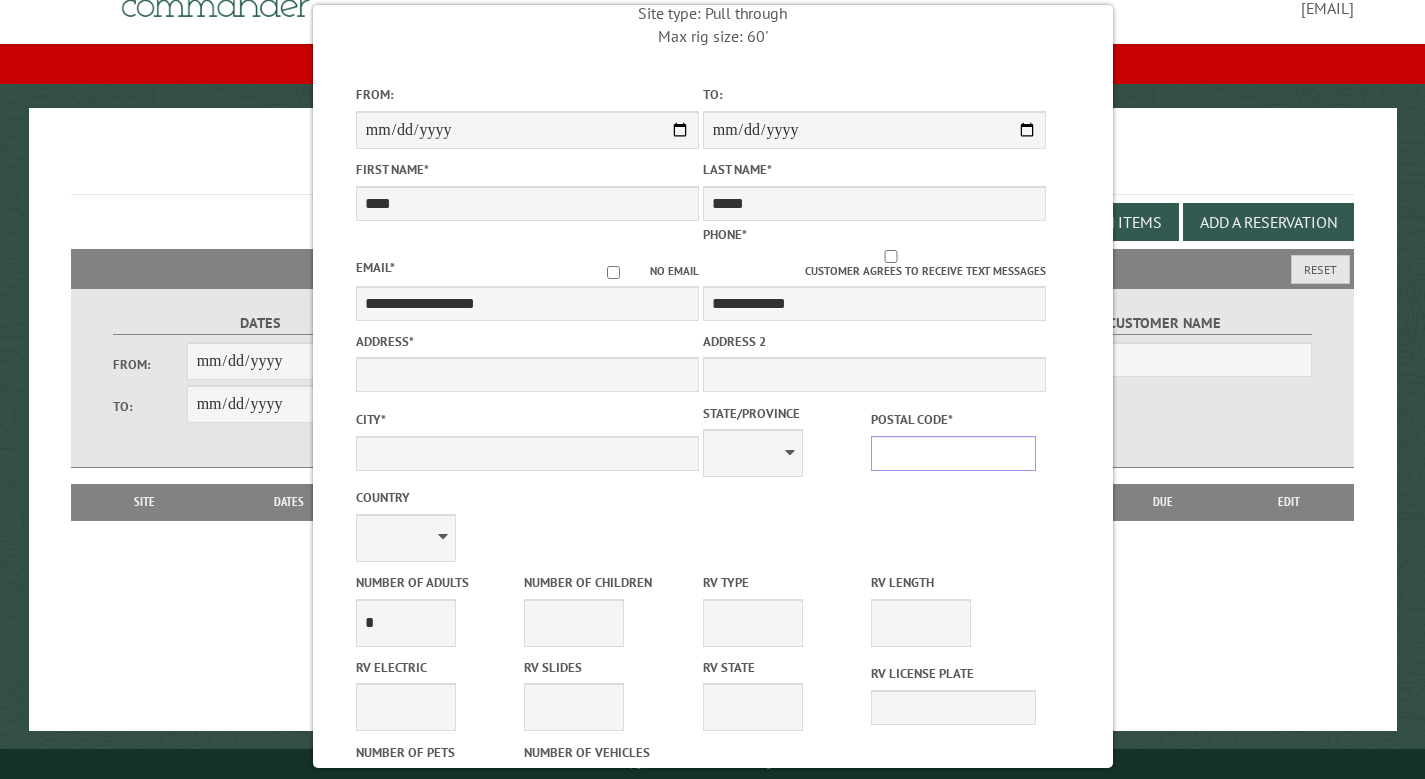 click on "Postal Code *" at bounding box center [953, 453] 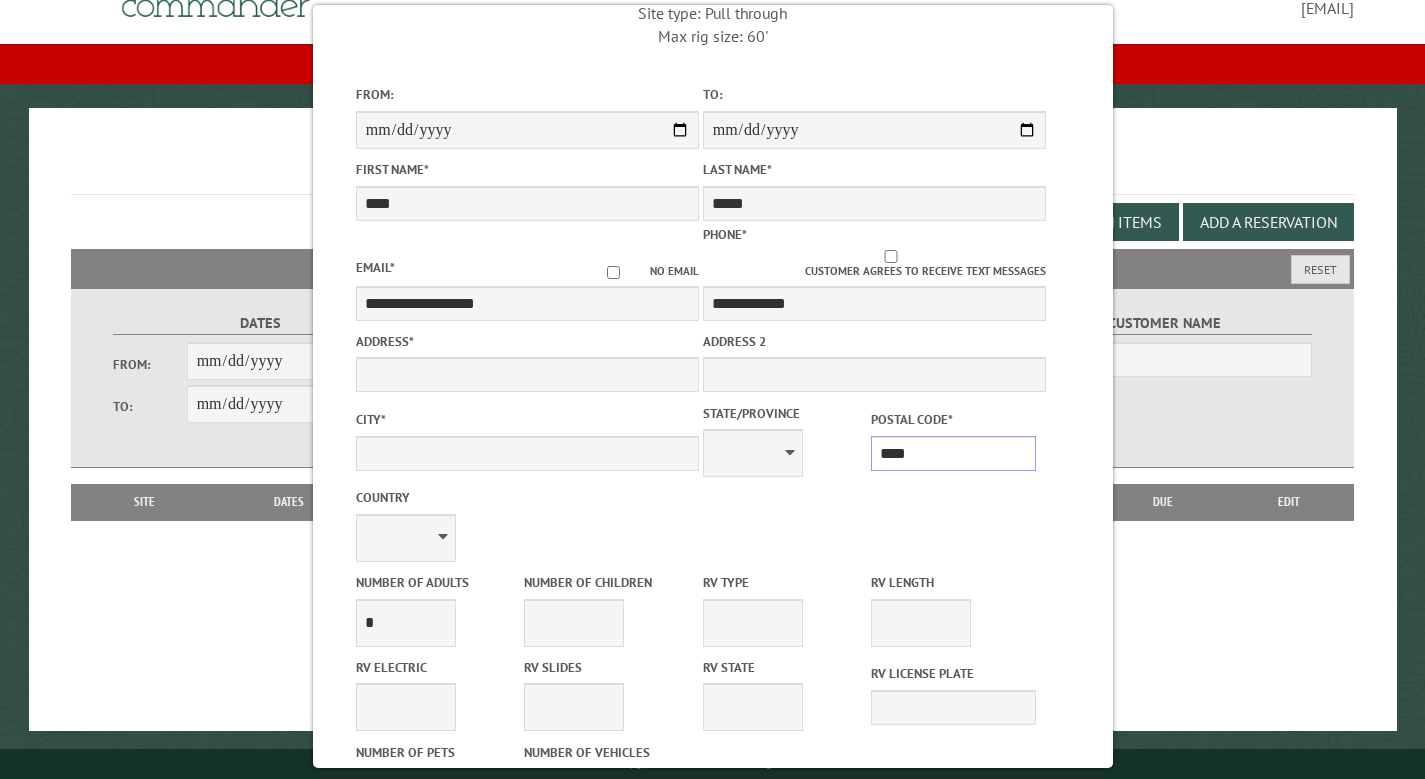 type on "*****" 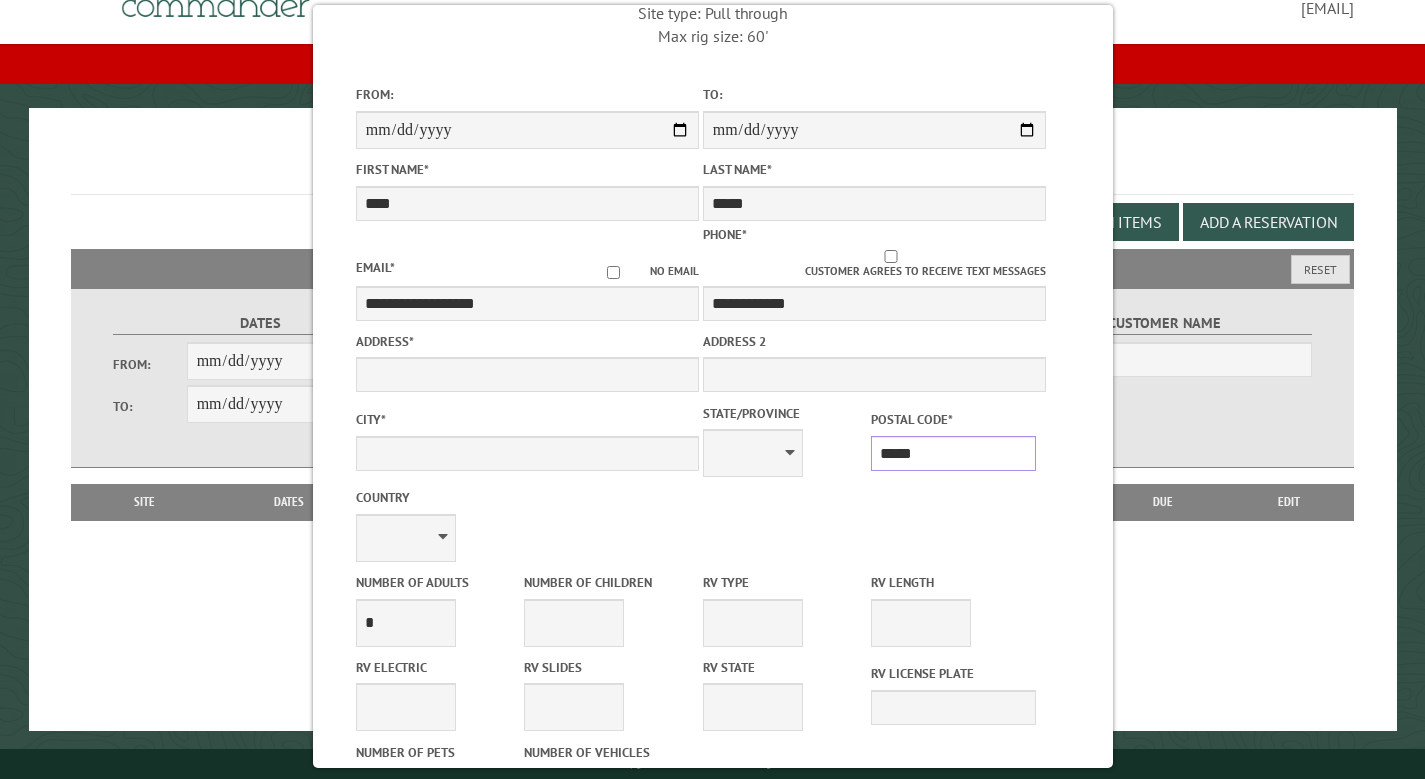type on "**********" 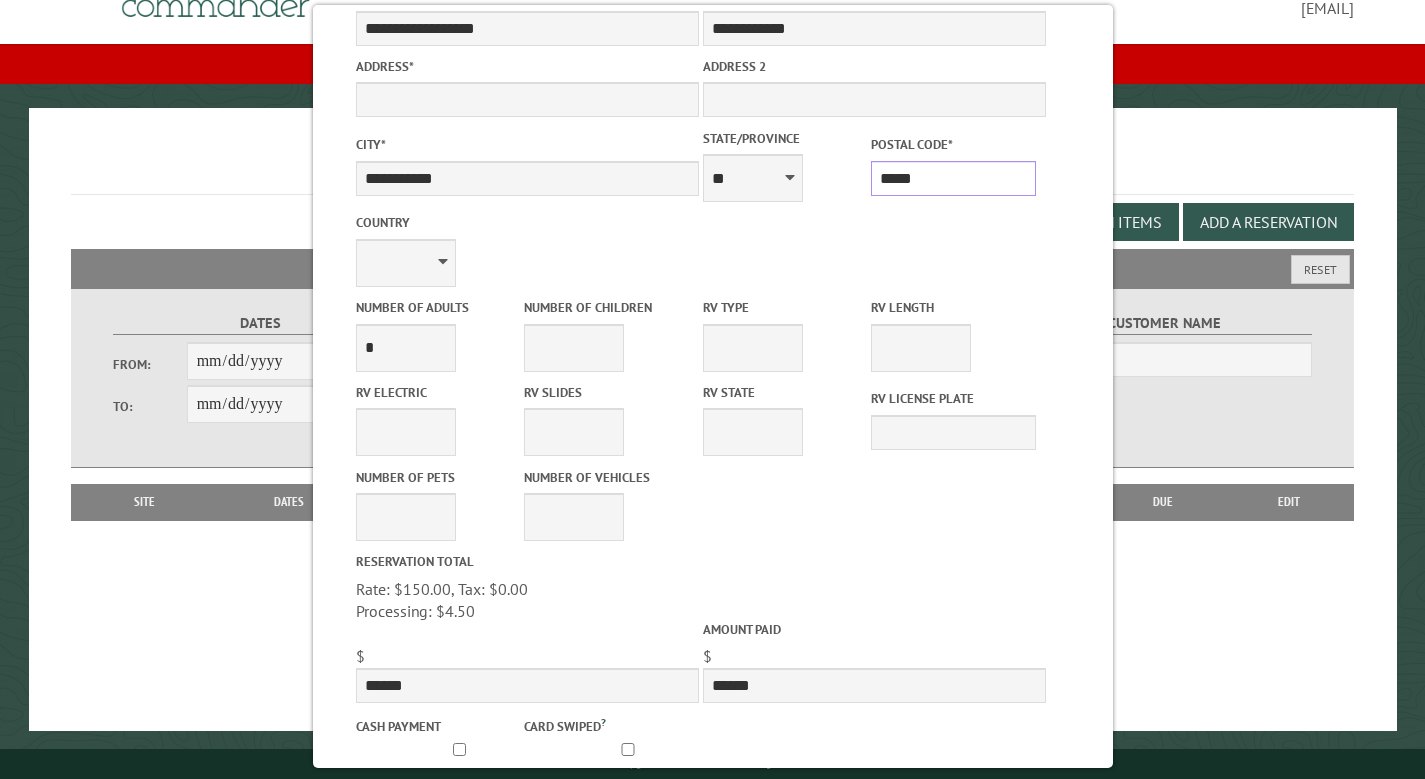 scroll, scrollTop: 466, scrollLeft: 0, axis: vertical 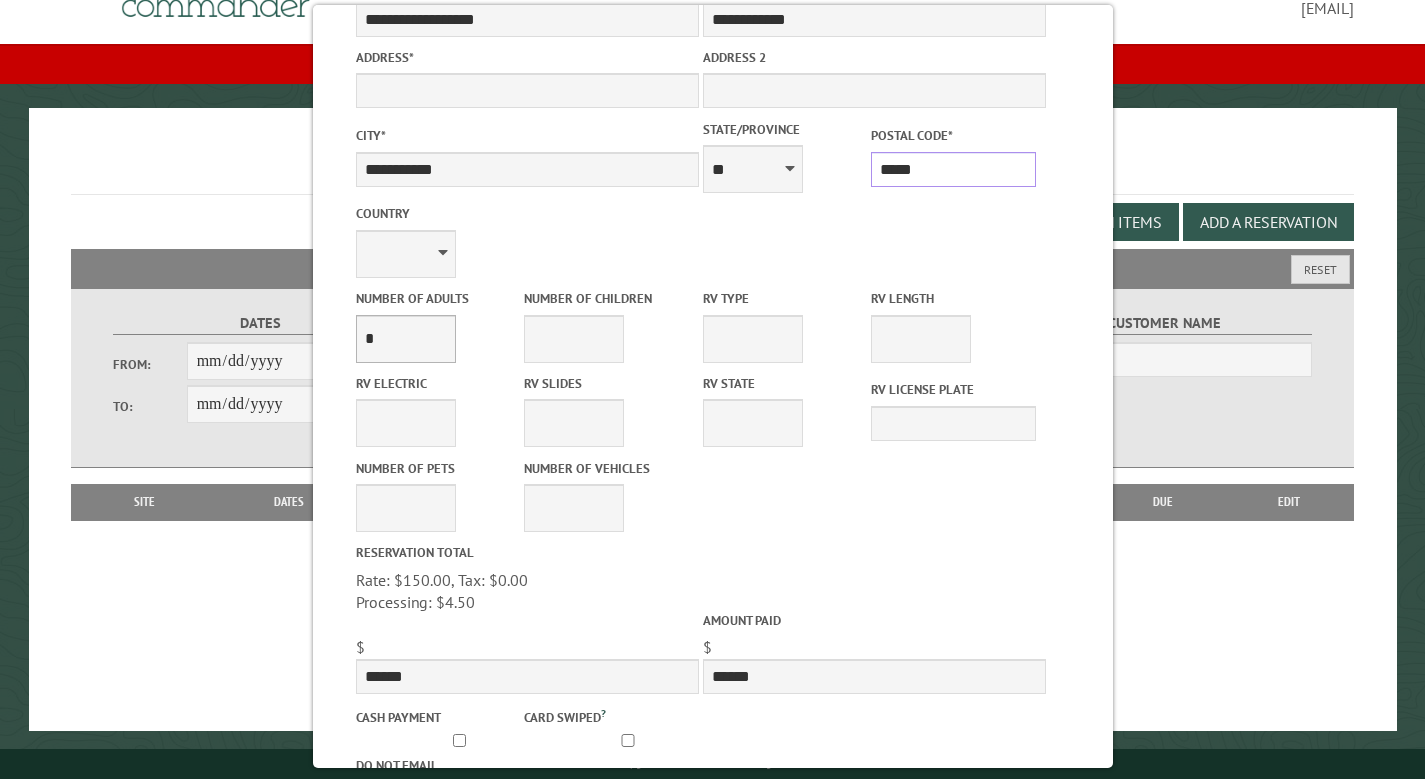 type on "*****" 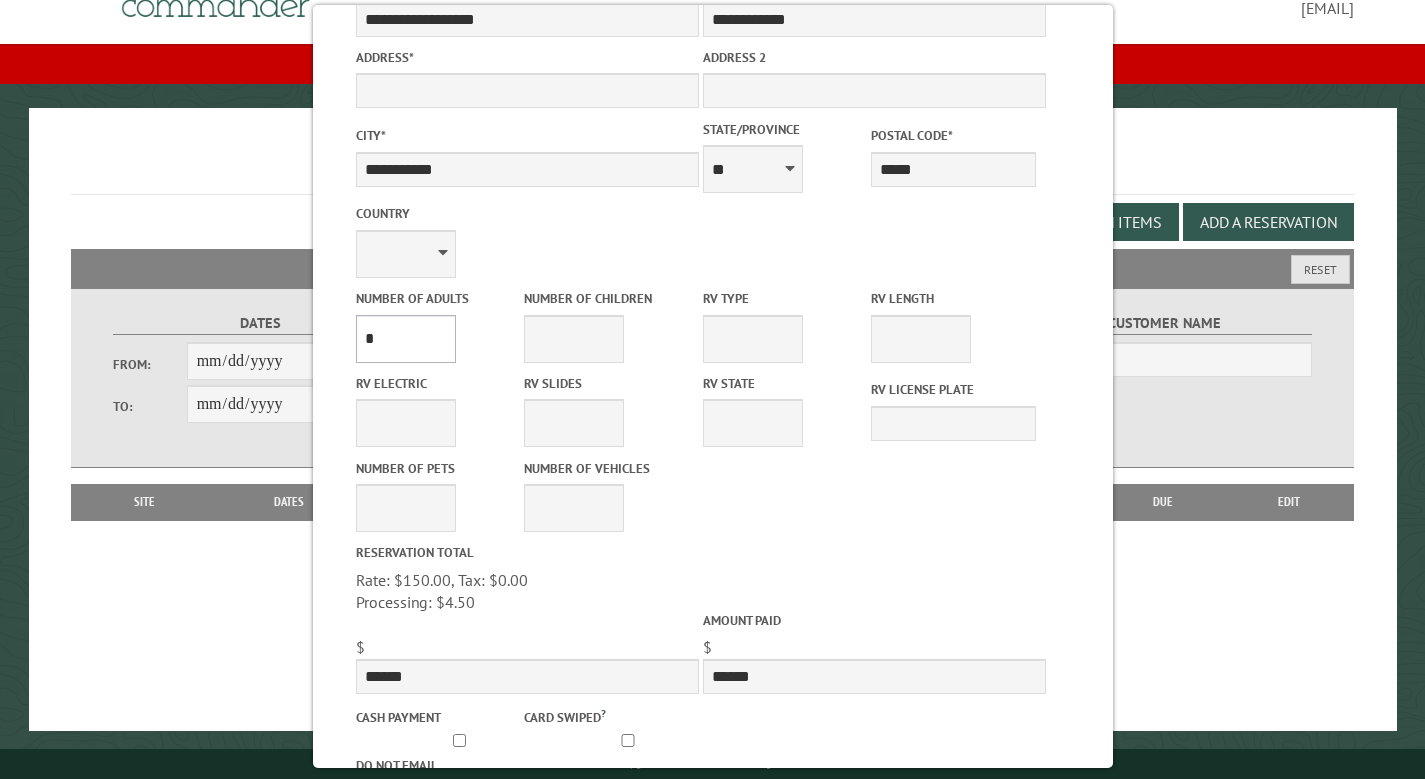 click on "* * * * * * * * * * **" at bounding box center (405, 339) 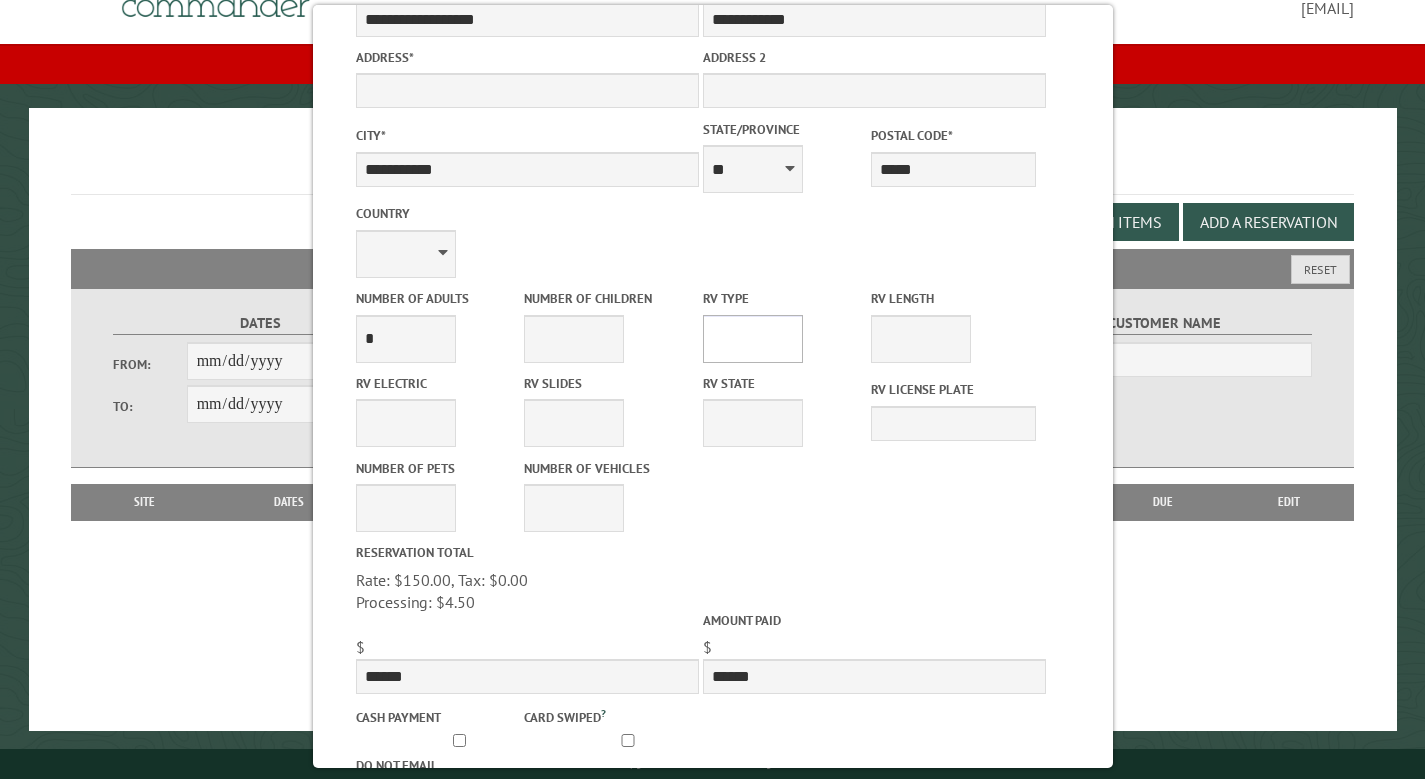 click on "**********" at bounding box center [752, 339] 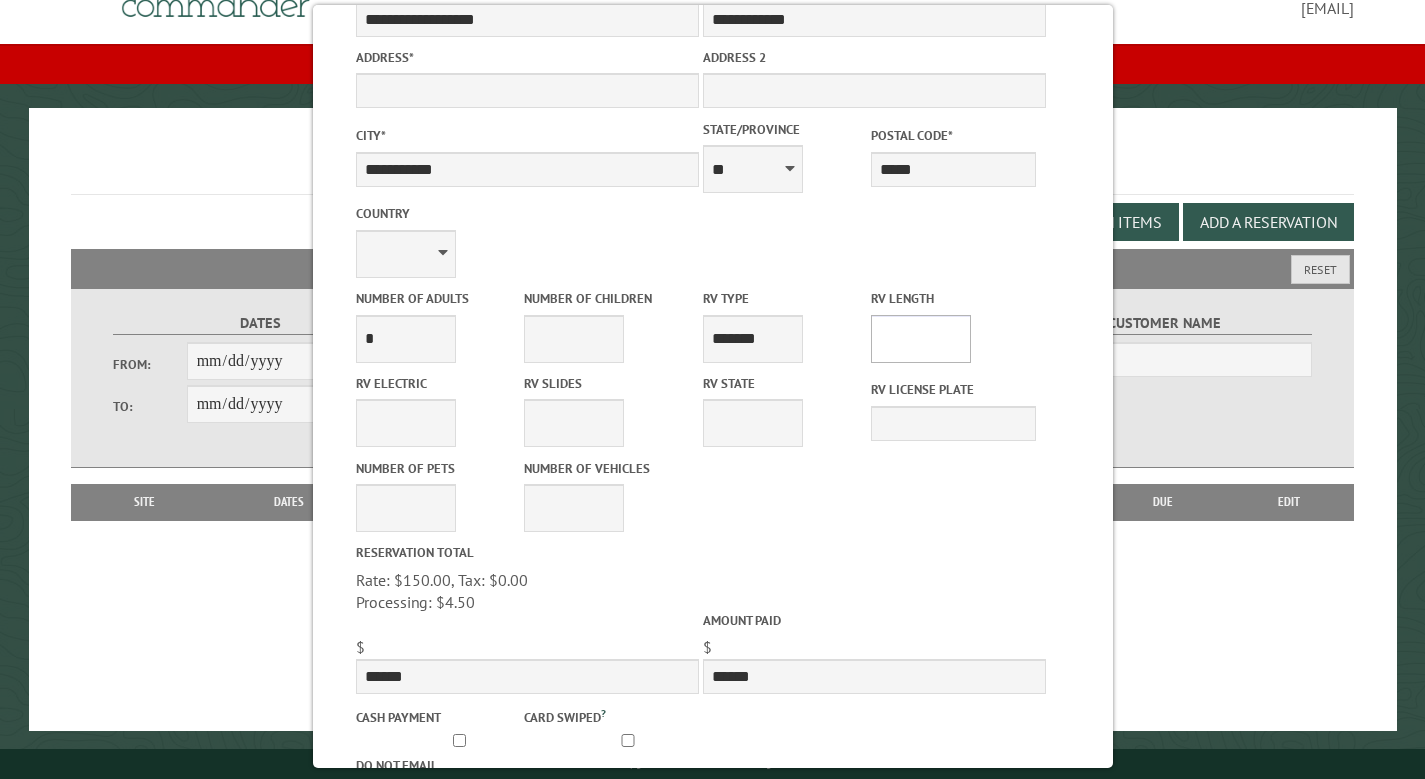 click on "* ** ** ** ** ** ** ** ** ** ** **" at bounding box center (921, 339) 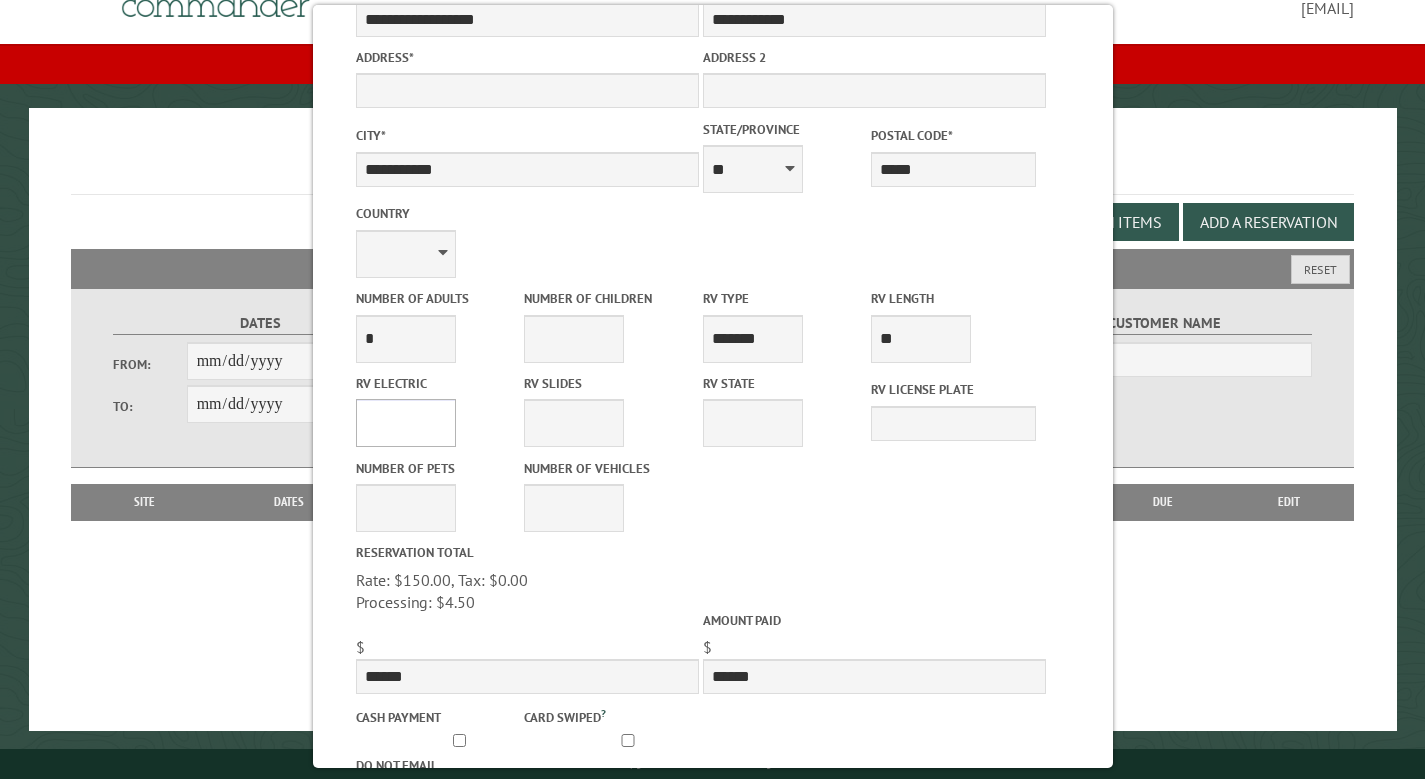 click on "**** *** *** ***" at bounding box center (405, 423) 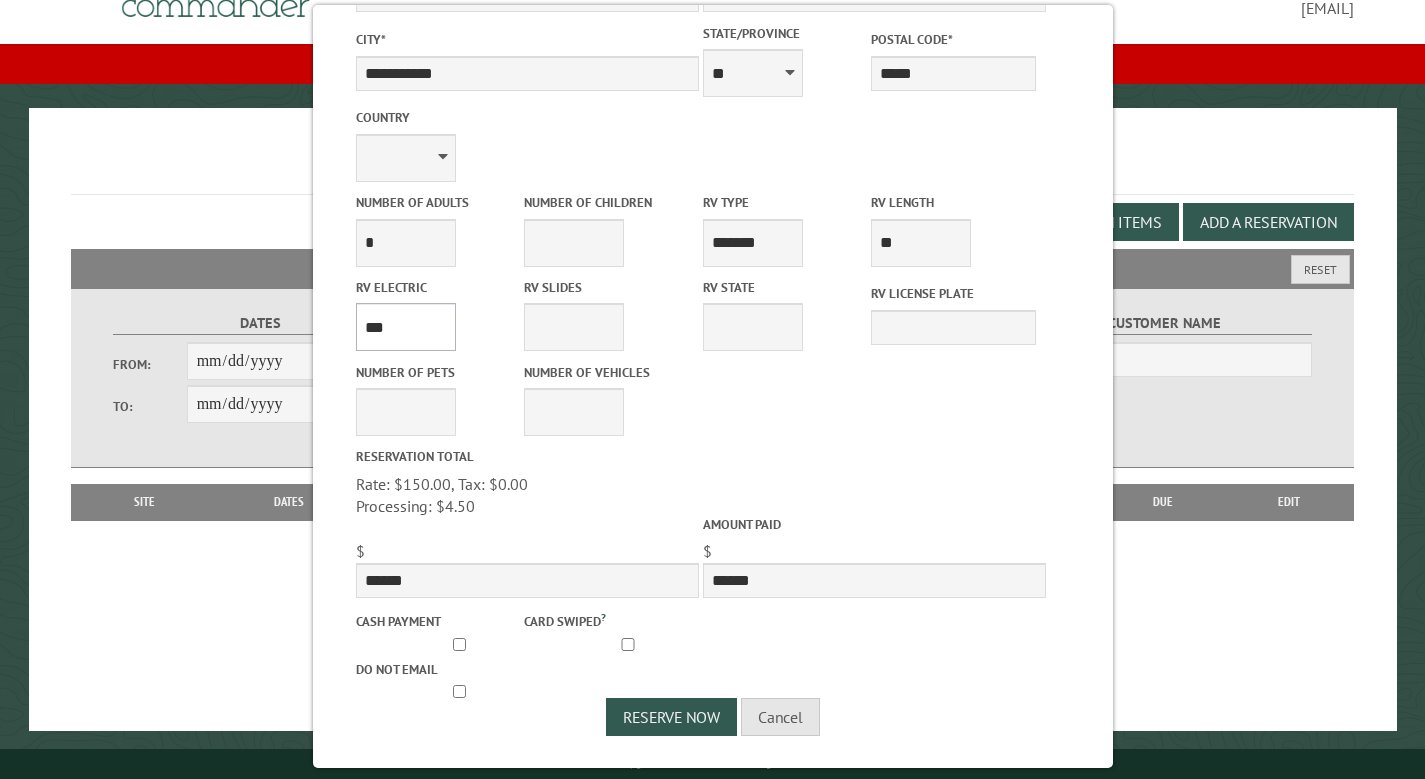 scroll, scrollTop: 780, scrollLeft: 0, axis: vertical 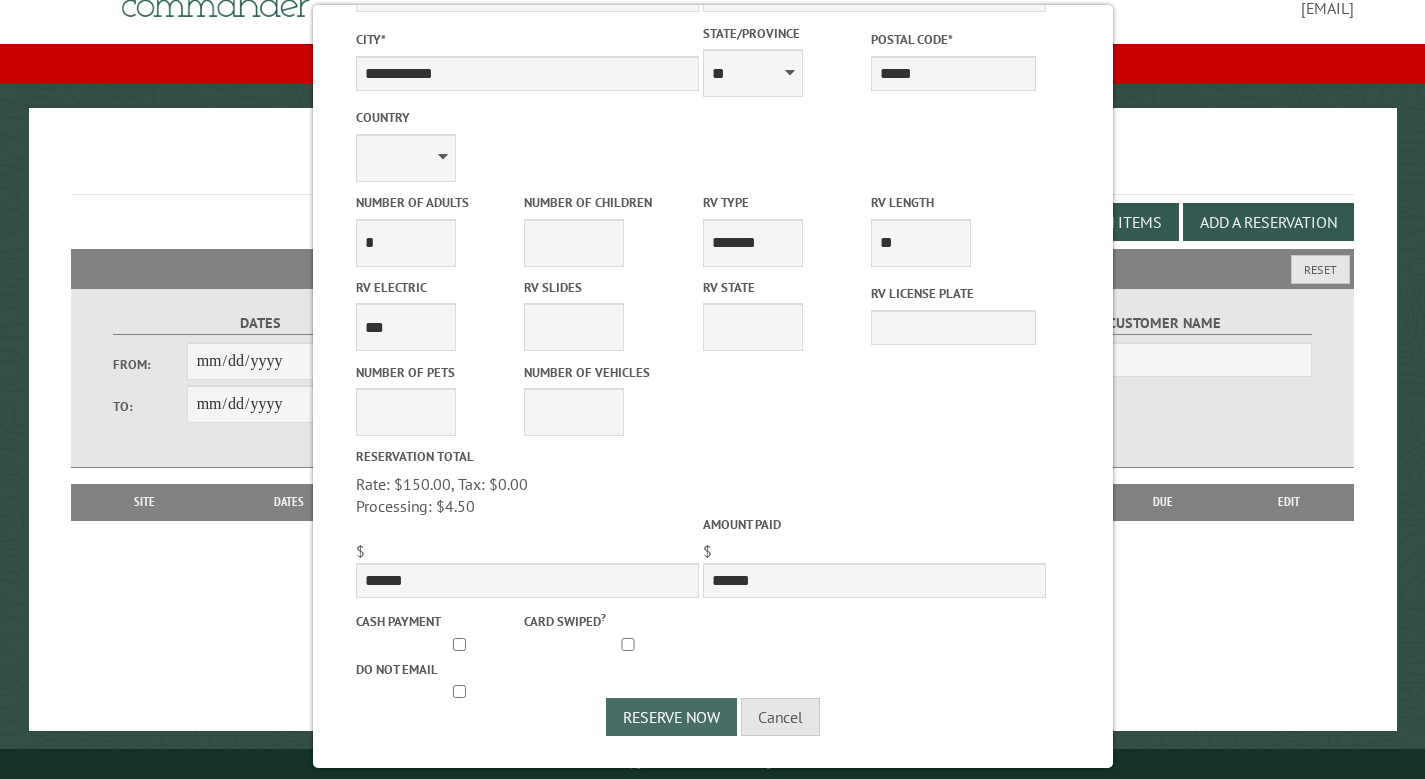 click on "Reserve Now" at bounding box center [671, 717] 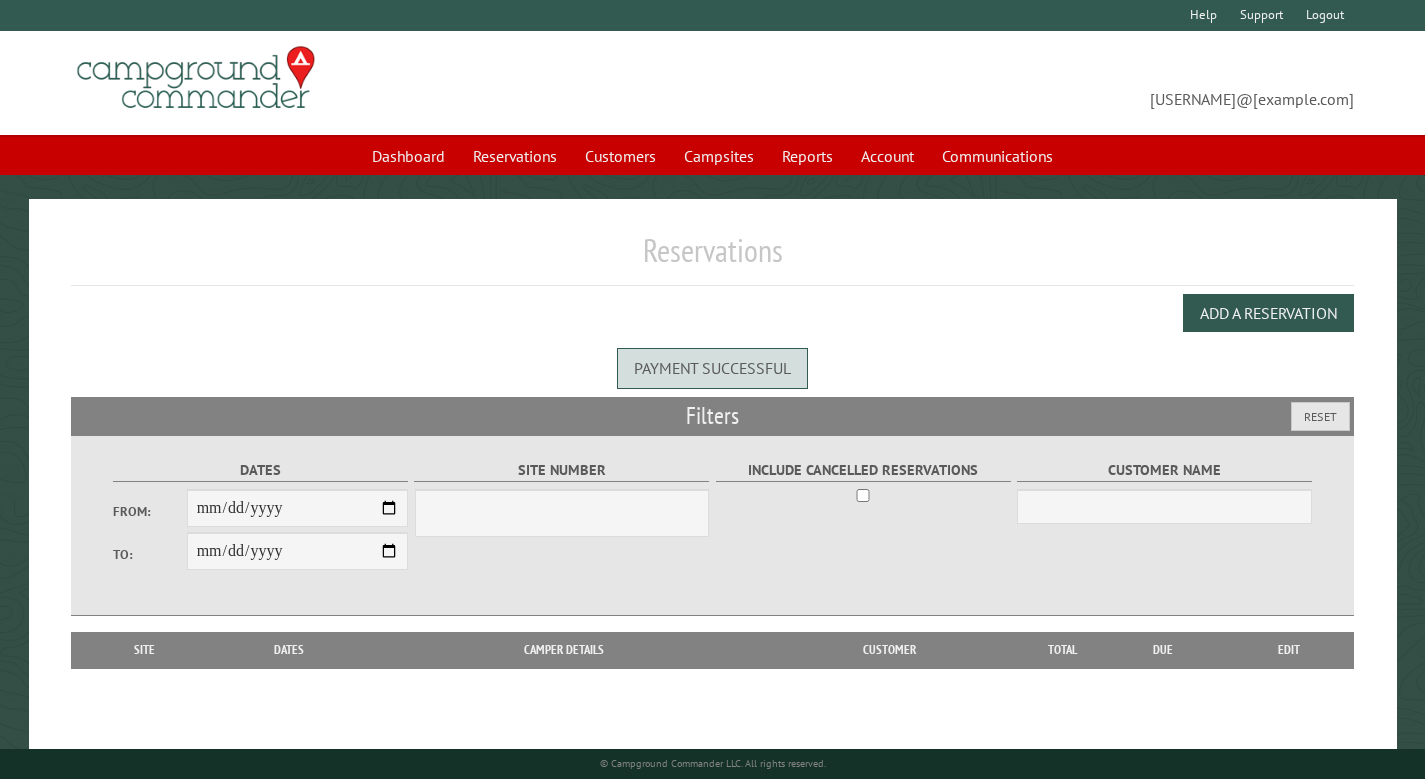 scroll, scrollTop: 0, scrollLeft: 0, axis: both 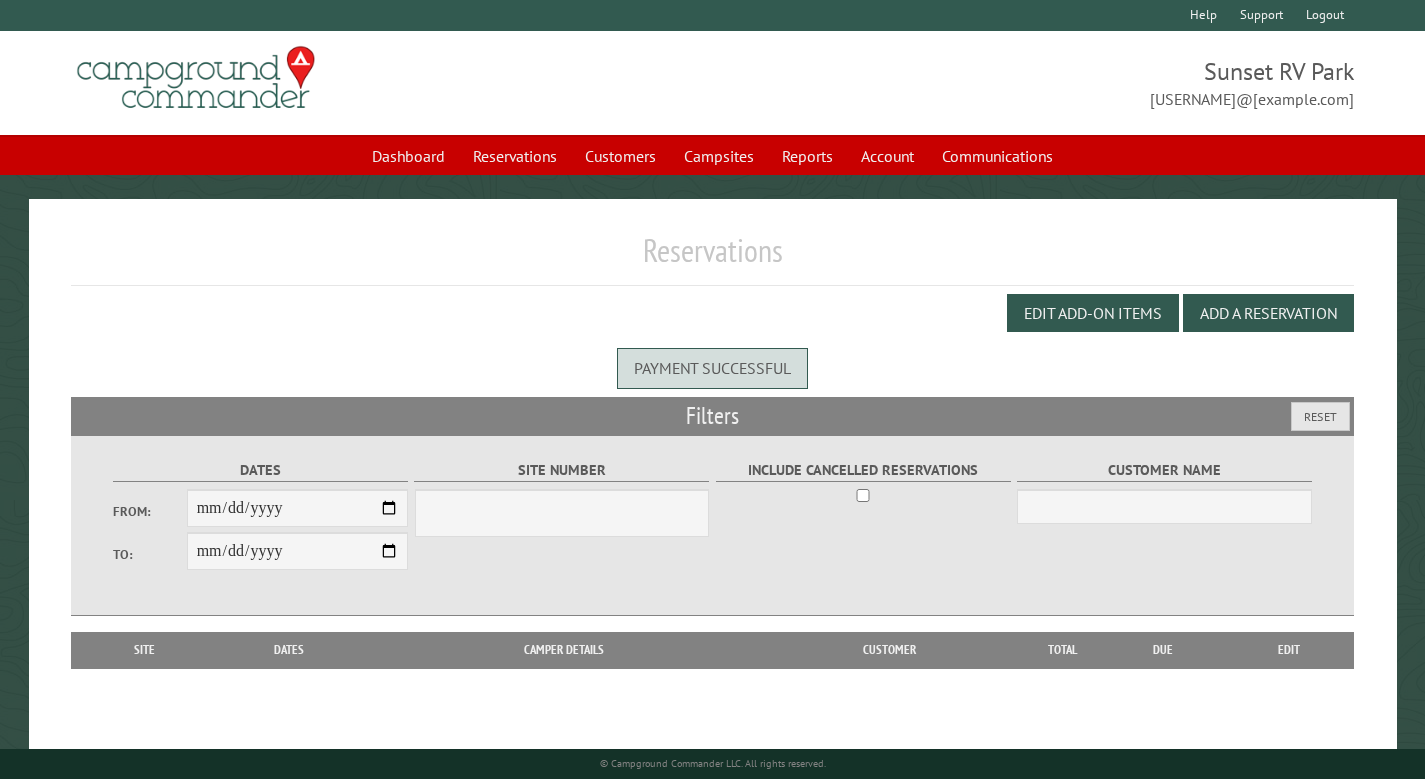select on "***" 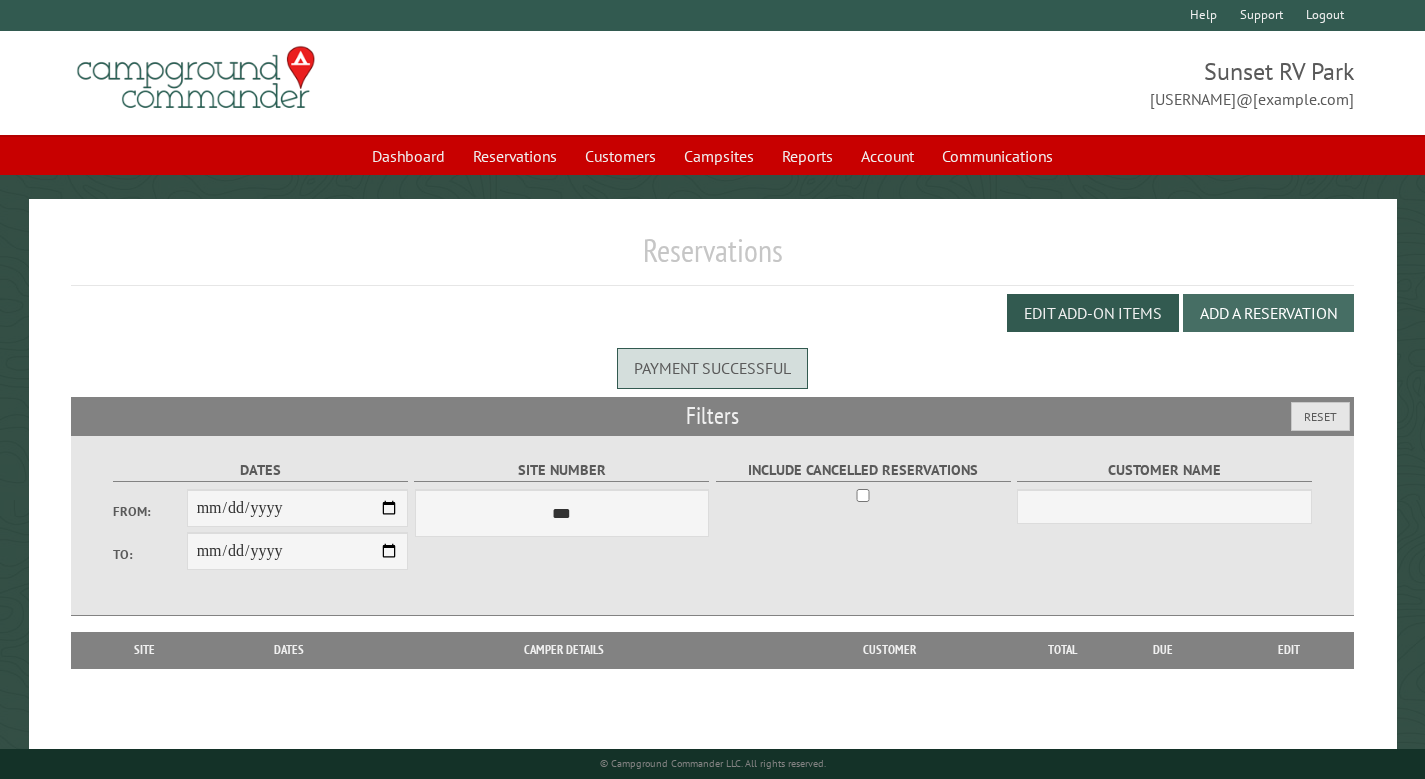 click on "Add a Reservation" at bounding box center (1268, 313) 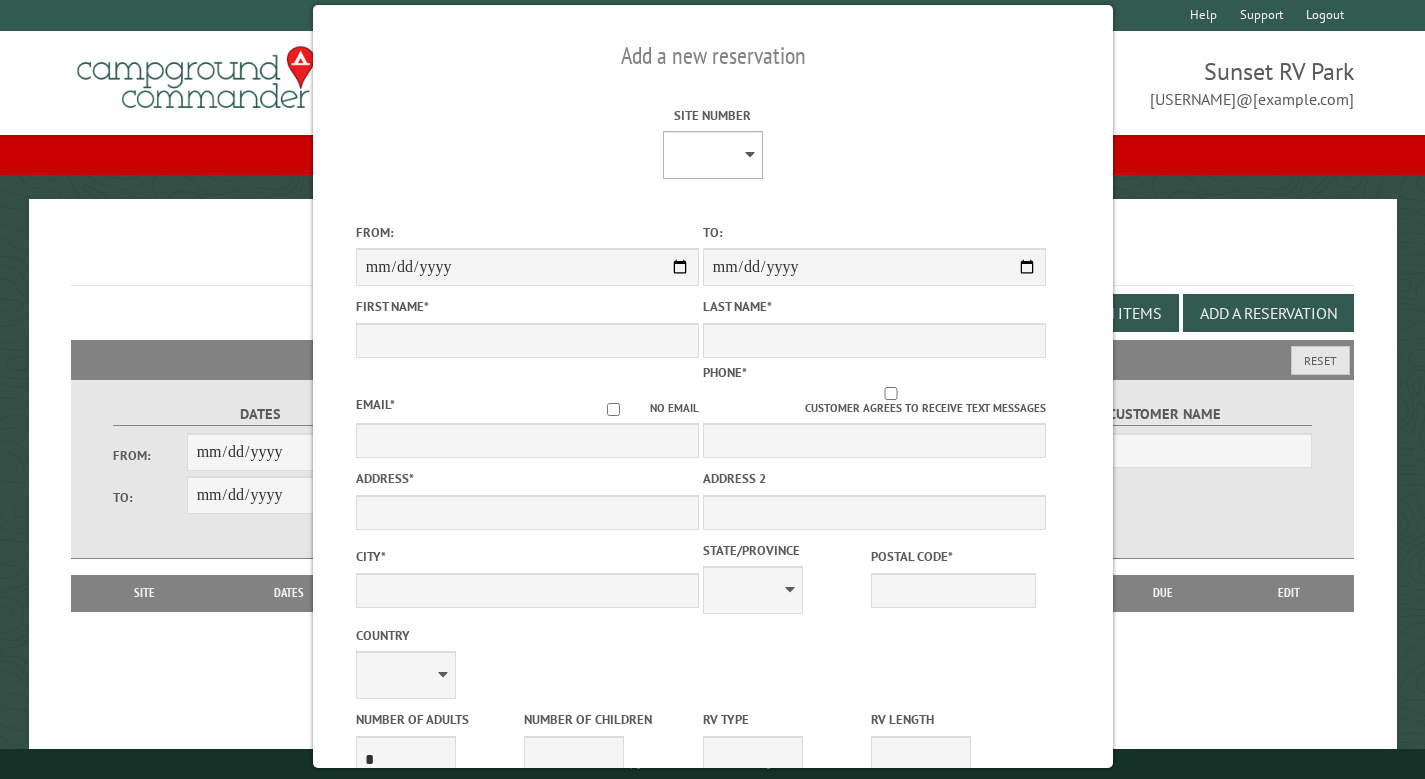 click on "[FIRST] [LAST]" at bounding box center [712, 155] 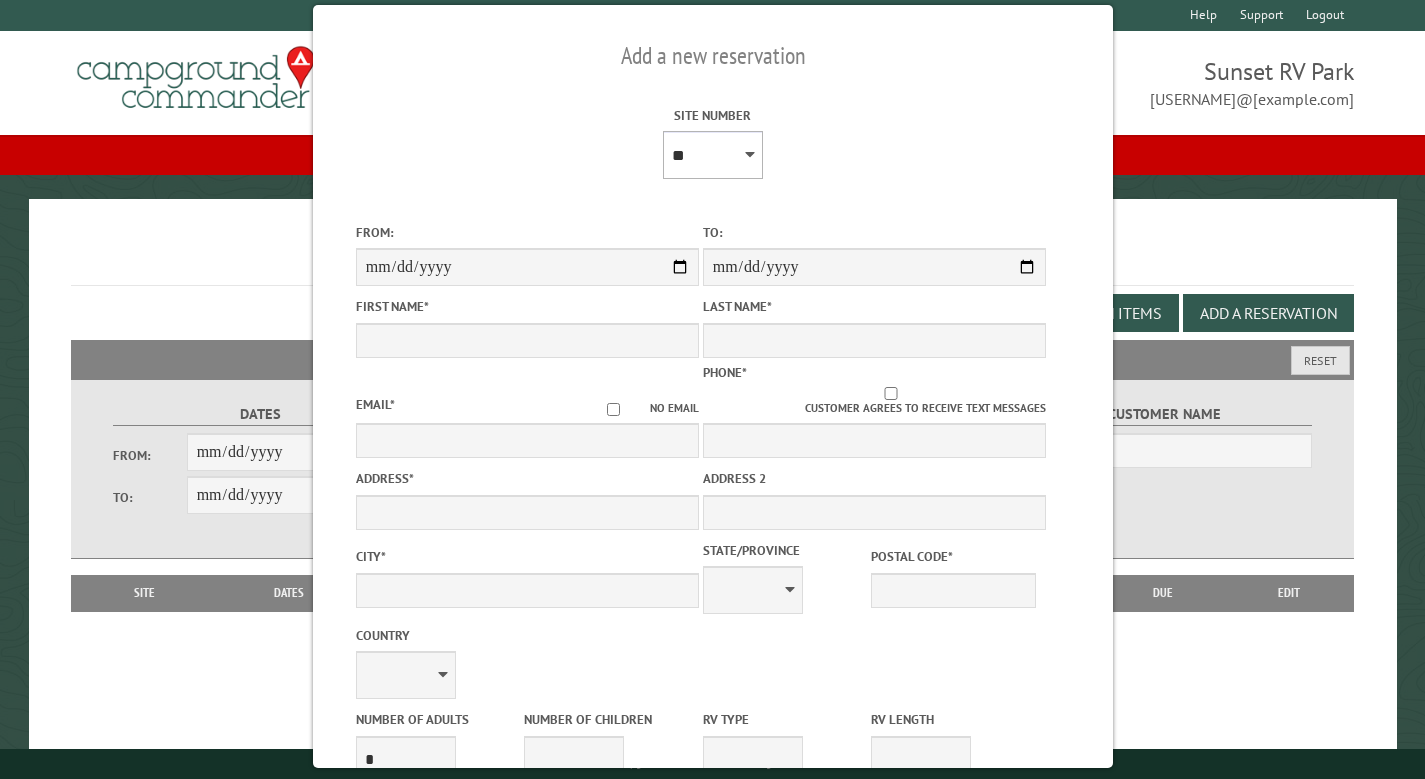 type on "****" 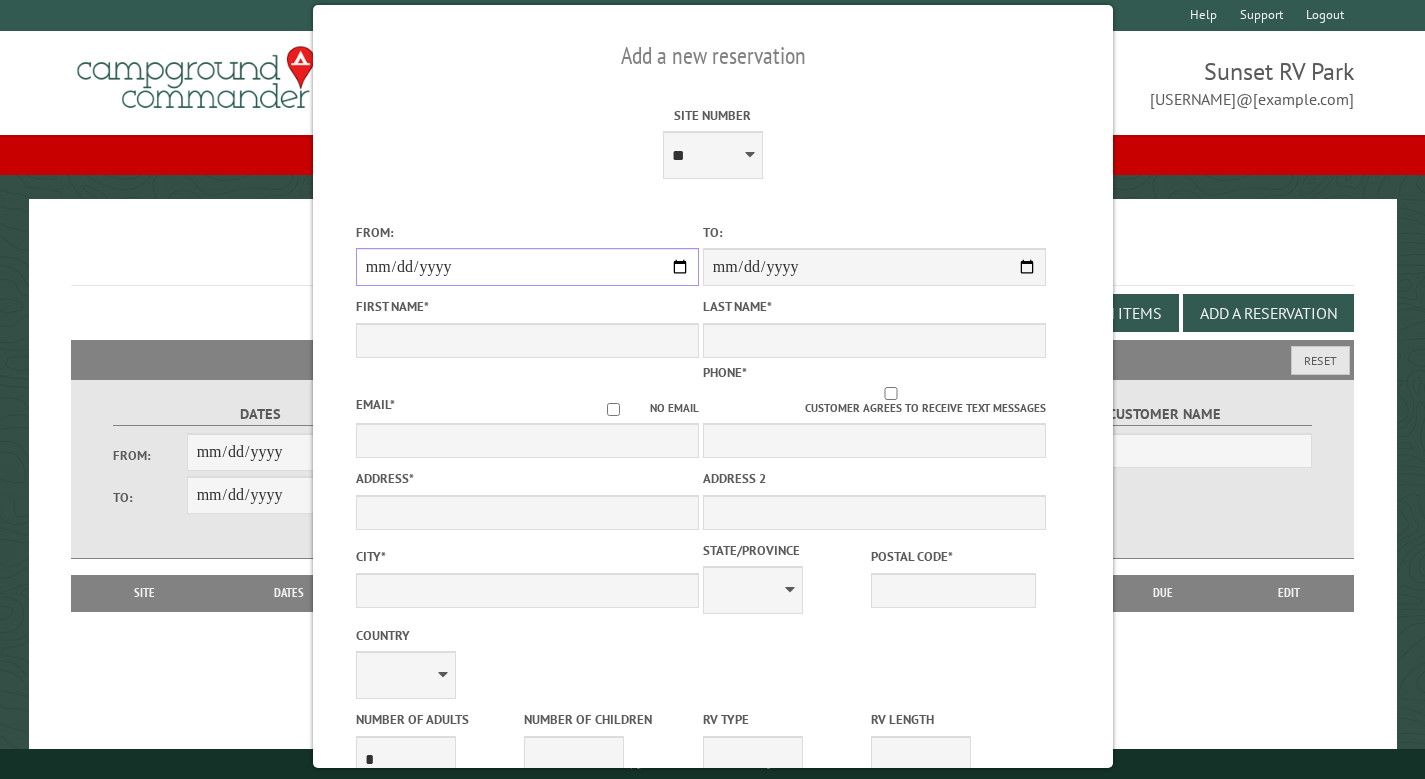 click on "From:" at bounding box center [526, 267] 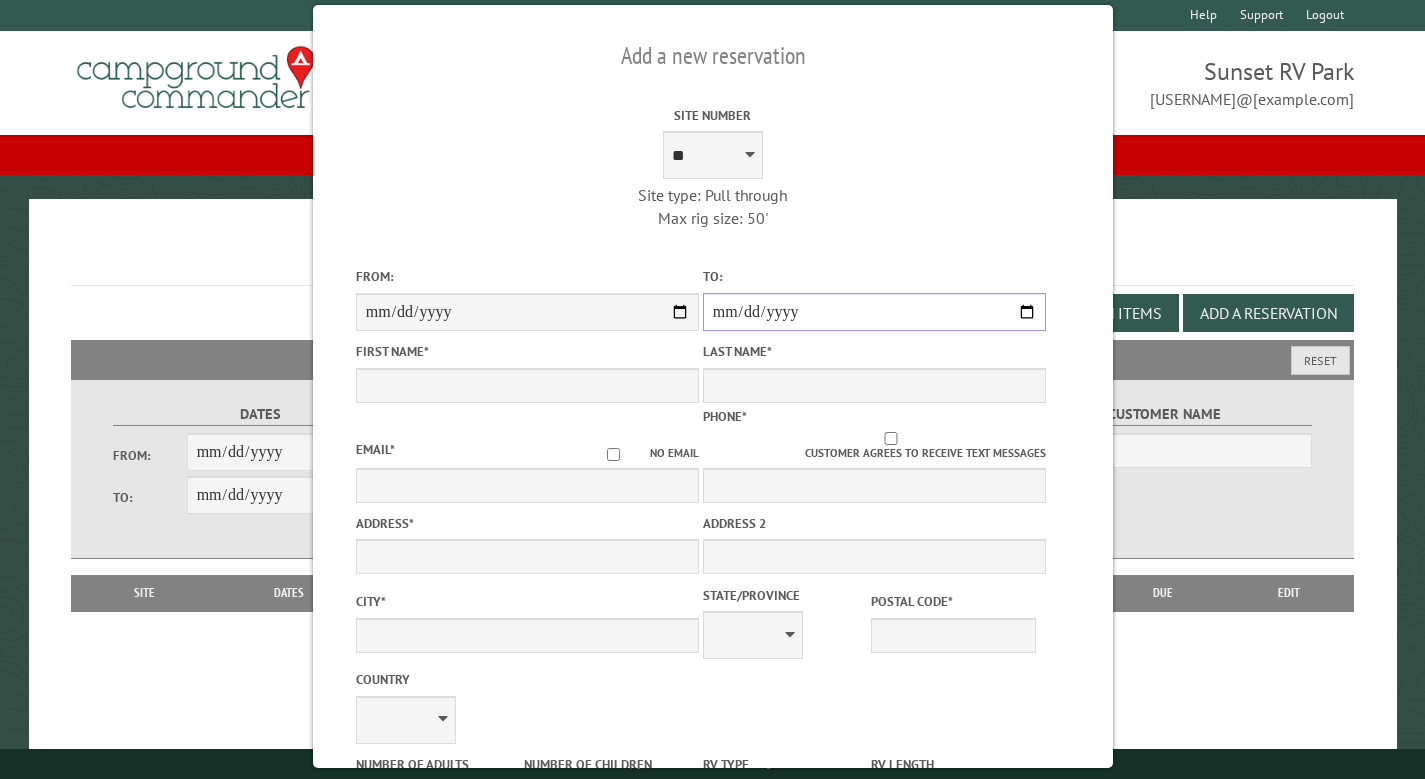 click on "**********" at bounding box center (873, 312) 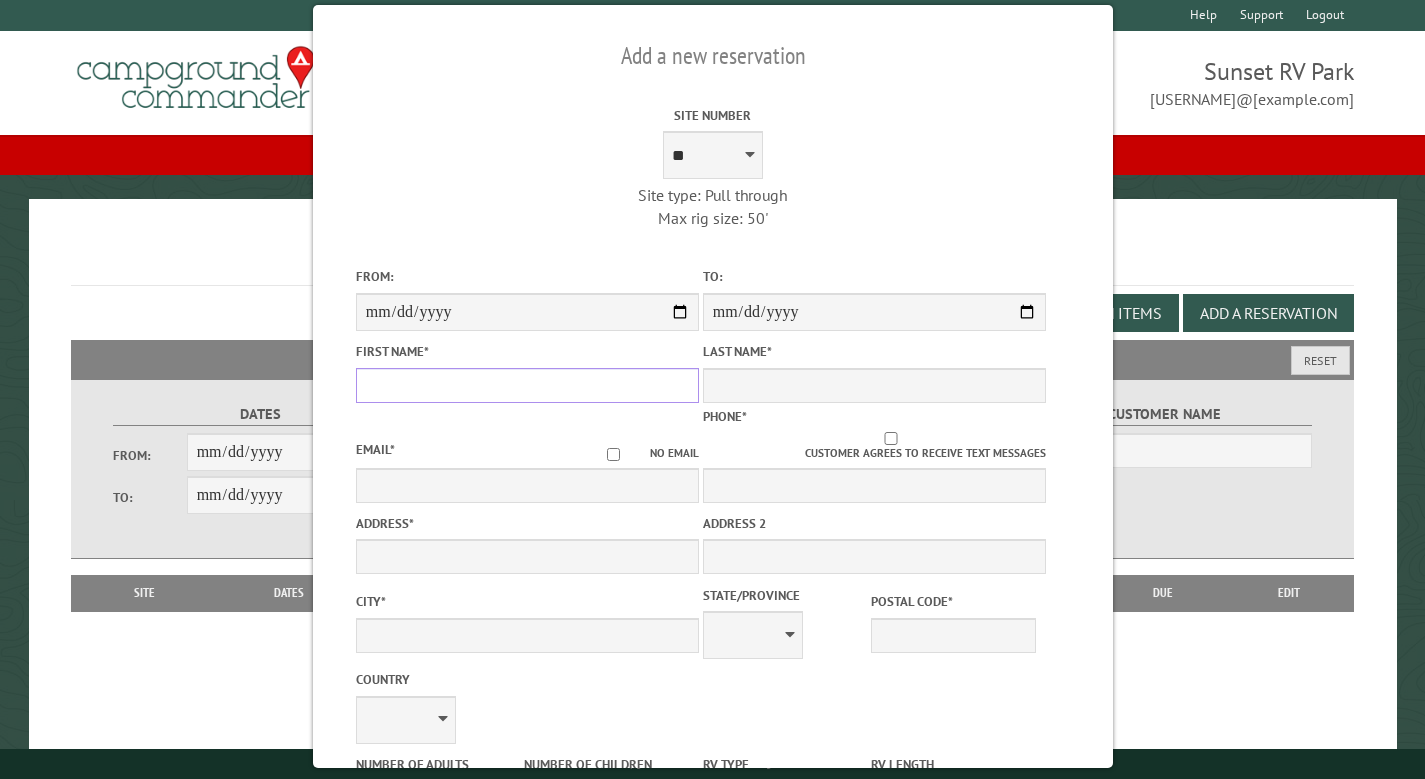 click on "First Name *" at bounding box center [526, 385] 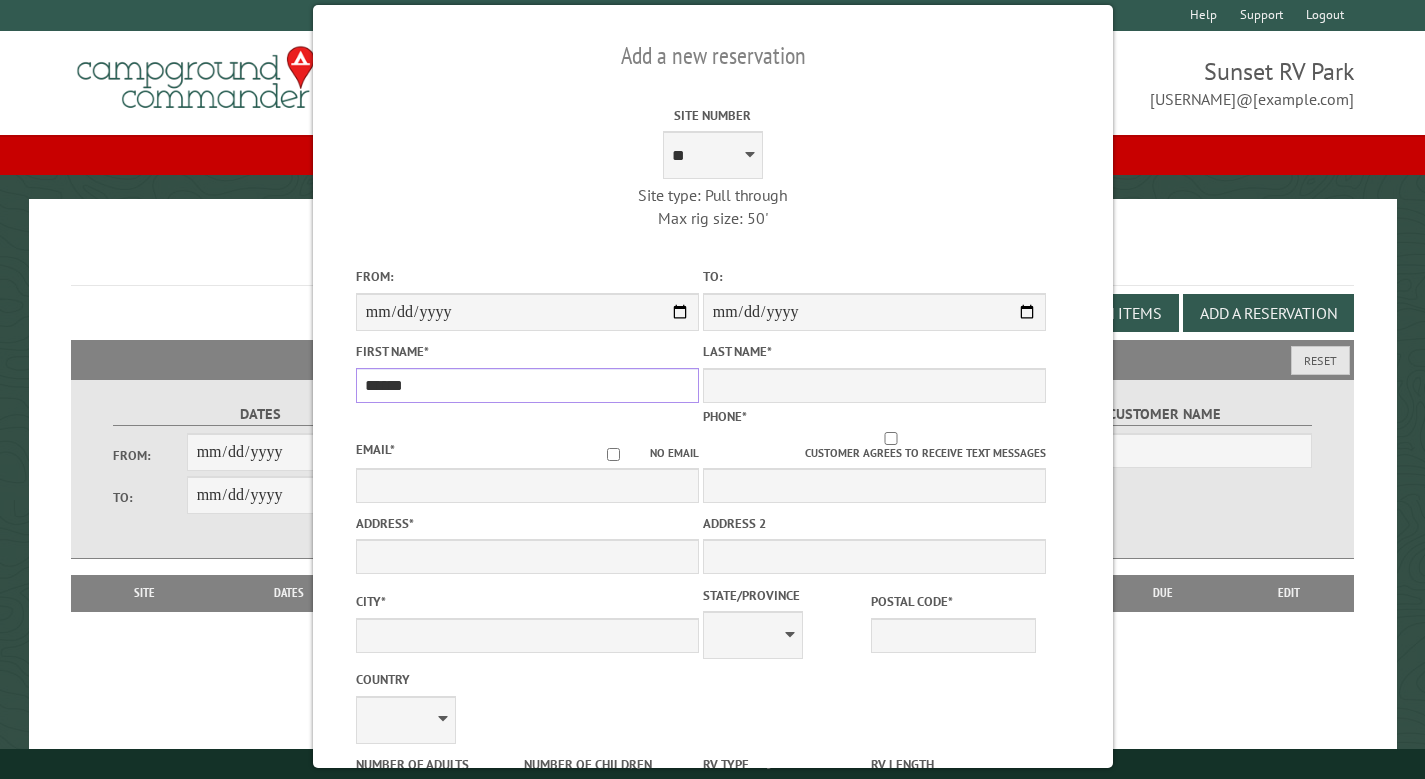 type on "******" 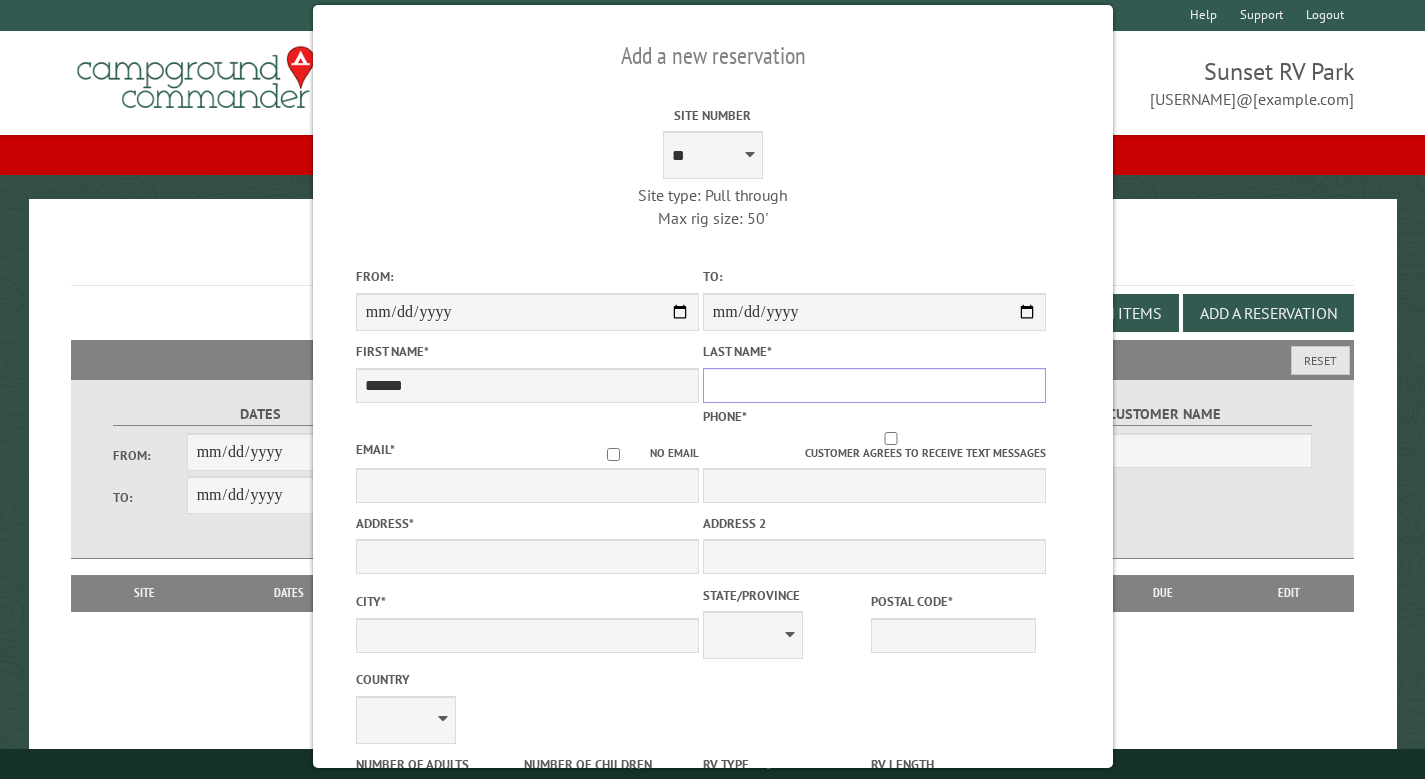 click on "Last Name *" at bounding box center [873, 385] 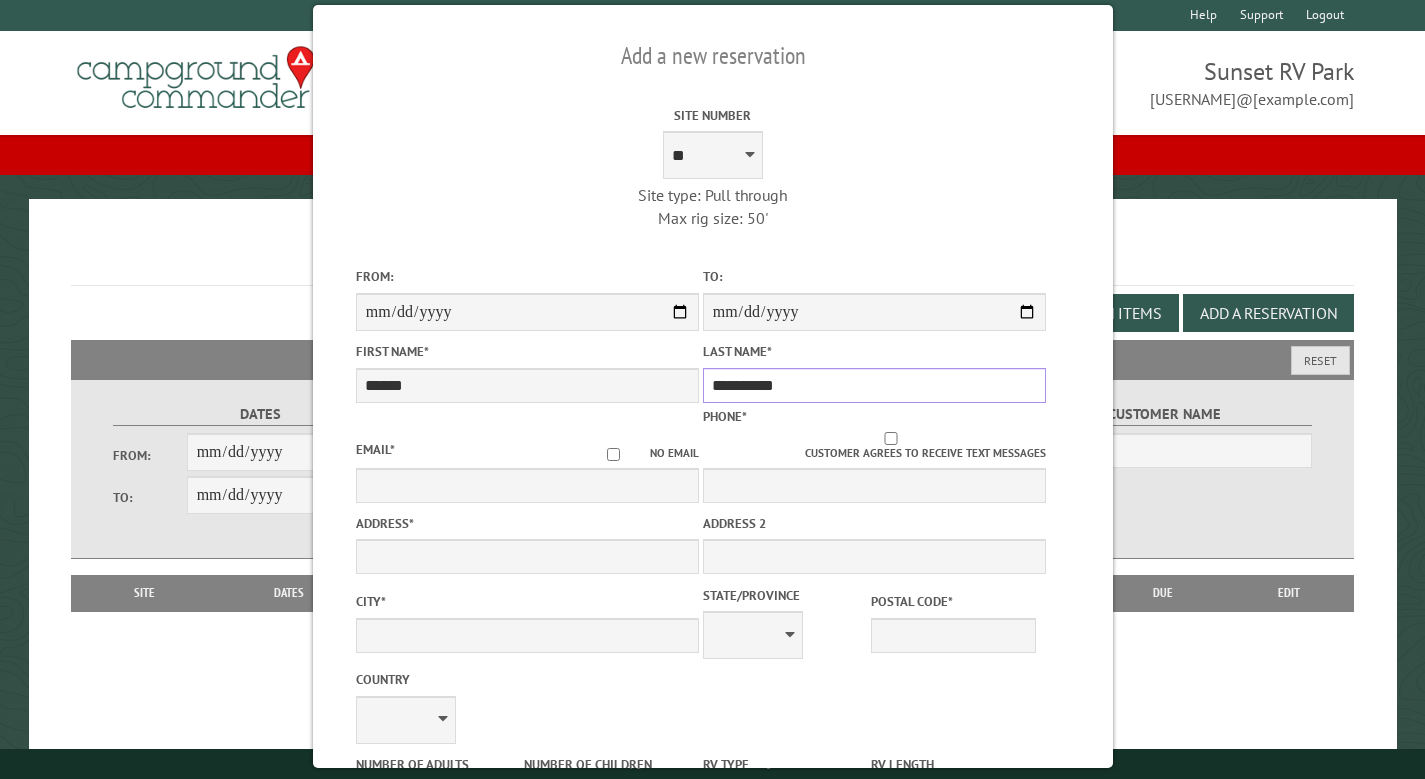 type on "**********" 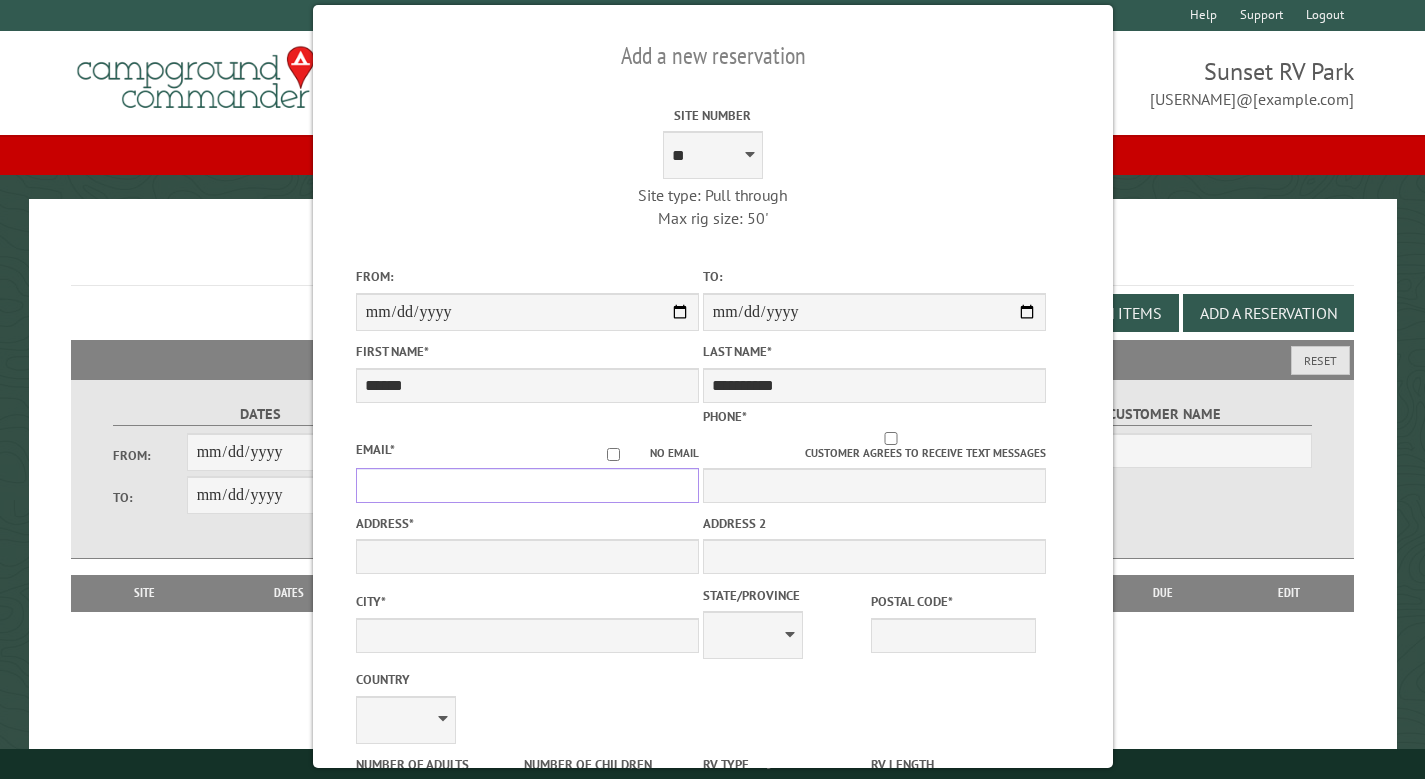 click on "Email *" at bounding box center [526, 485] 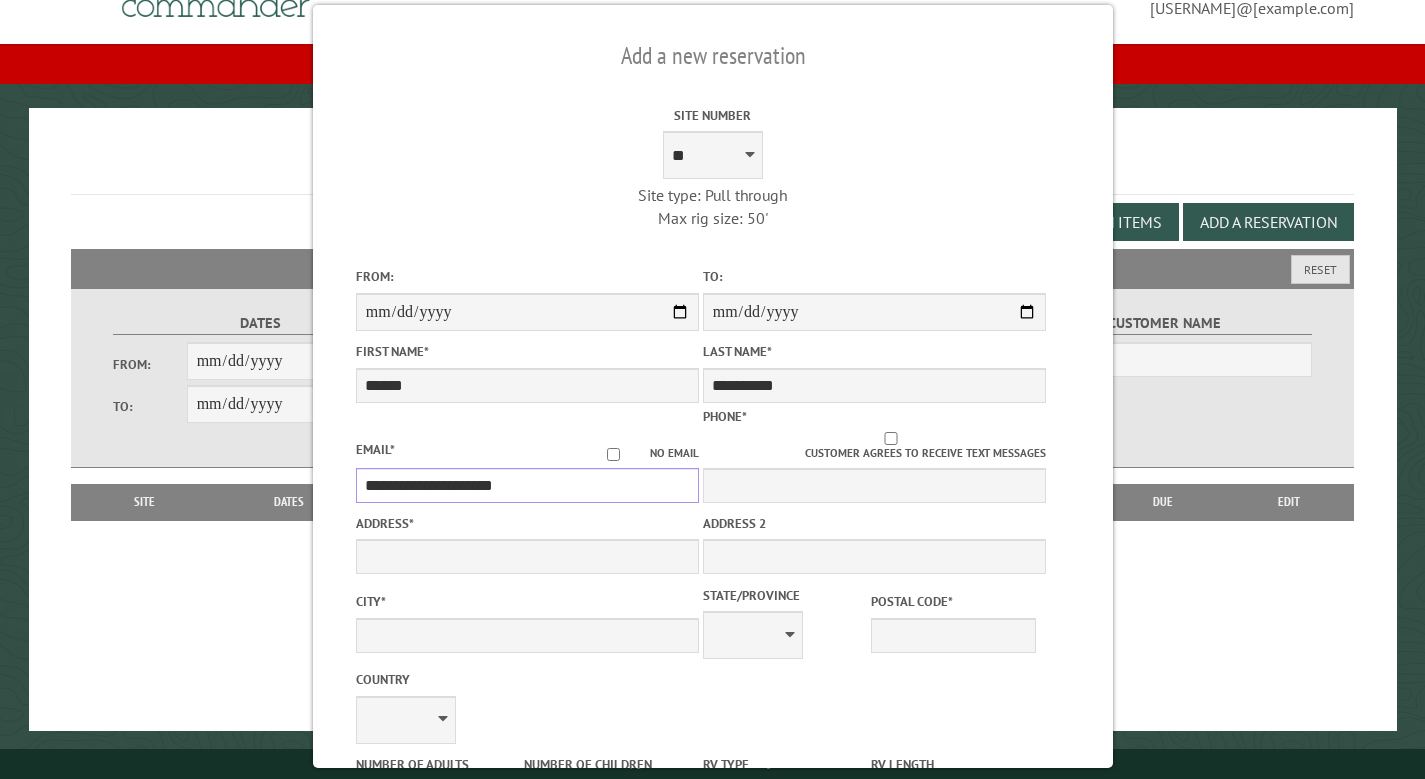scroll, scrollTop: 132, scrollLeft: 0, axis: vertical 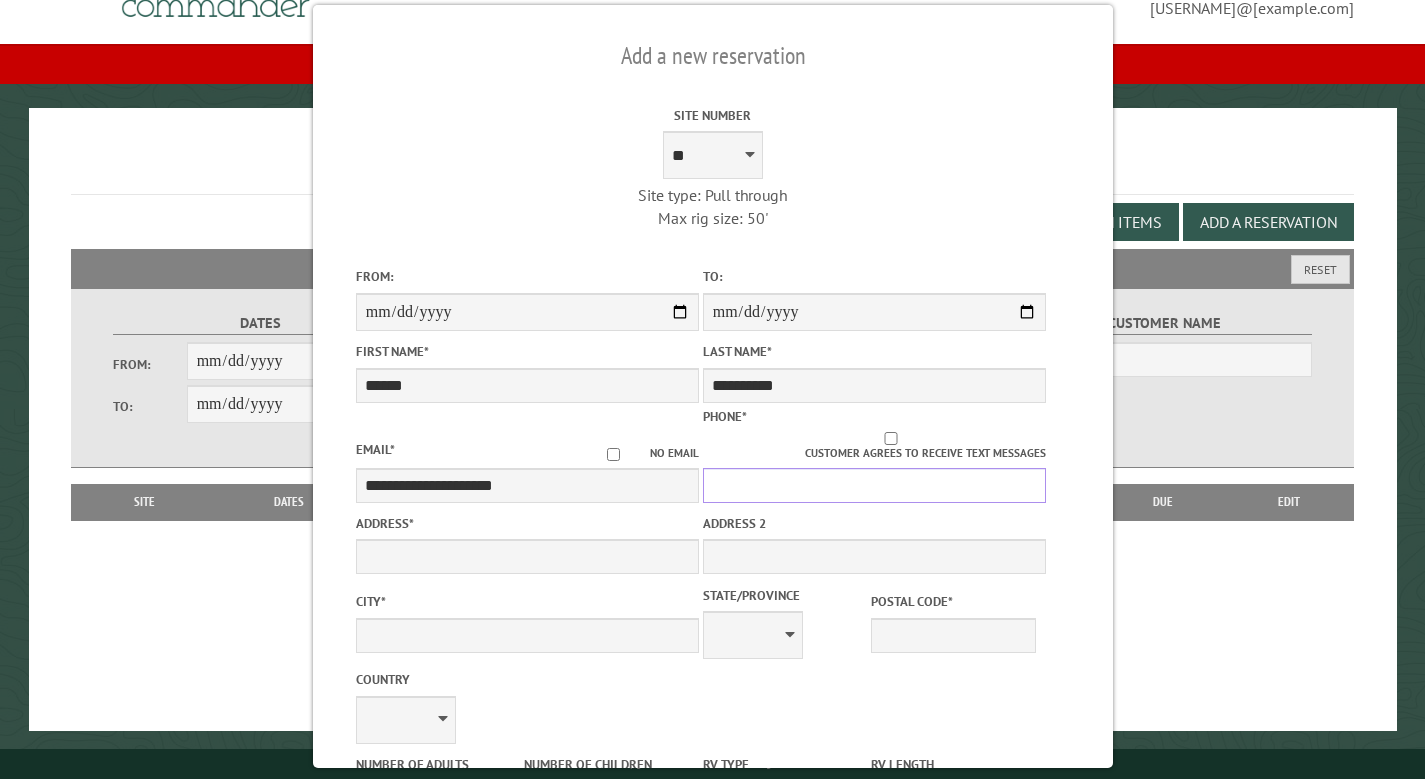 click on "Phone *" at bounding box center (873, 485) 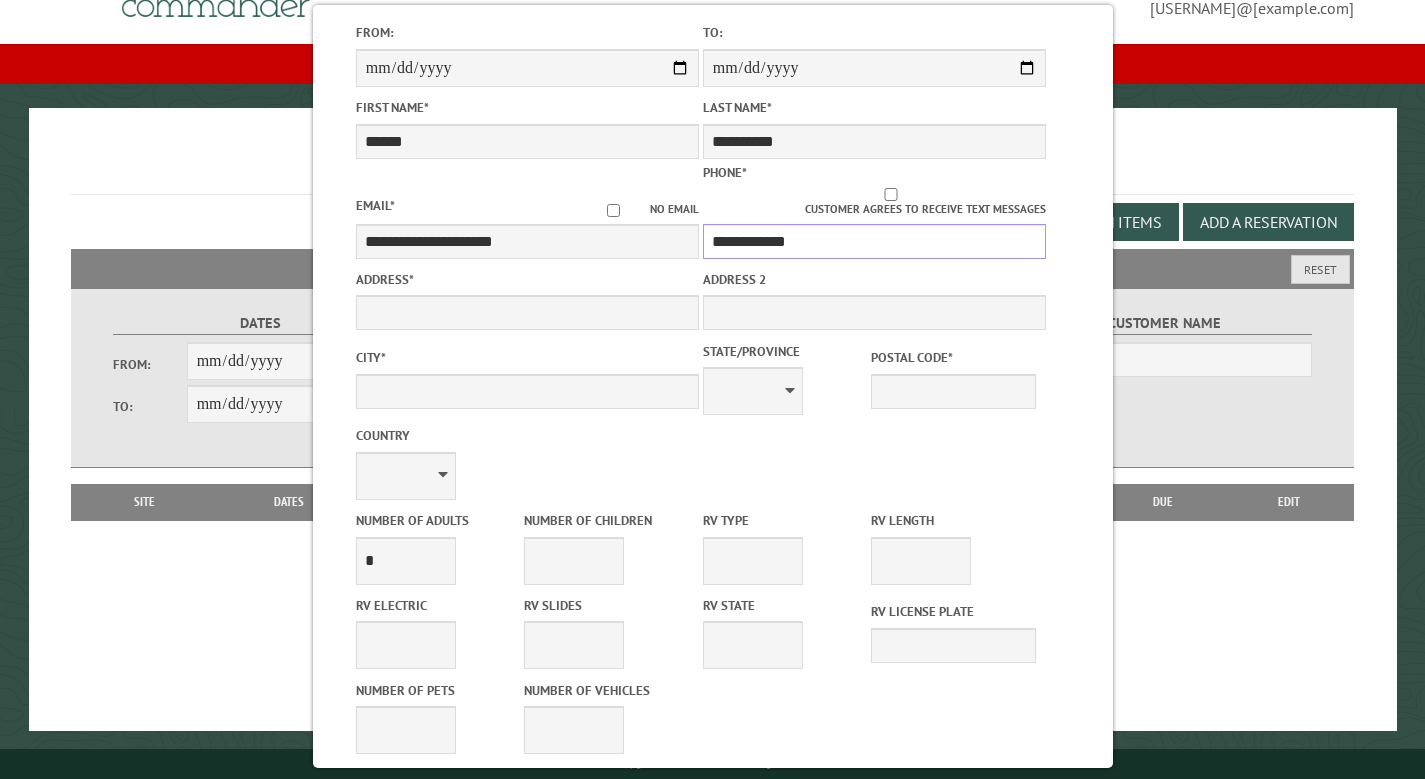 scroll, scrollTop: 243, scrollLeft: 0, axis: vertical 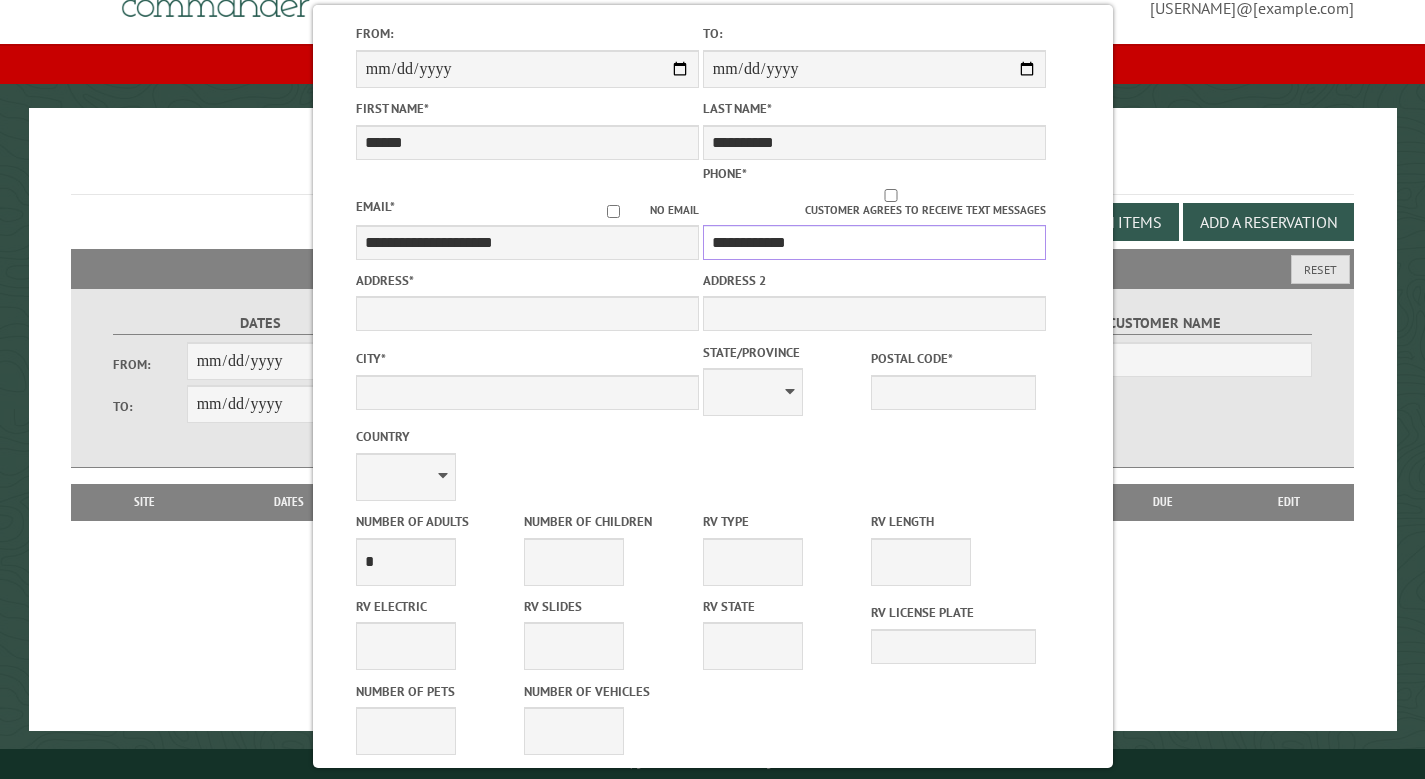 type on "**********" 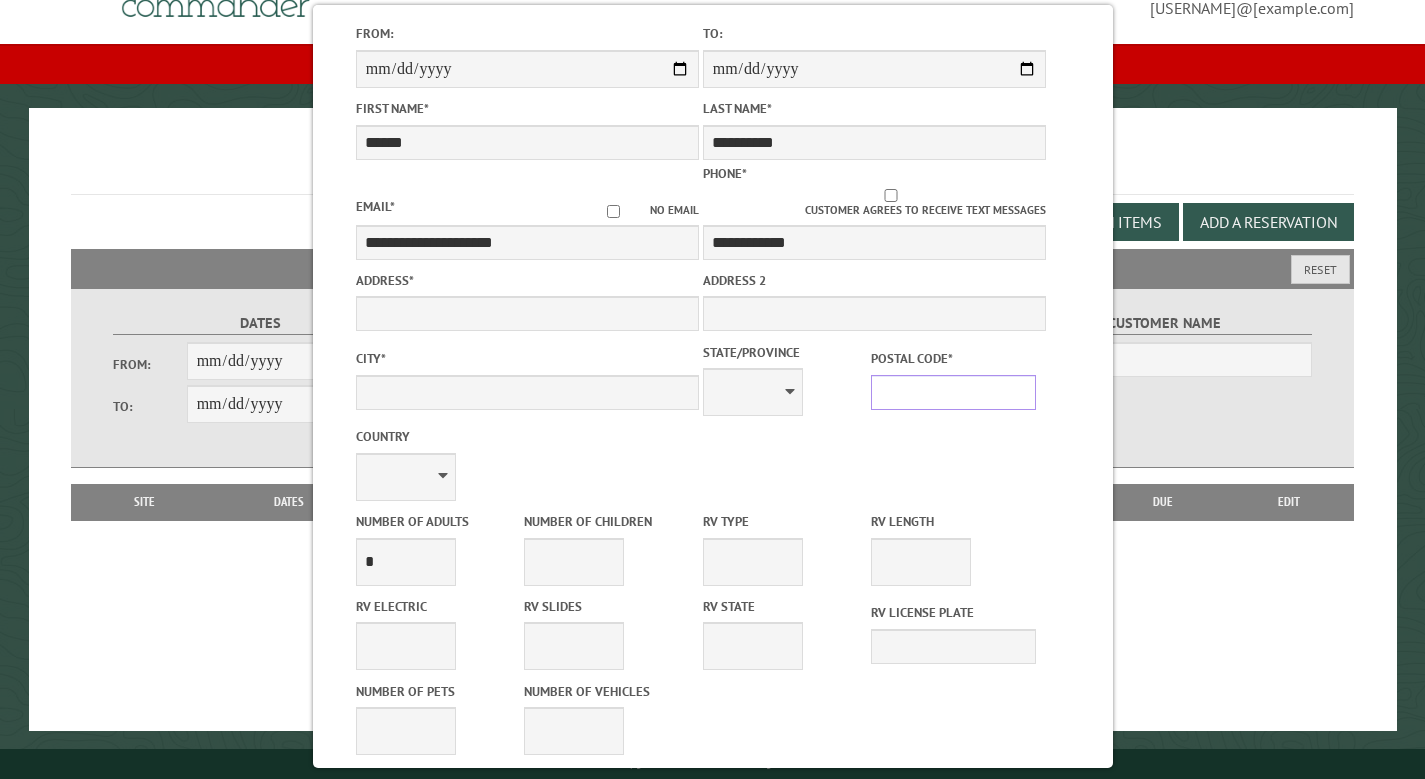 click on "Postal Code *" at bounding box center [953, 392] 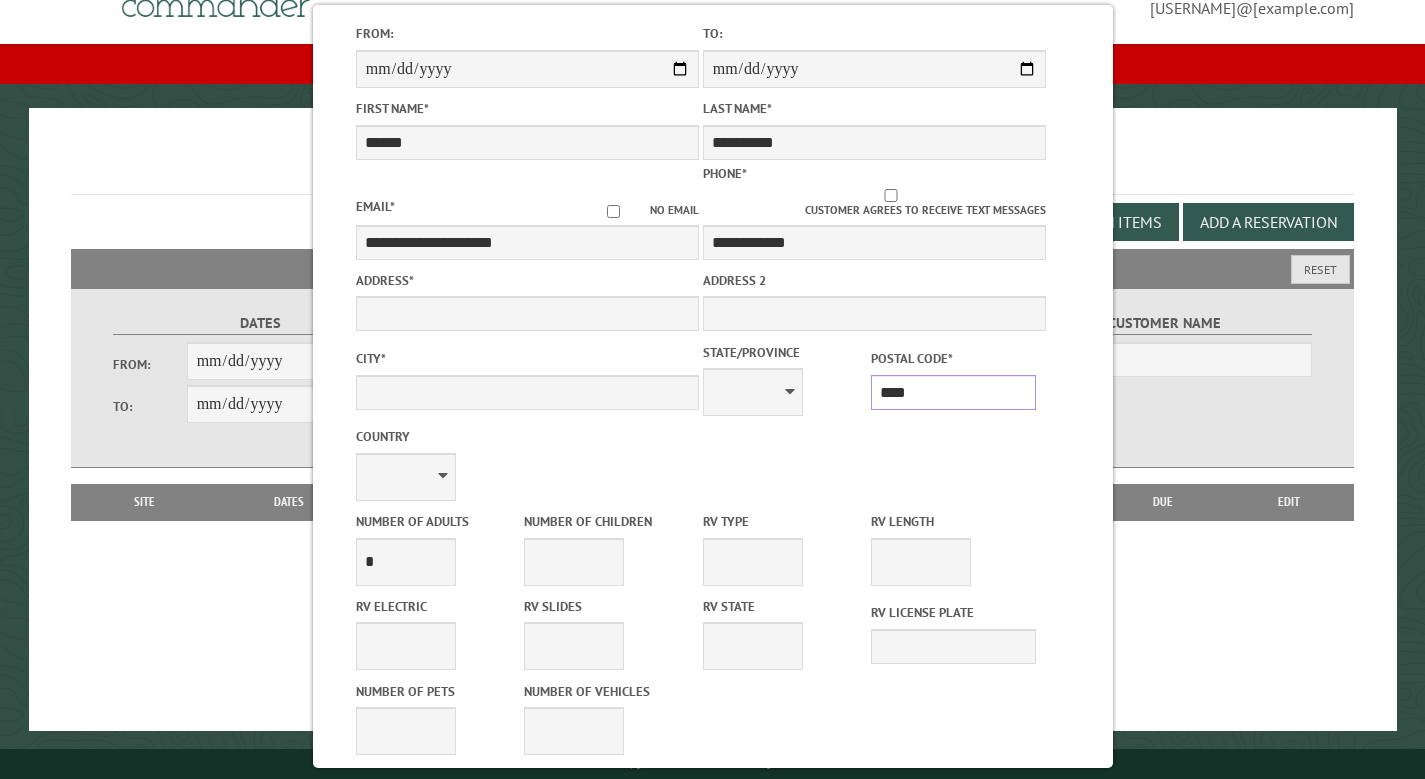 type on "*****" 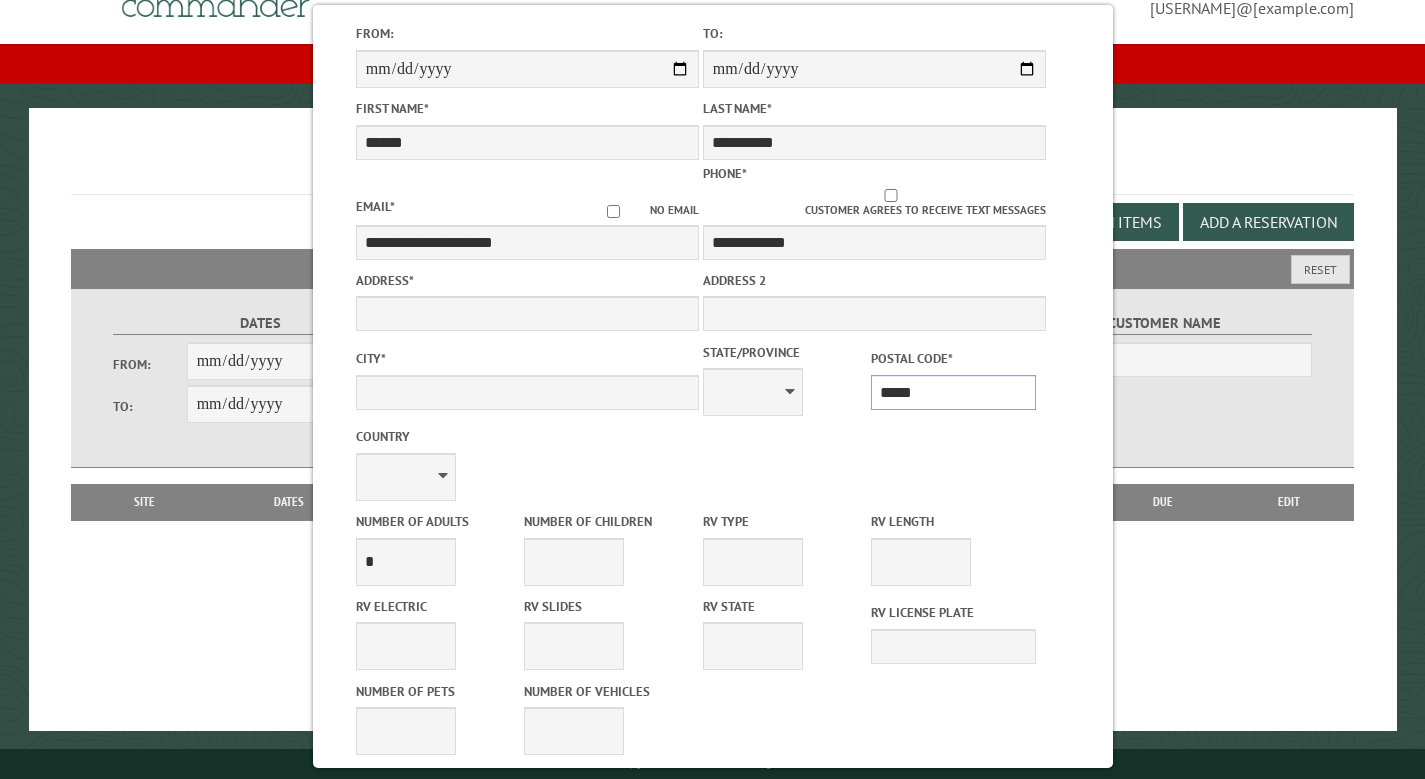 type on "*********" 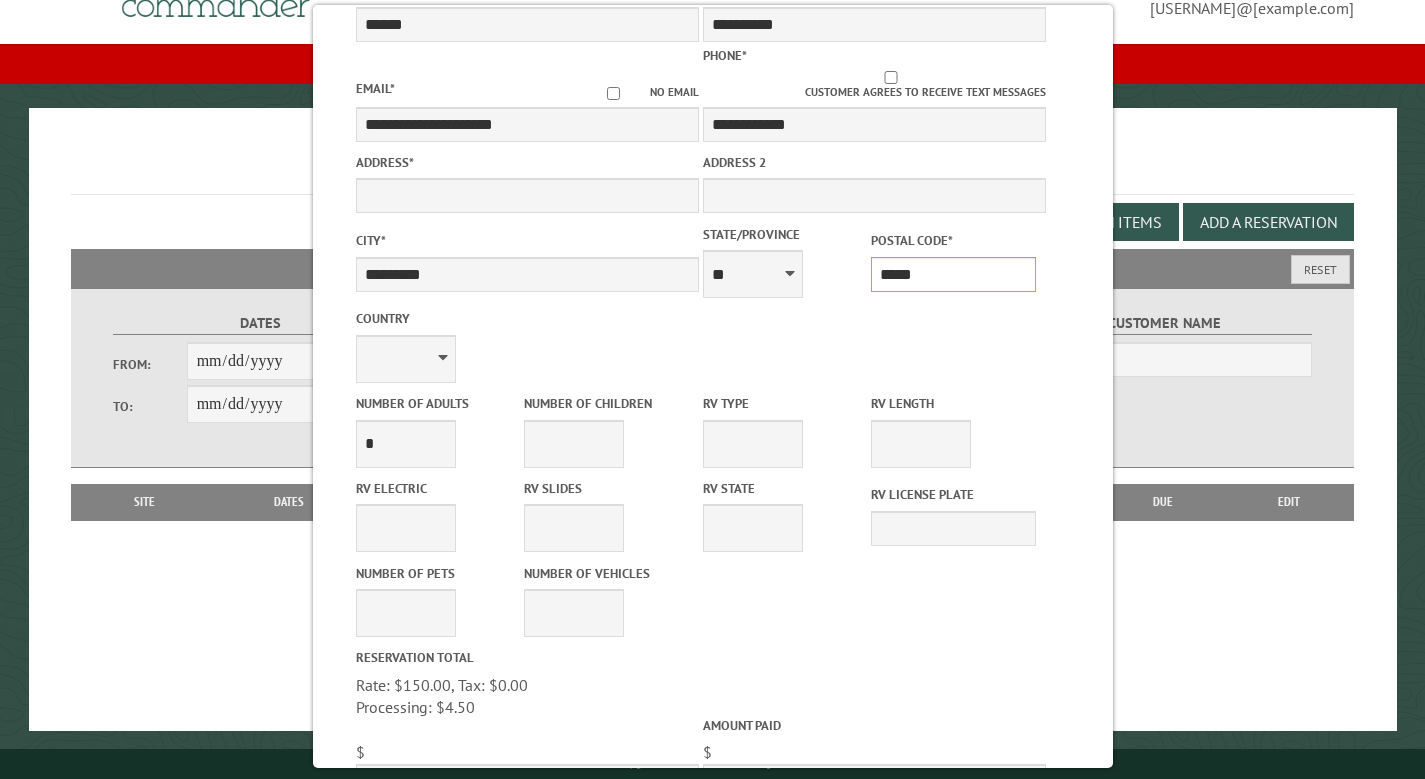 scroll, scrollTop: 419, scrollLeft: 0, axis: vertical 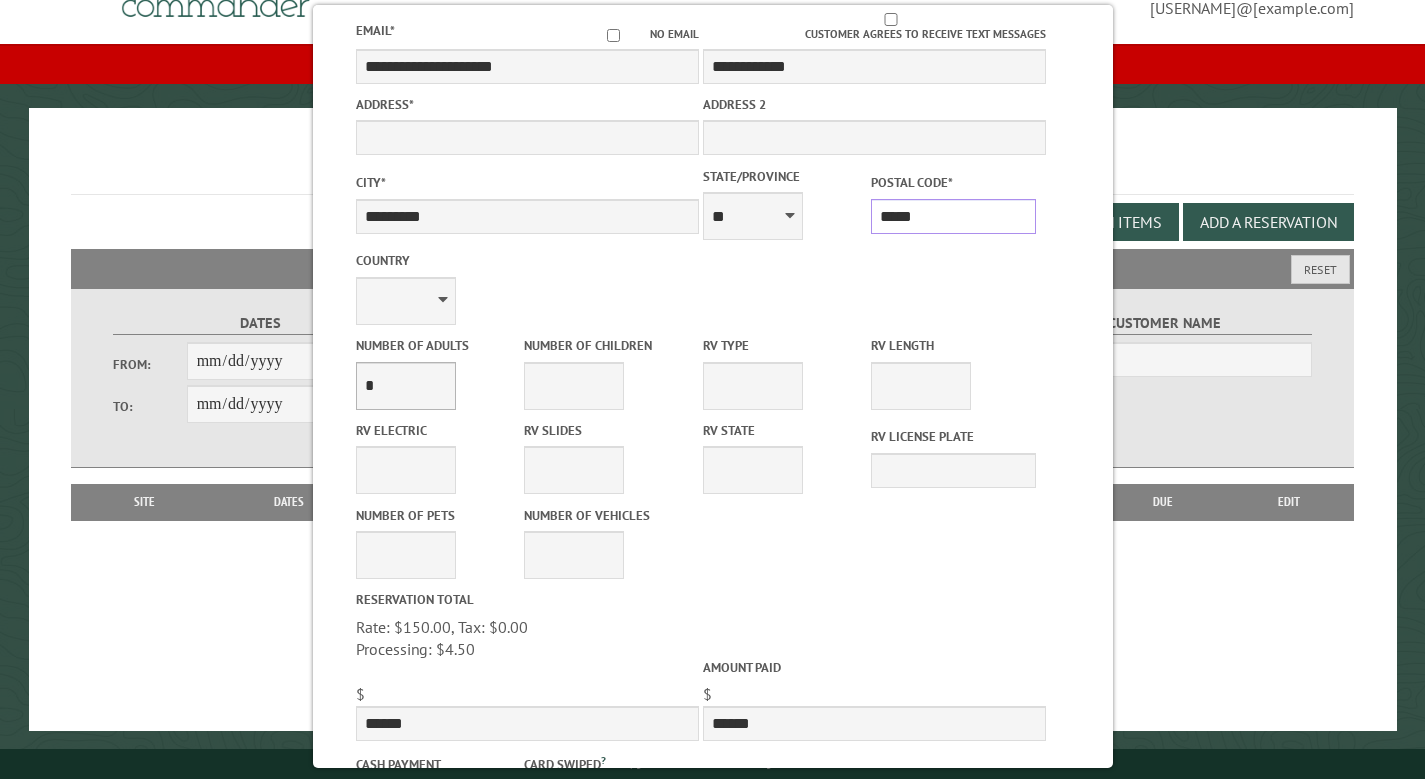 type on "*****" 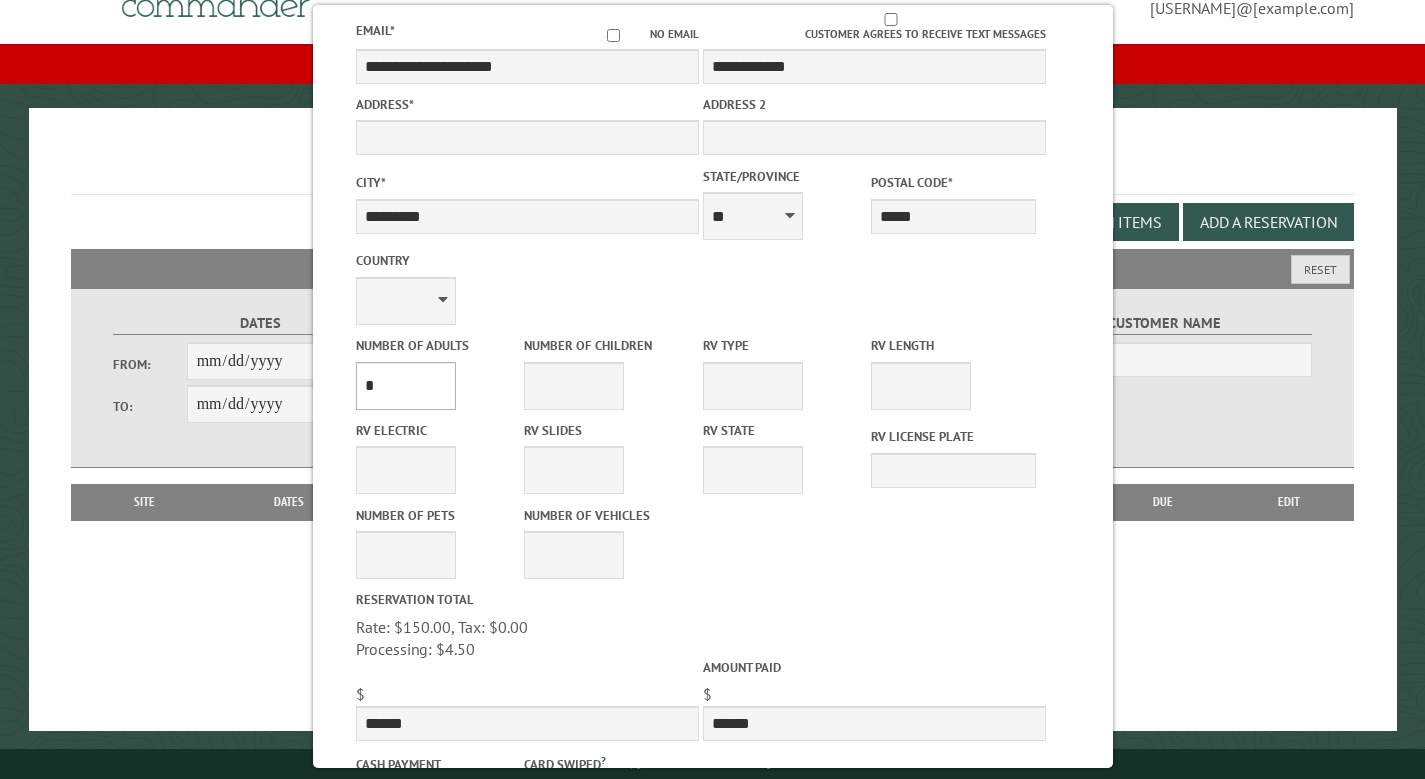 click on "* * * * * * * * * * **" at bounding box center (405, 386) 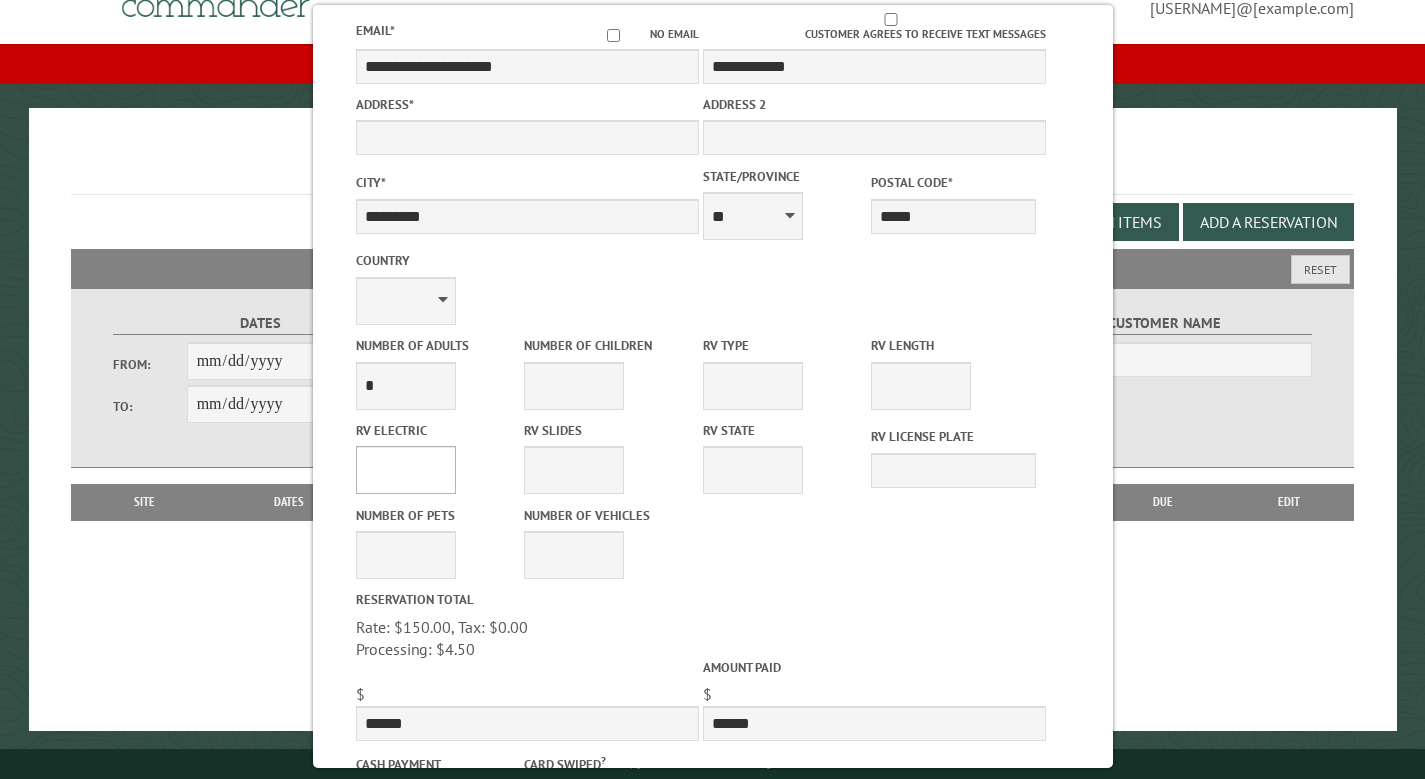click on "**** *** *** ***" at bounding box center (405, 470) 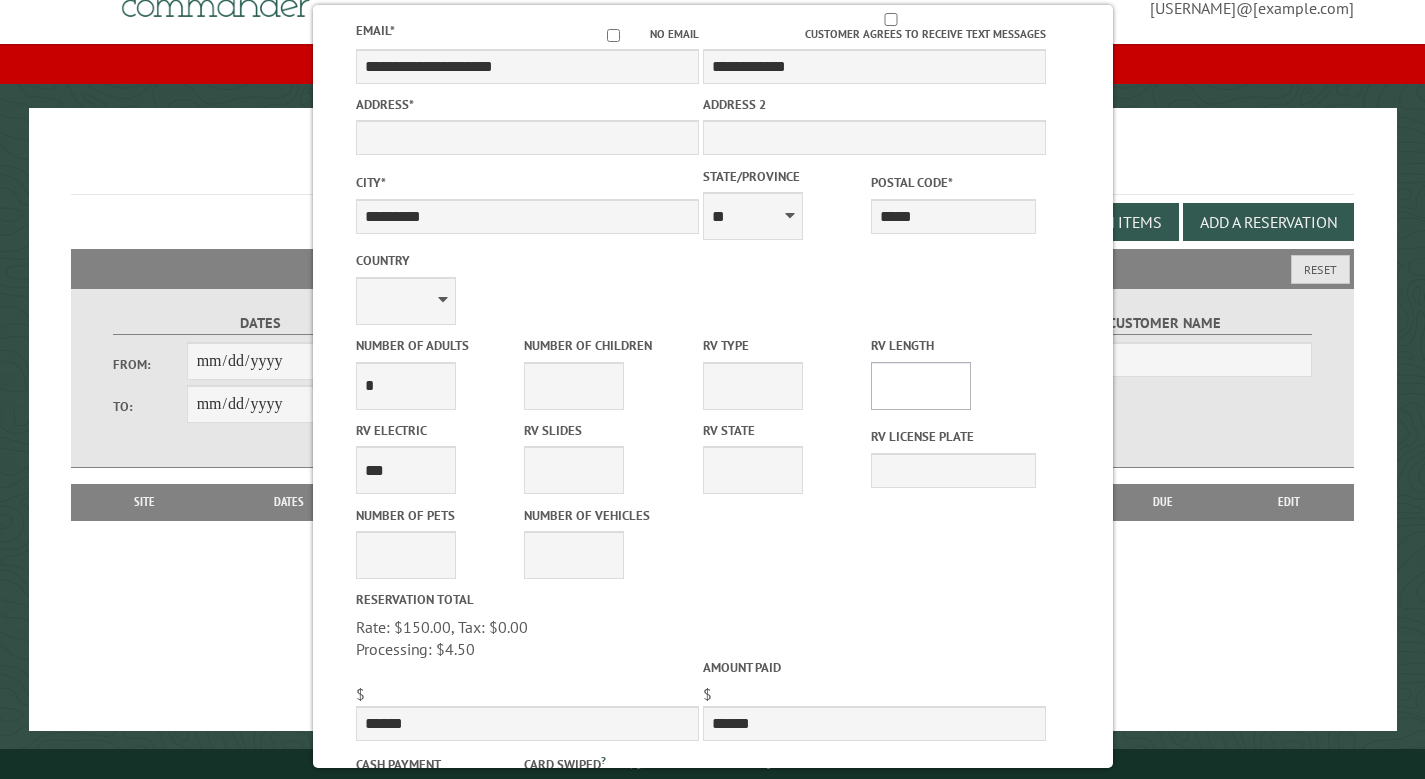click on "* ** ** ** ** ** ** ** ** ** ** **" at bounding box center (921, 386) 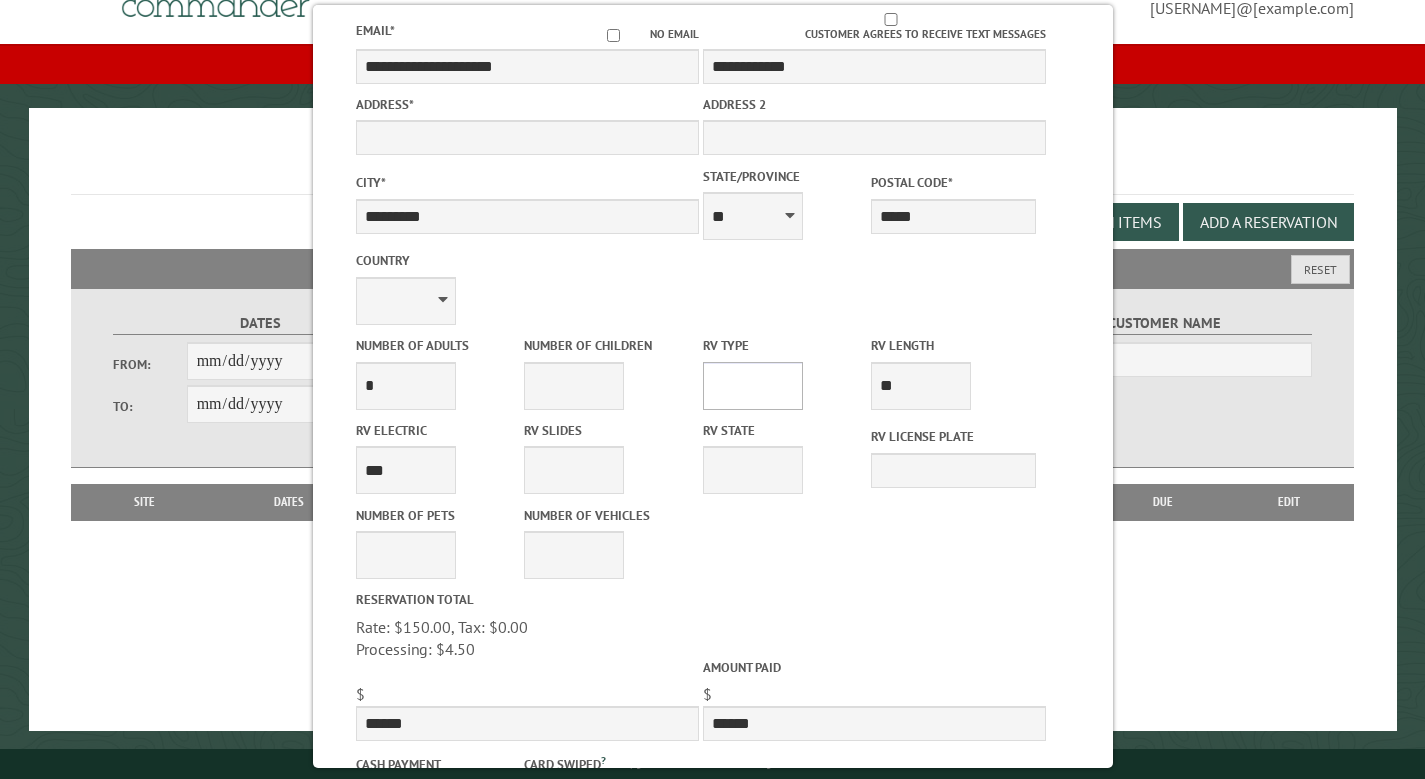 click on "**********" at bounding box center (752, 386) 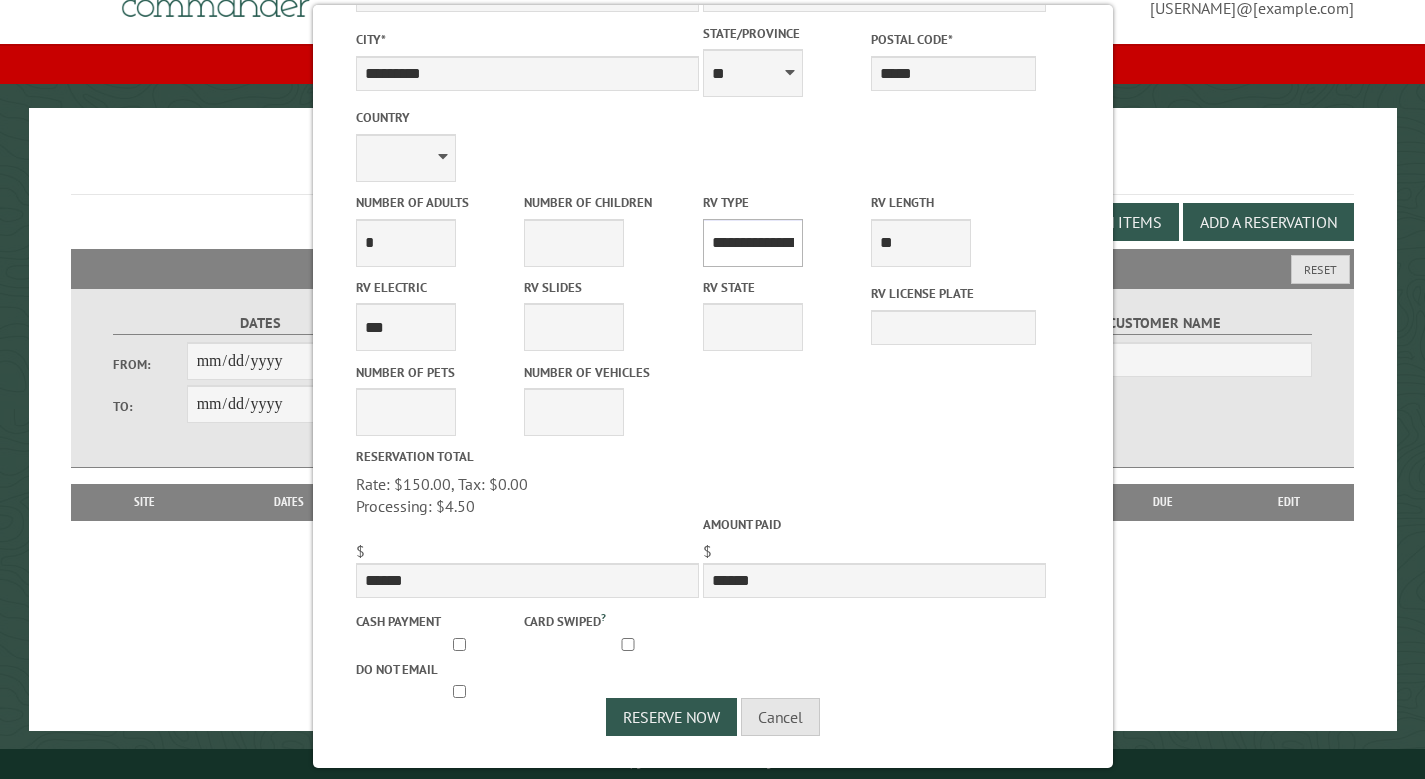 scroll, scrollTop: 780, scrollLeft: 0, axis: vertical 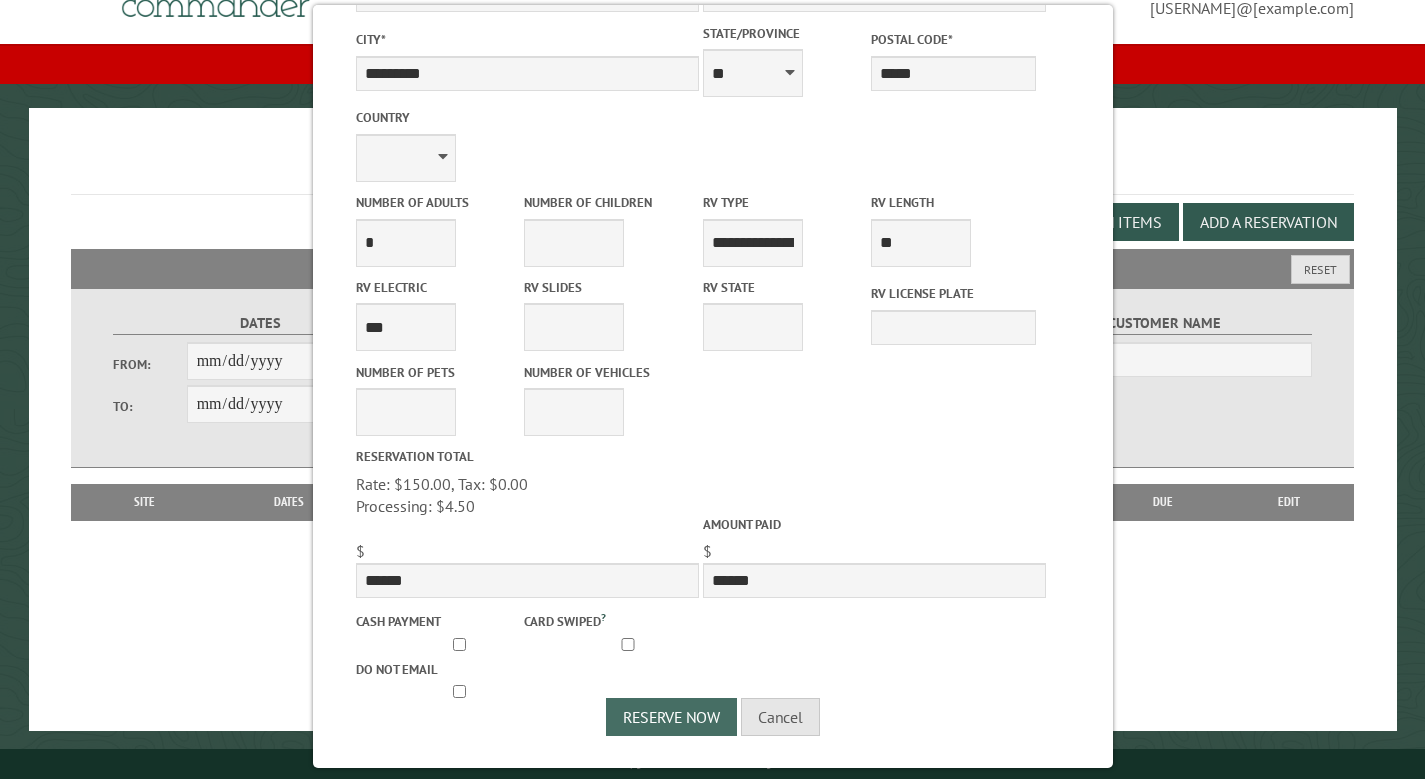 click on "Reserve Now" at bounding box center [671, 717] 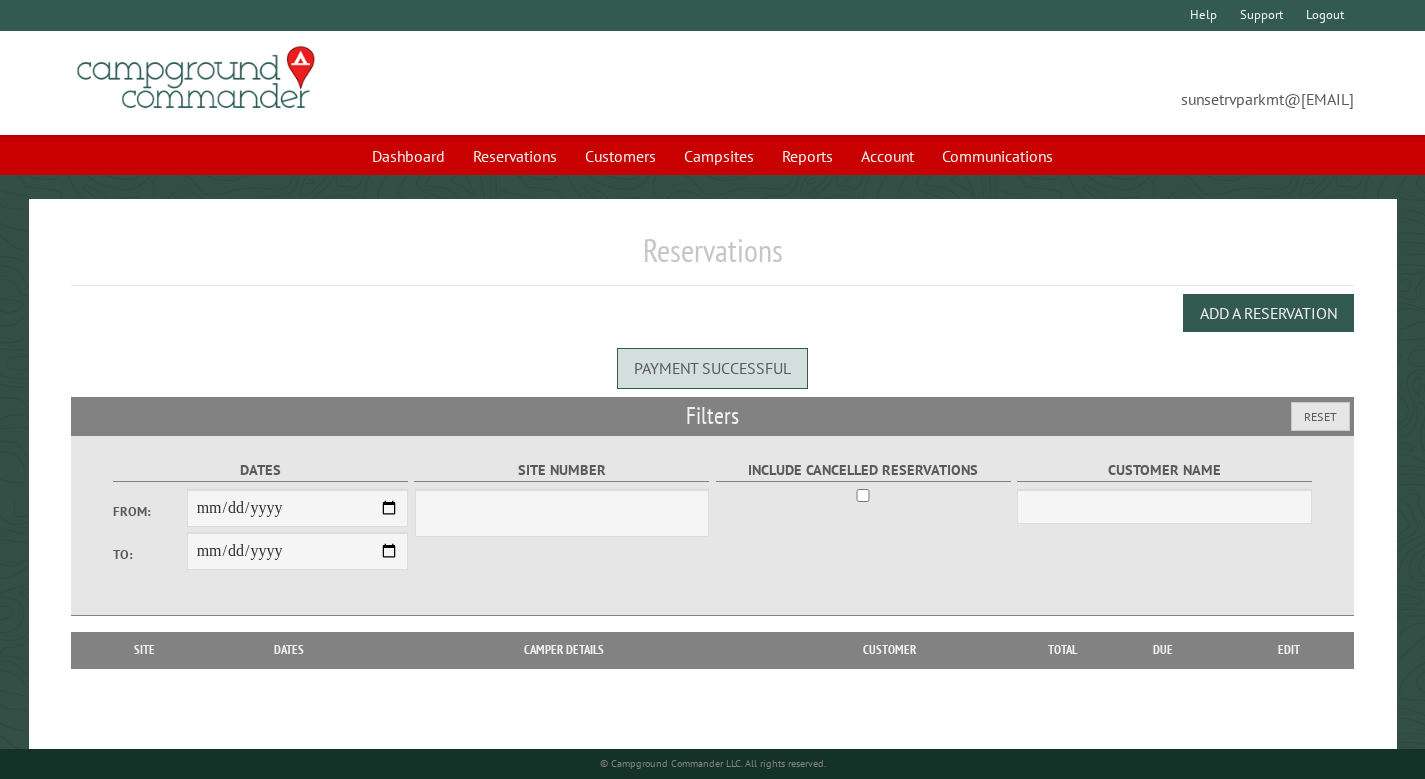 scroll, scrollTop: 0, scrollLeft: 0, axis: both 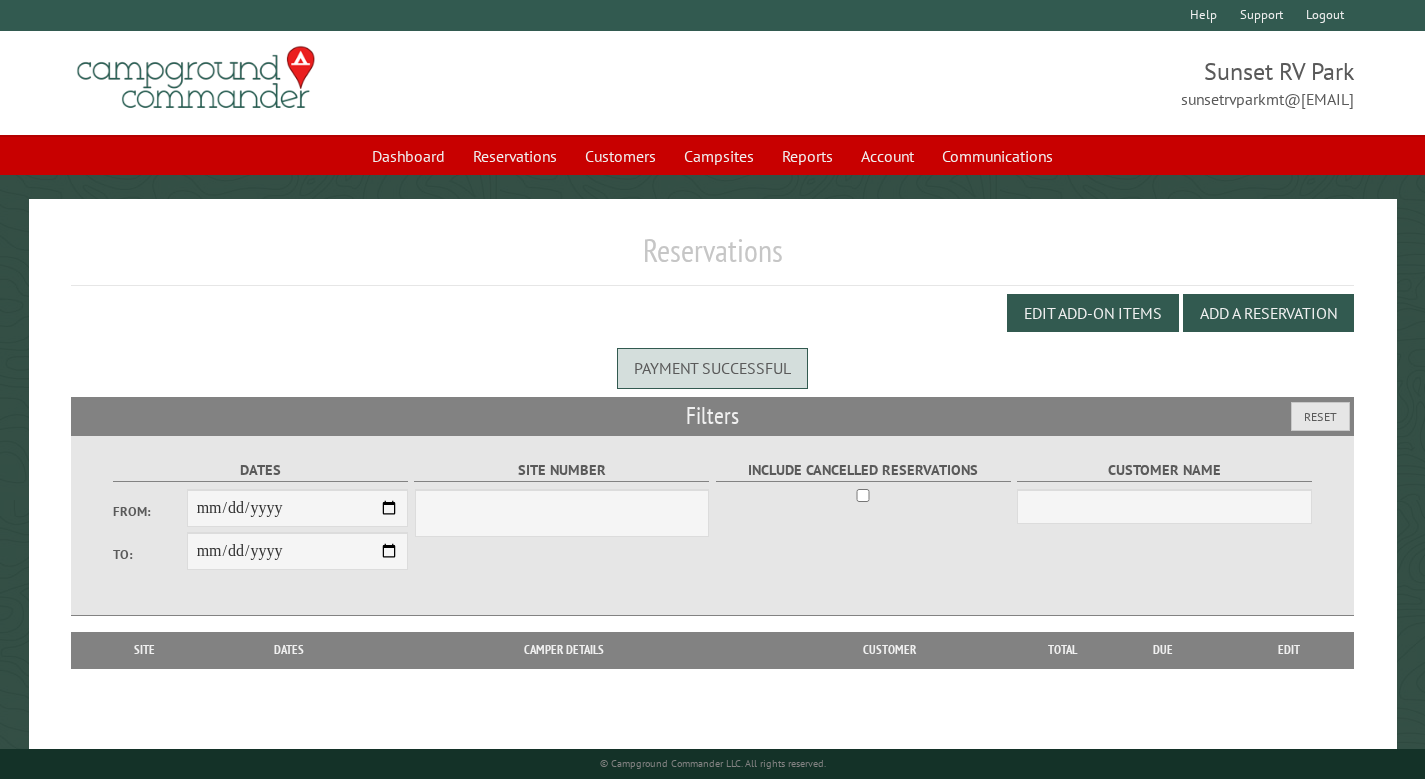 select on "***" 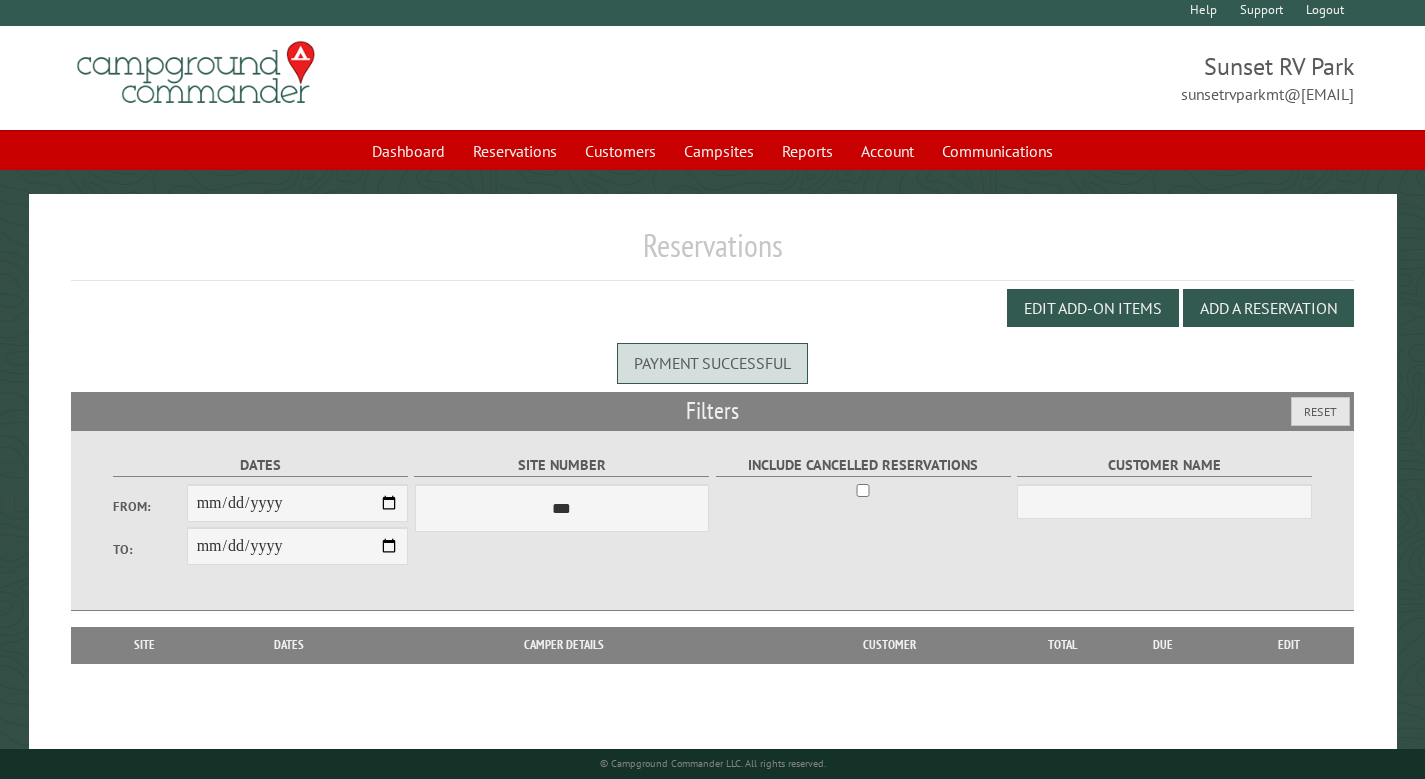 scroll, scrollTop: 0, scrollLeft: 0, axis: both 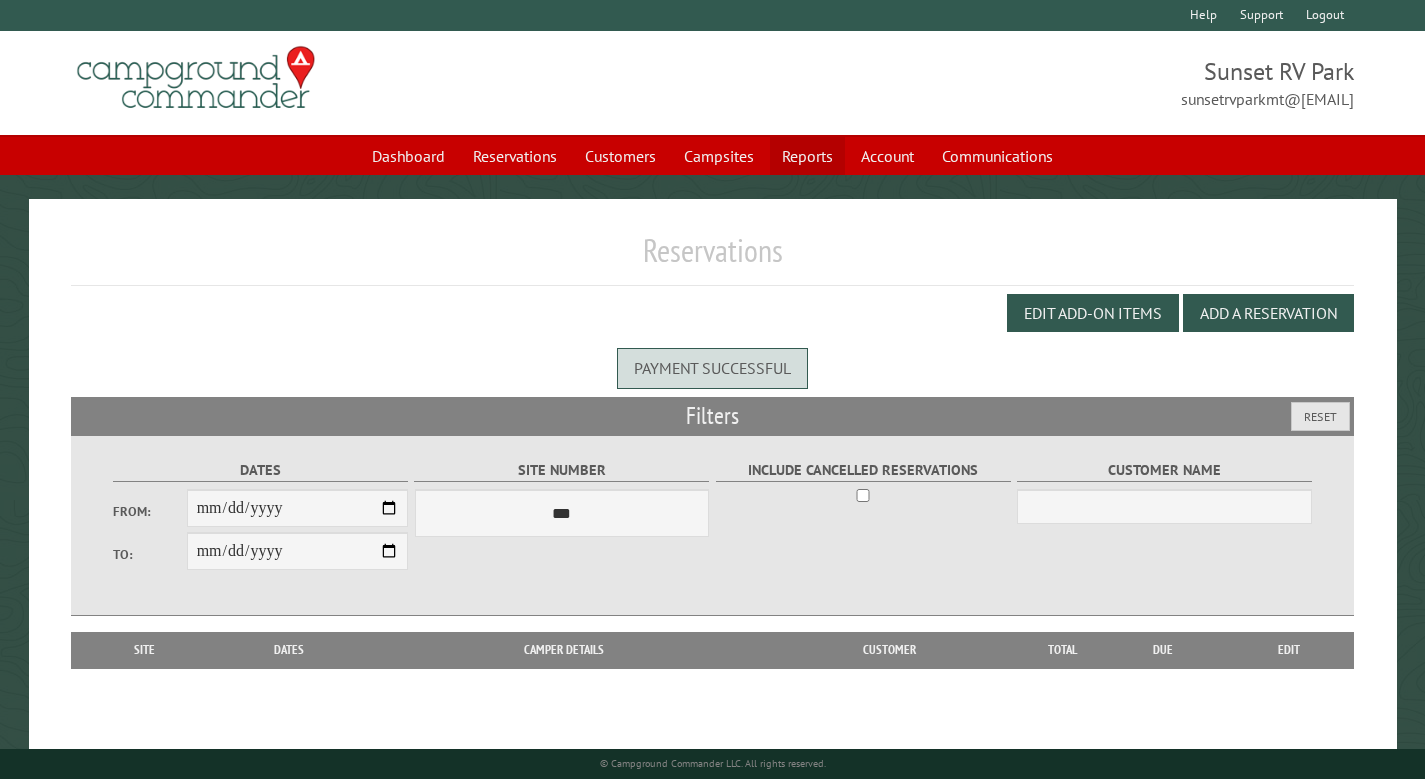 click on "Reports" at bounding box center [807, 156] 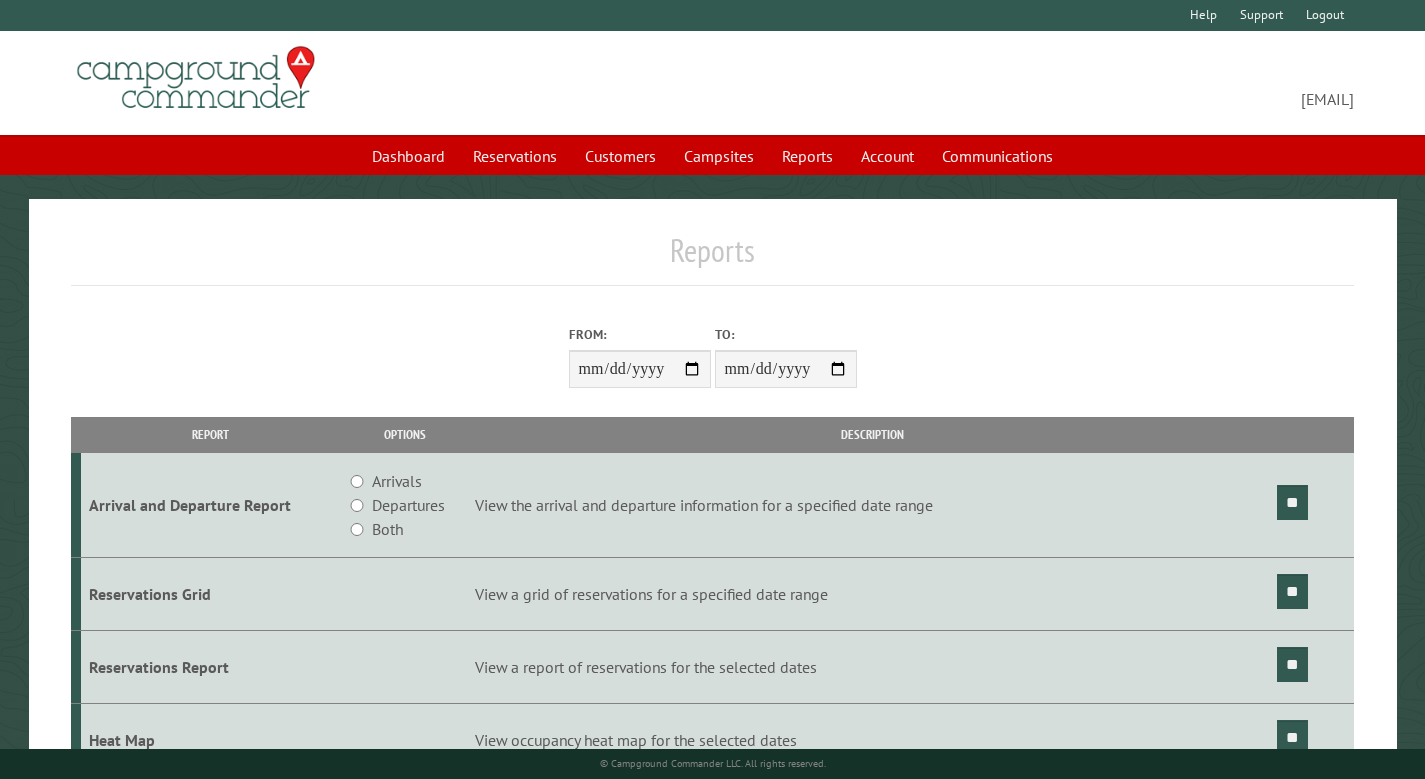 scroll, scrollTop: 0, scrollLeft: 0, axis: both 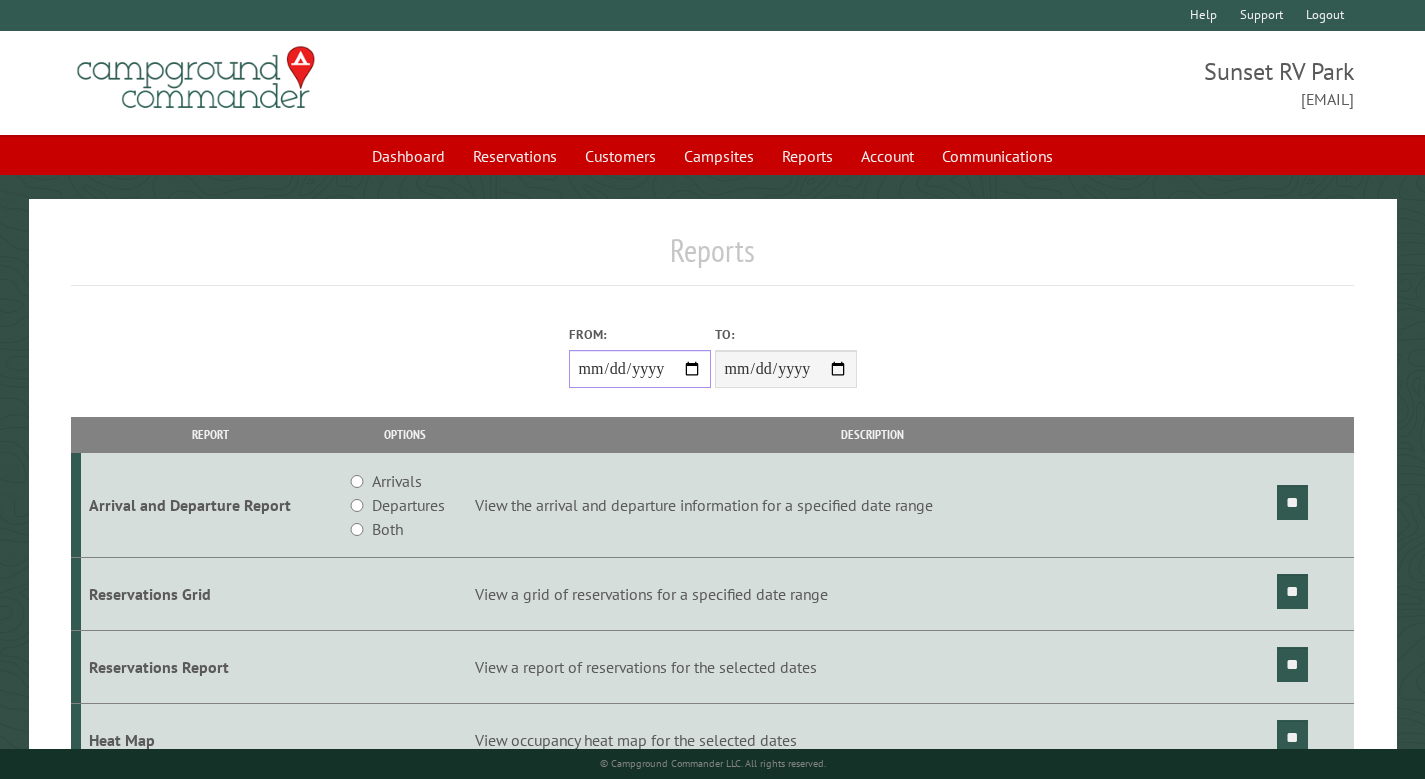 click on "From:" at bounding box center [640, 369] 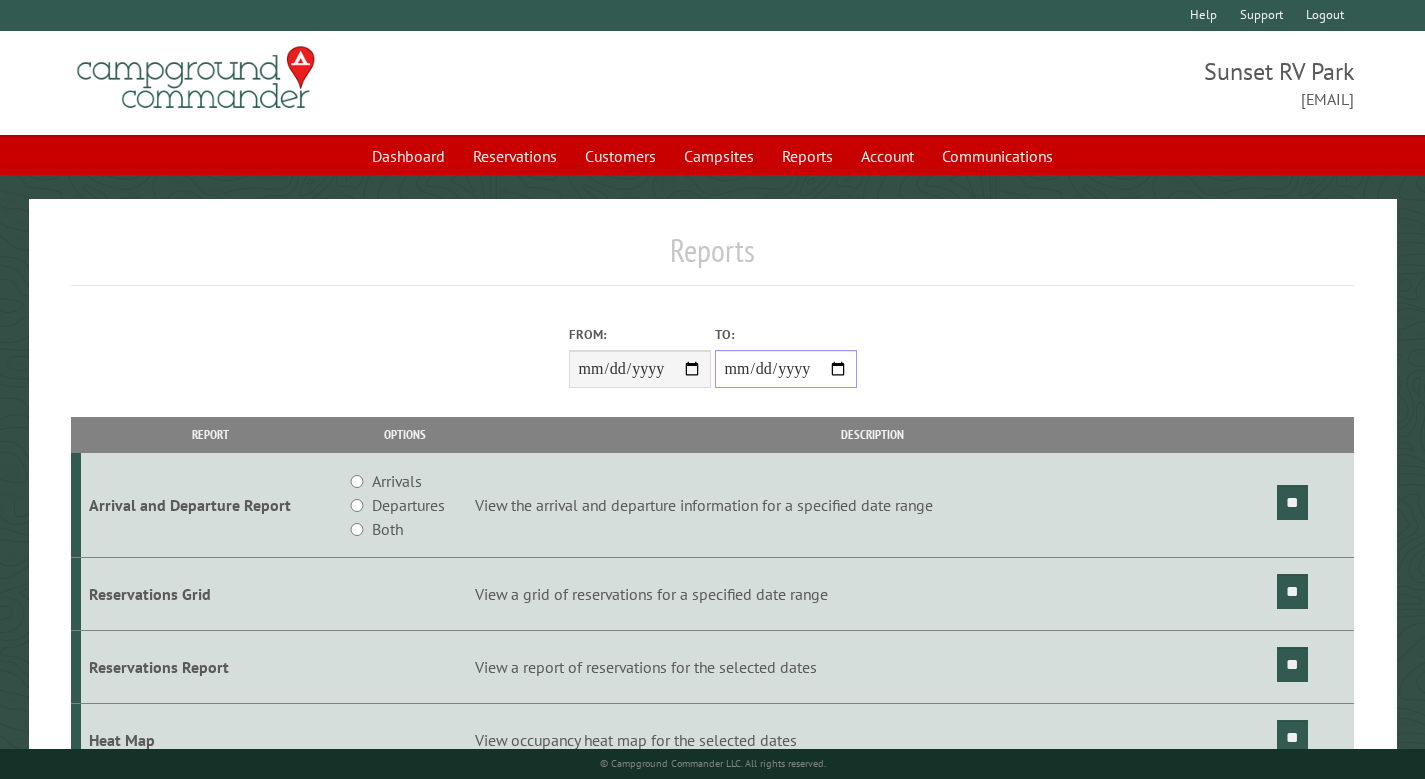 click on "**********" at bounding box center [786, 369] 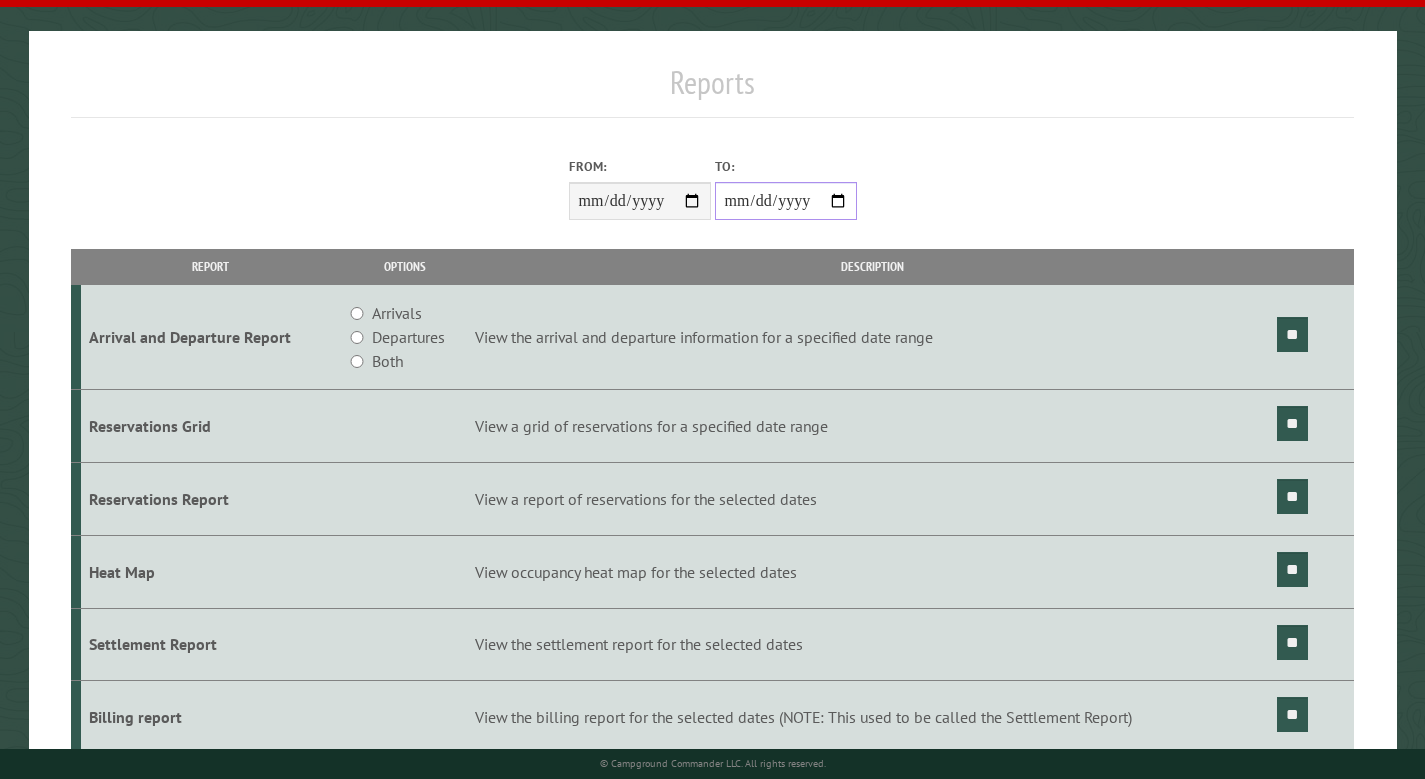 scroll, scrollTop: 302, scrollLeft: 0, axis: vertical 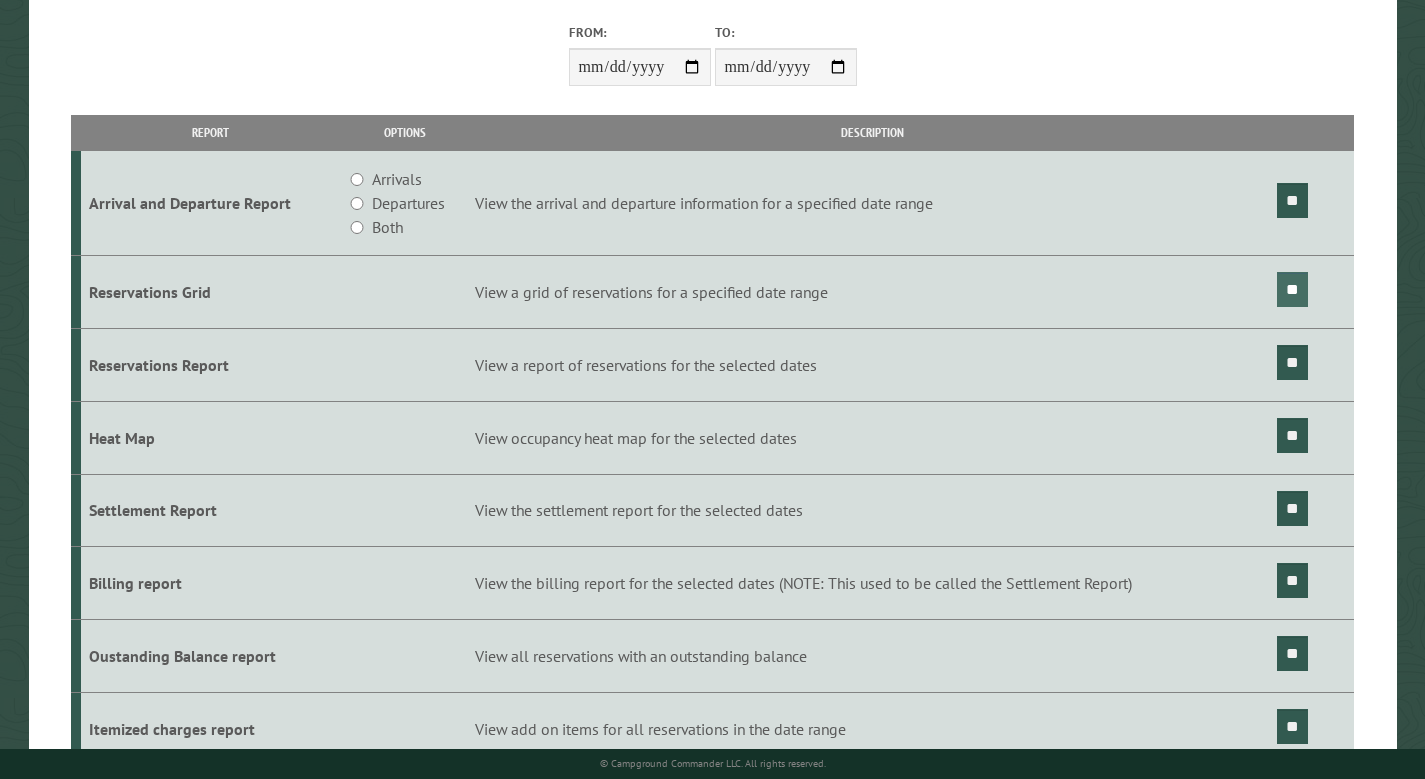 click on "**" at bounding box center (1292, 289) 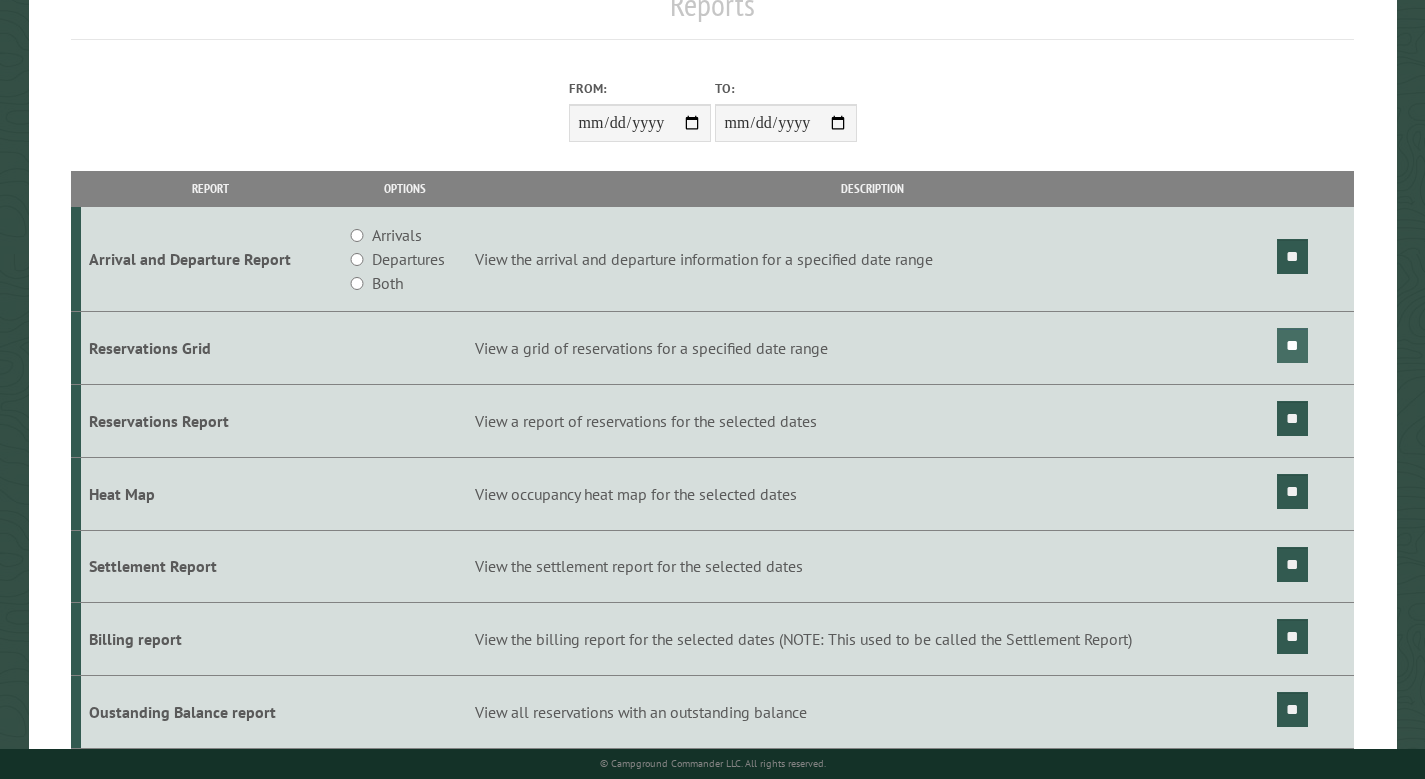 scroll, scrollTop: 0, scrollLeft: 0, axis: both 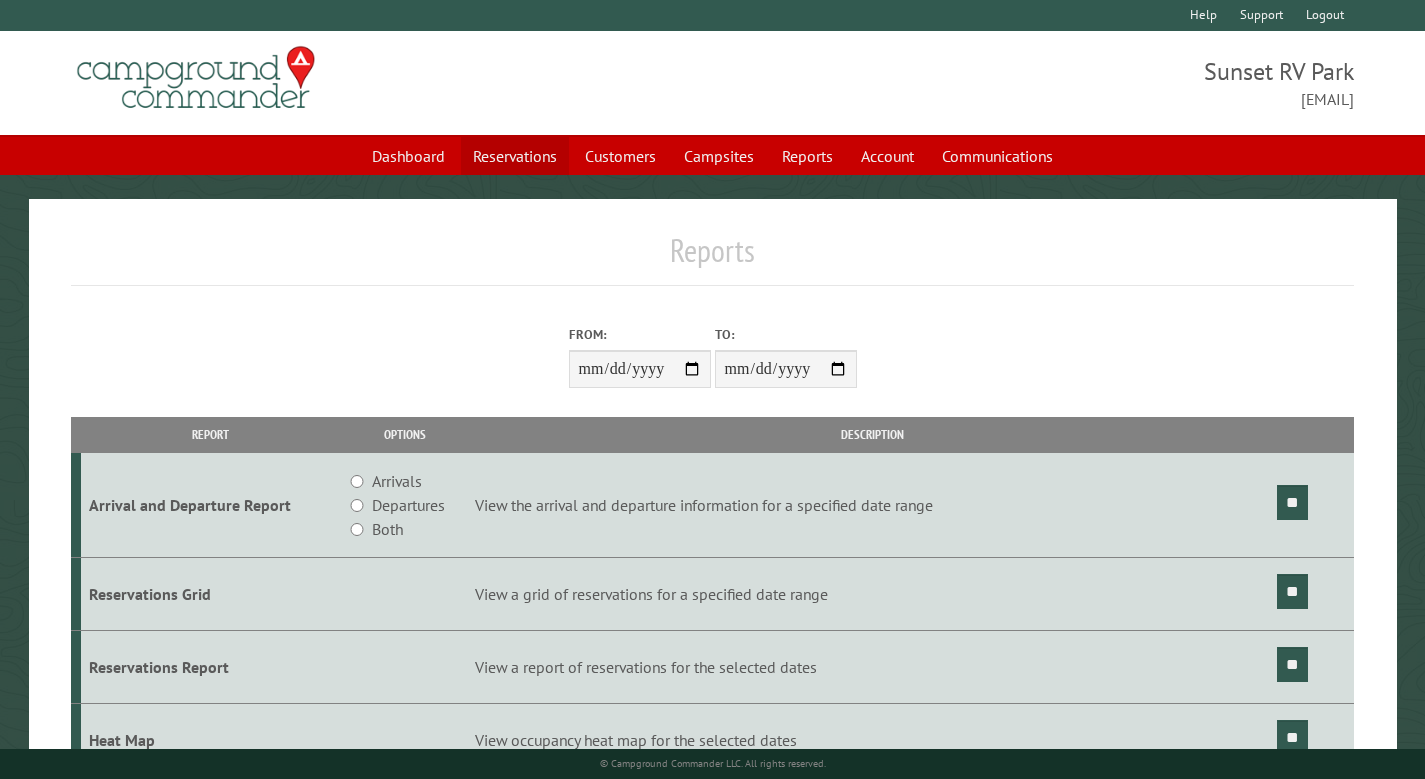 click on "Reservations" at bounding box center (515, 156) 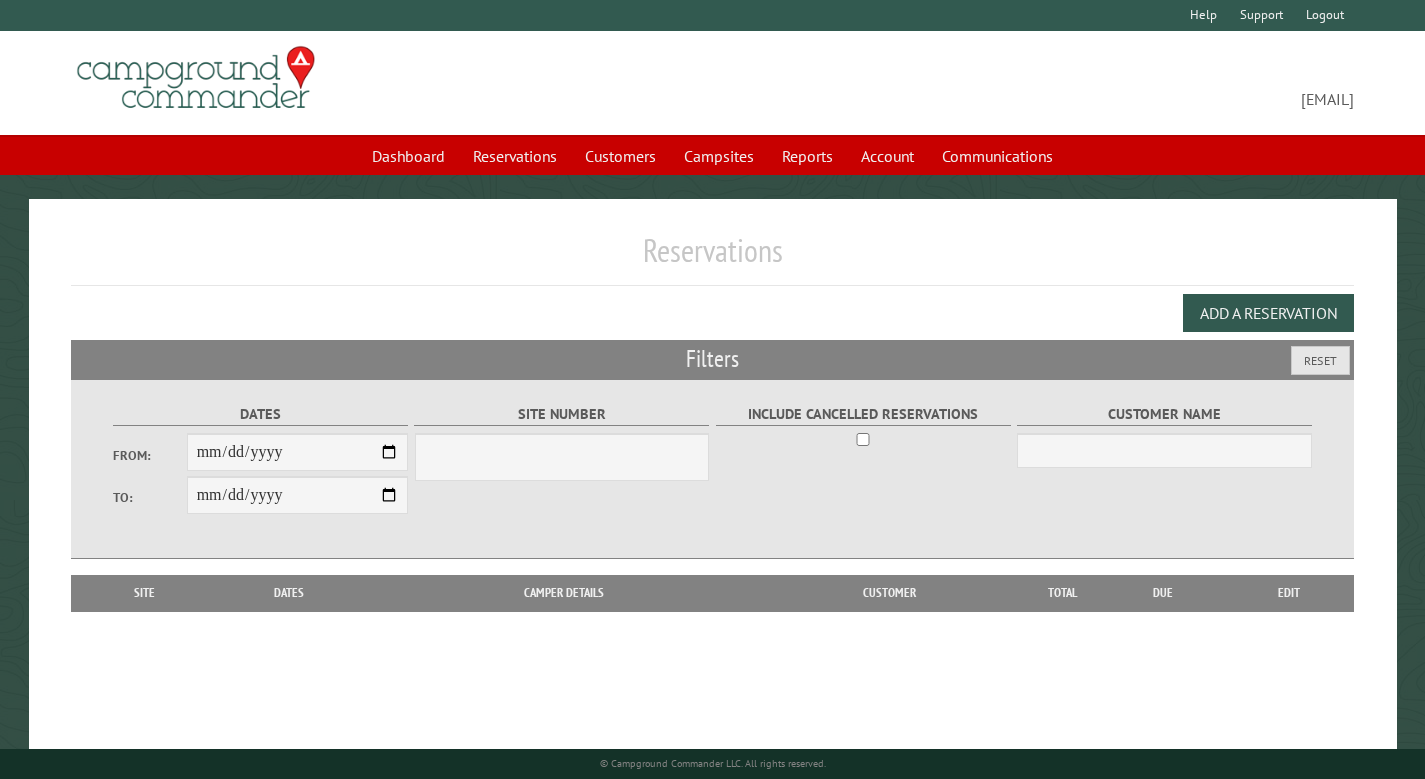 scroll, scrollTop: 0, scrollLeft: 0, axis: both 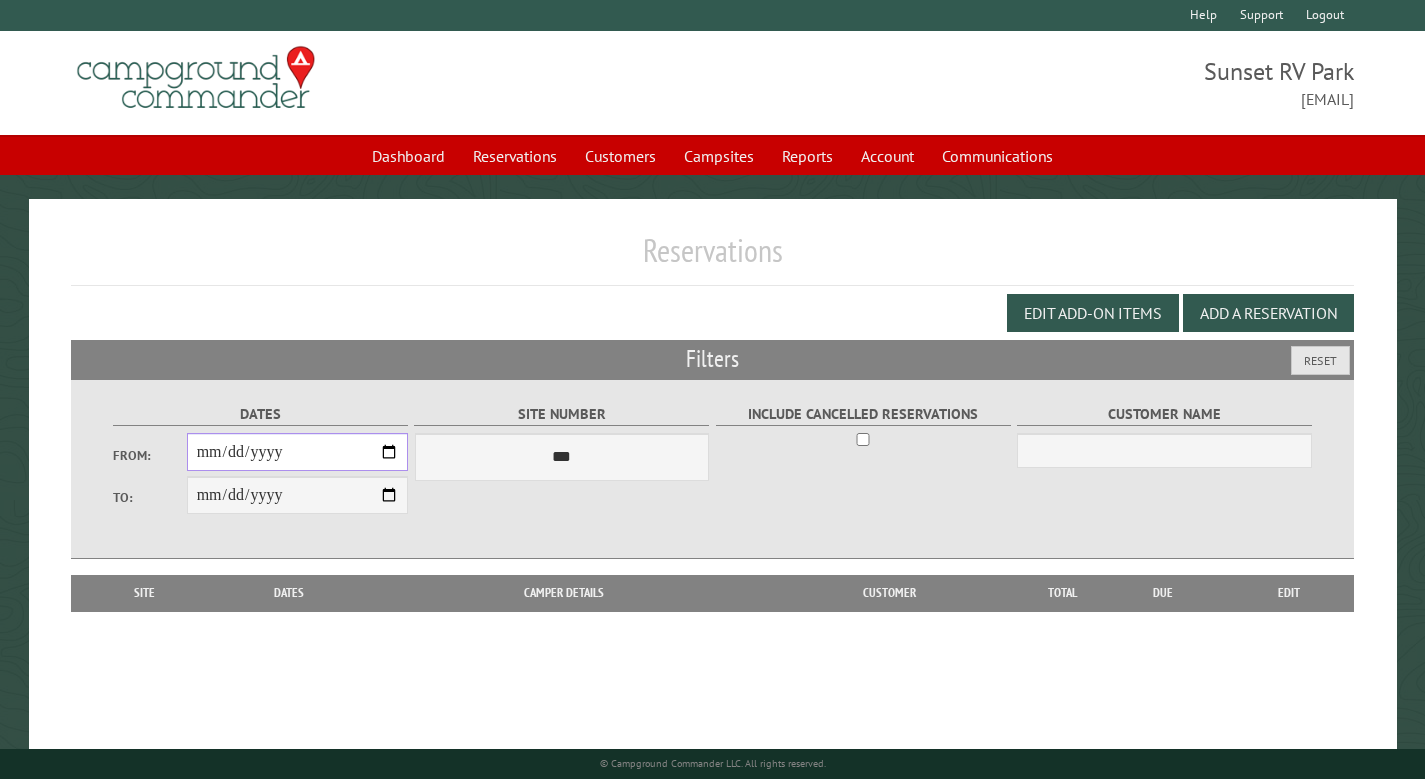 click on "From:" at bounding box center (297, 452) 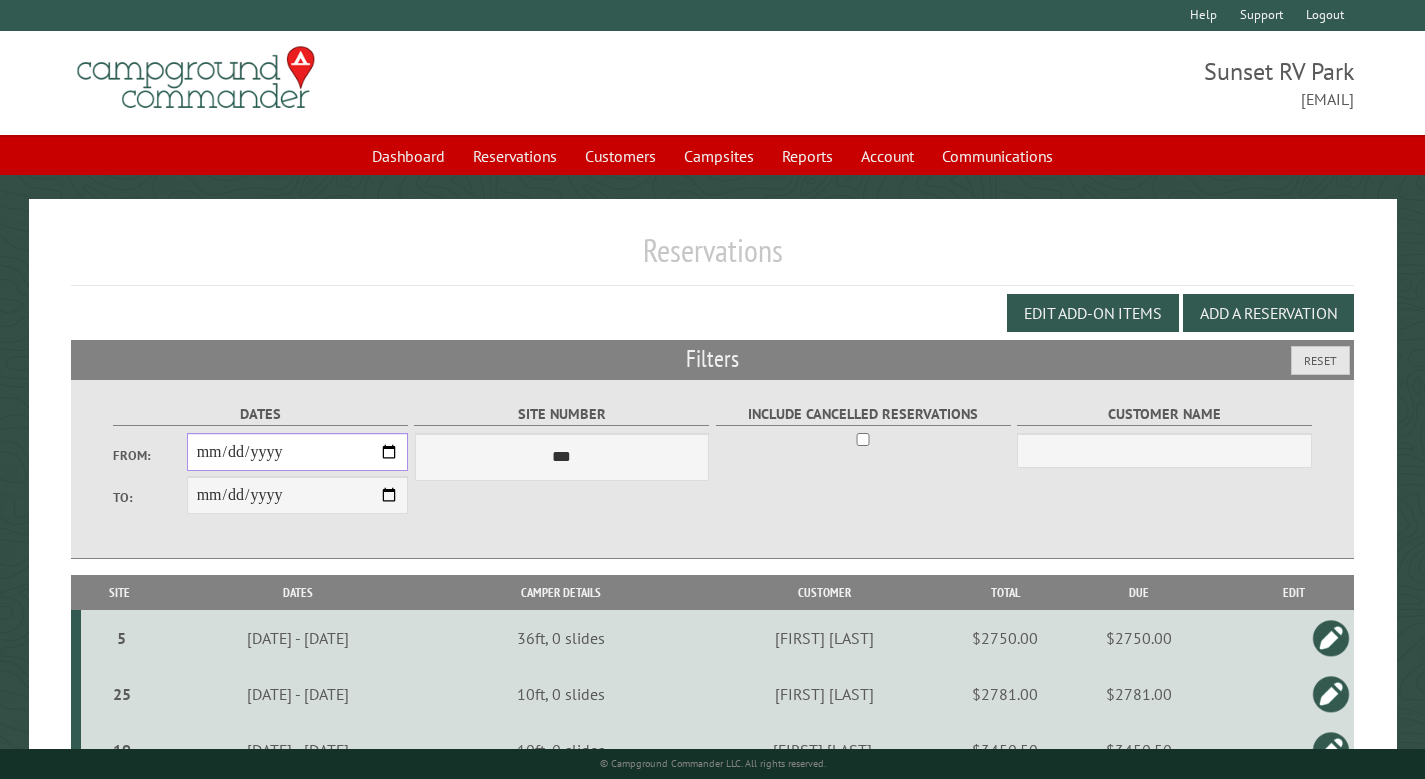 type on "**********" 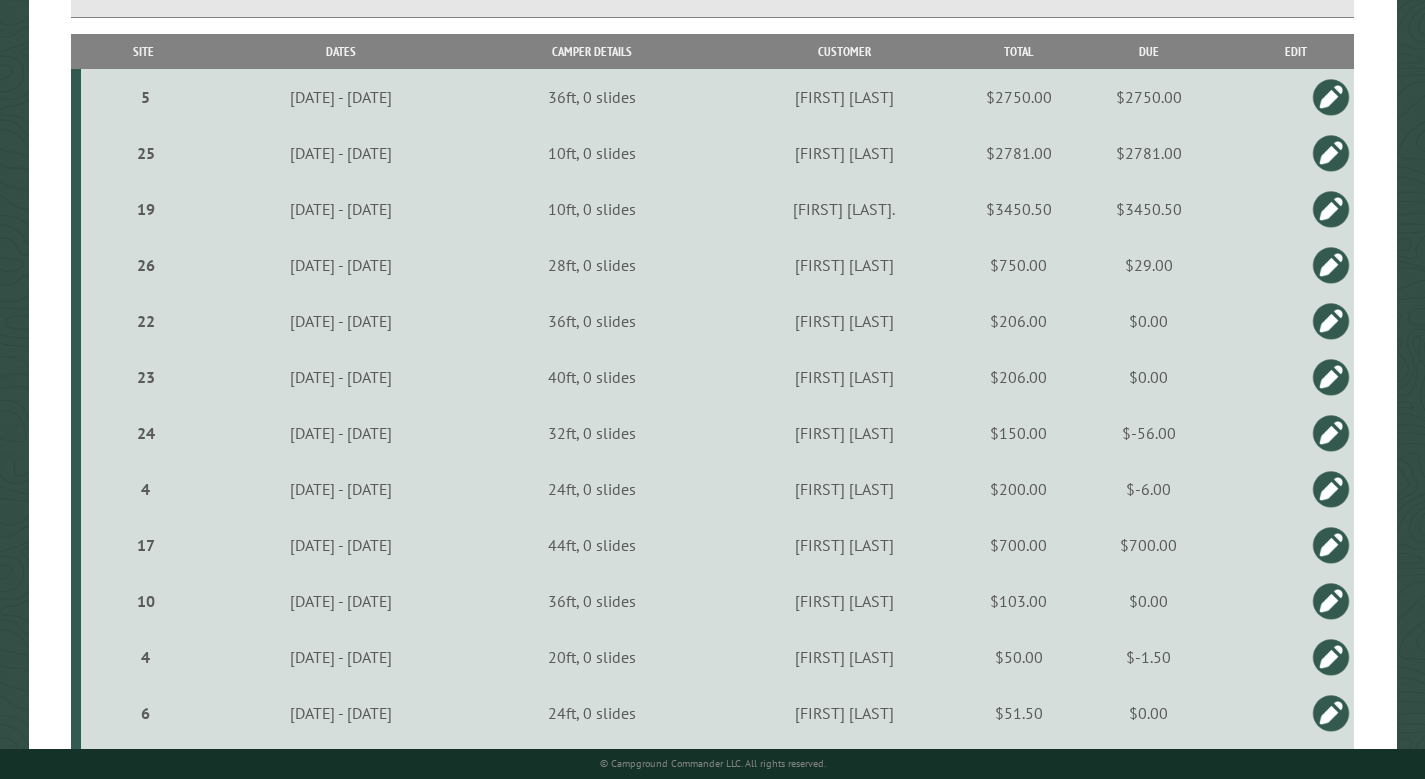 scroll, scrollTop: 543, scrollLeft: 0, axis: vertical 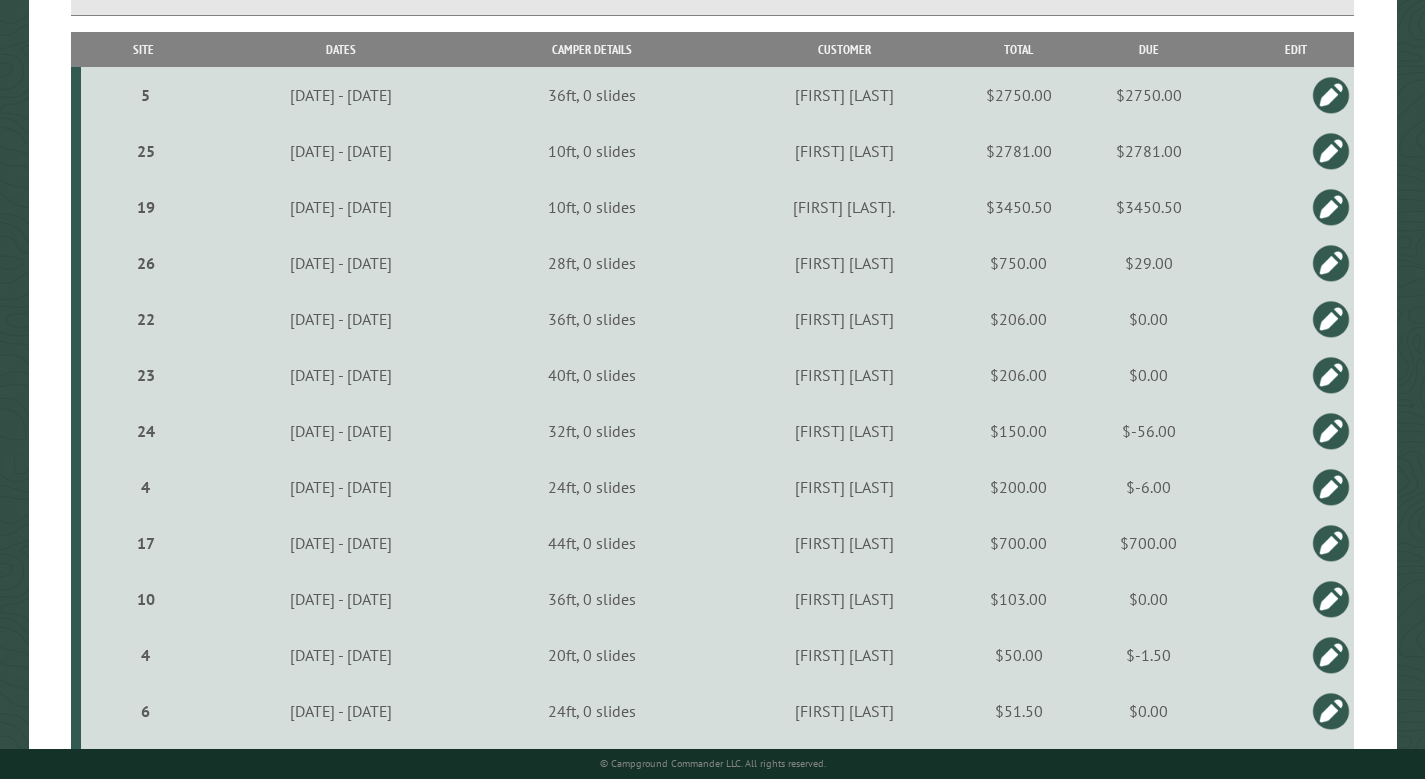 click at bounding box center (1331, 431) 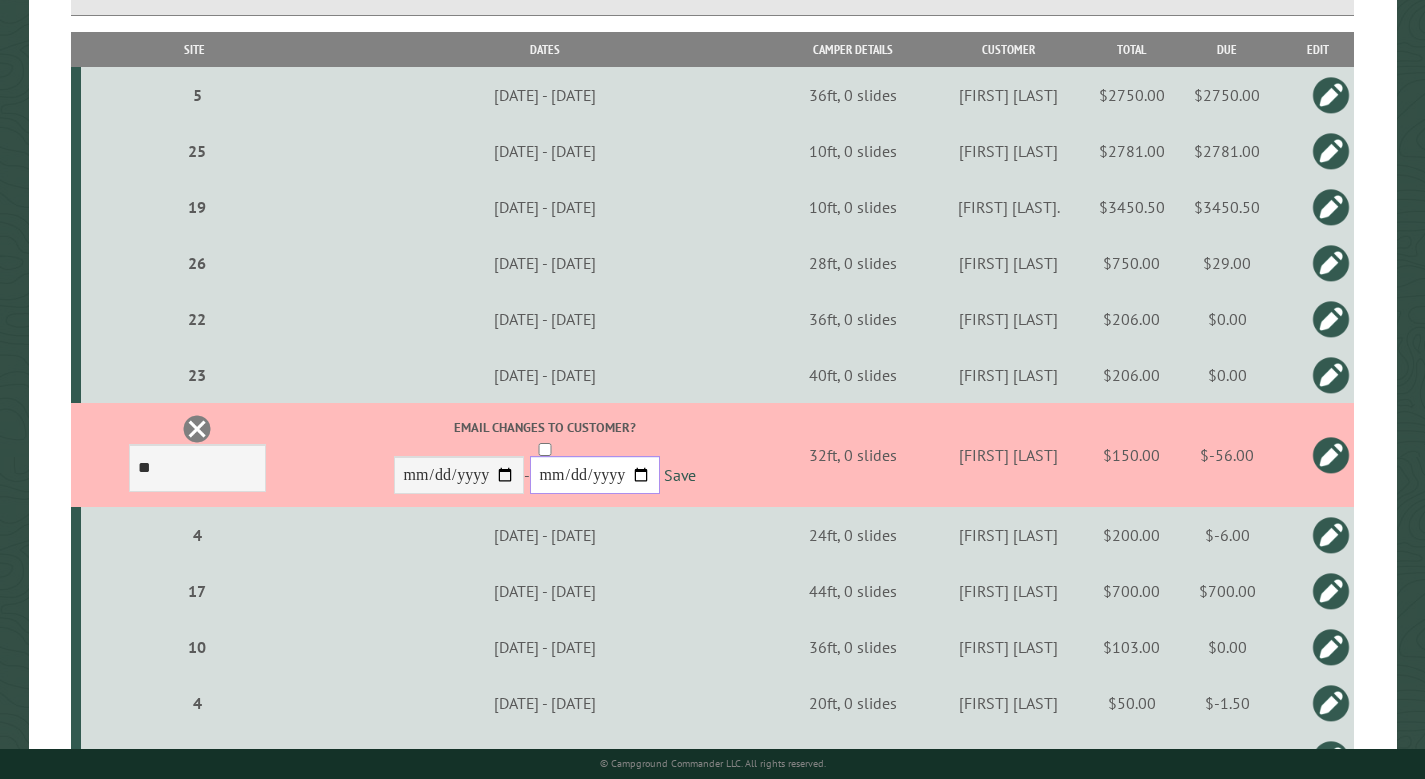 click on "**********" at bounding box center [595, 475] 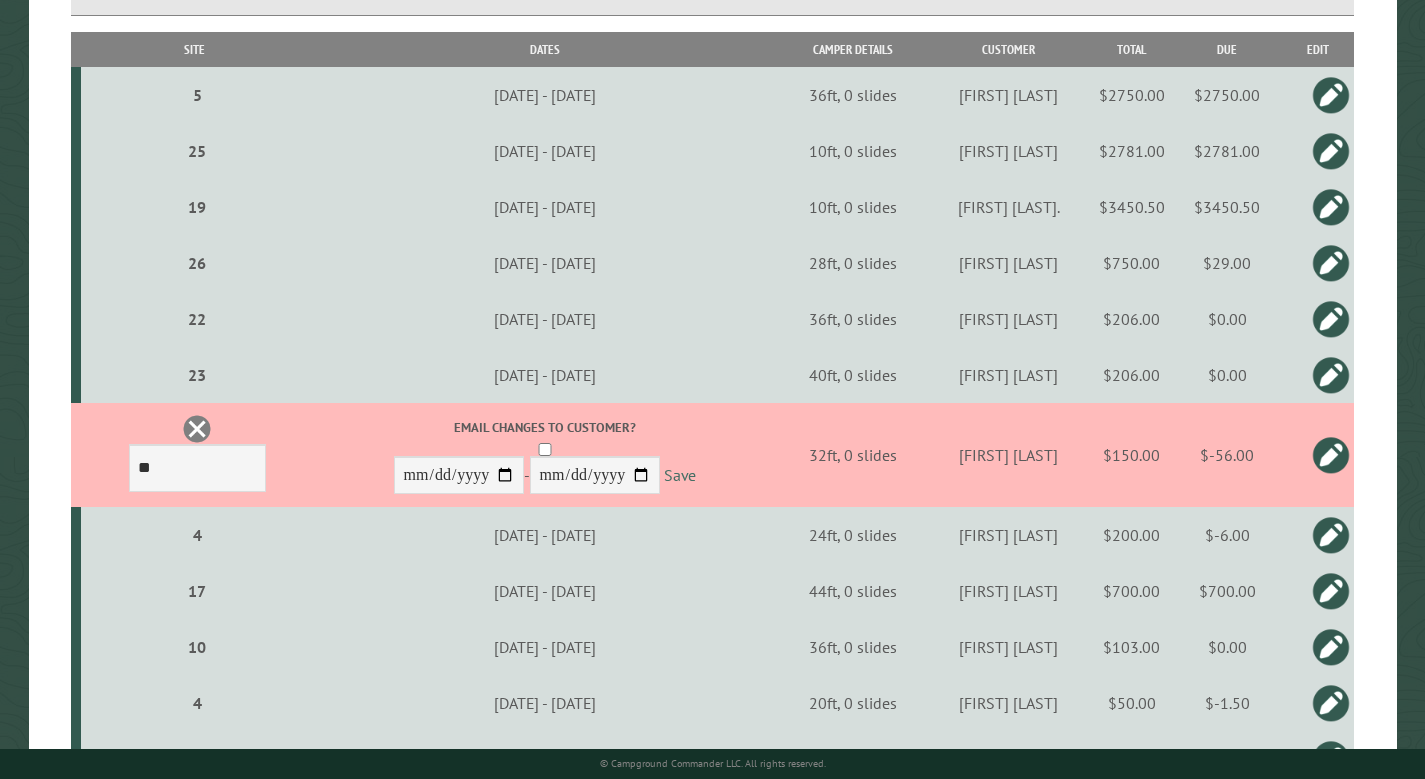 click on "Save" at bounding box center [680, 476] 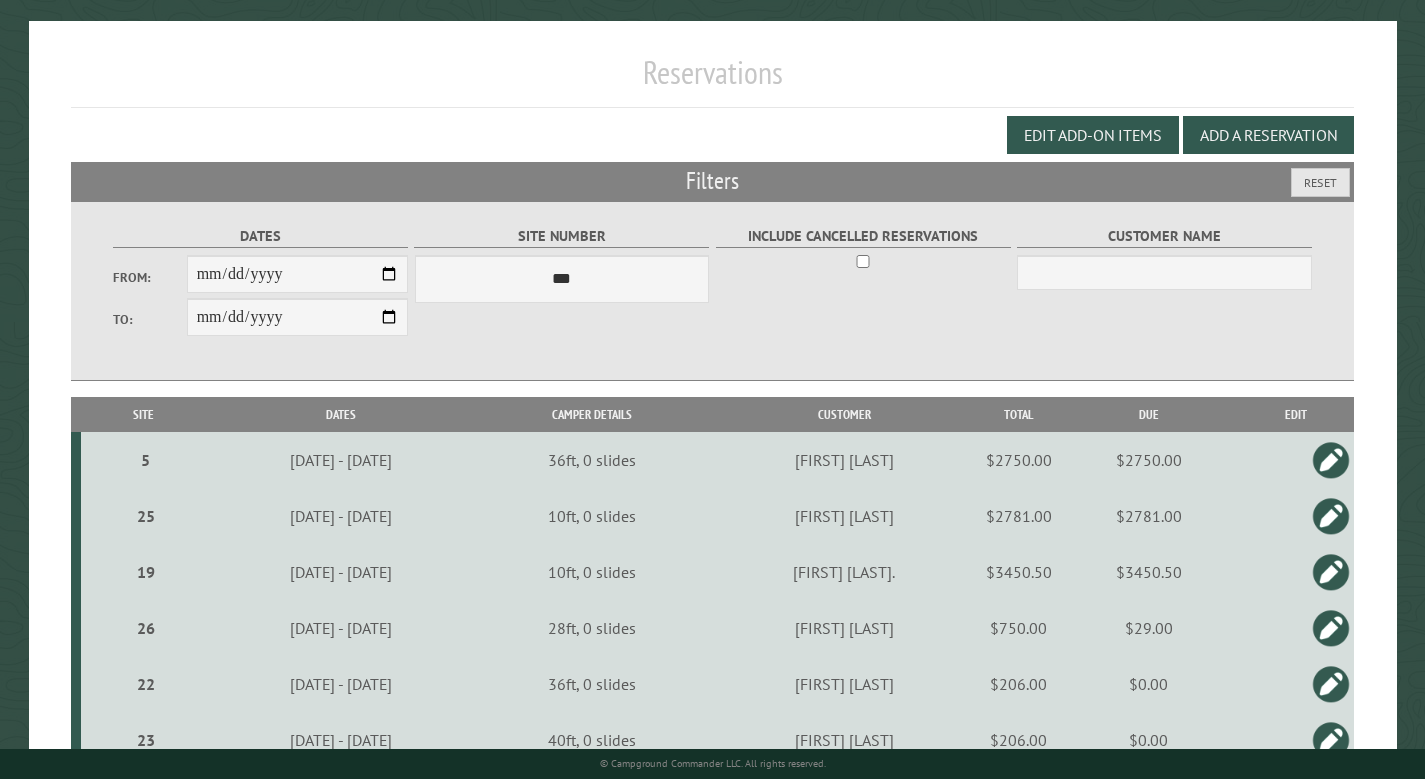 scroll, scrollTop: 0, scrollLeft: 0, axis: both 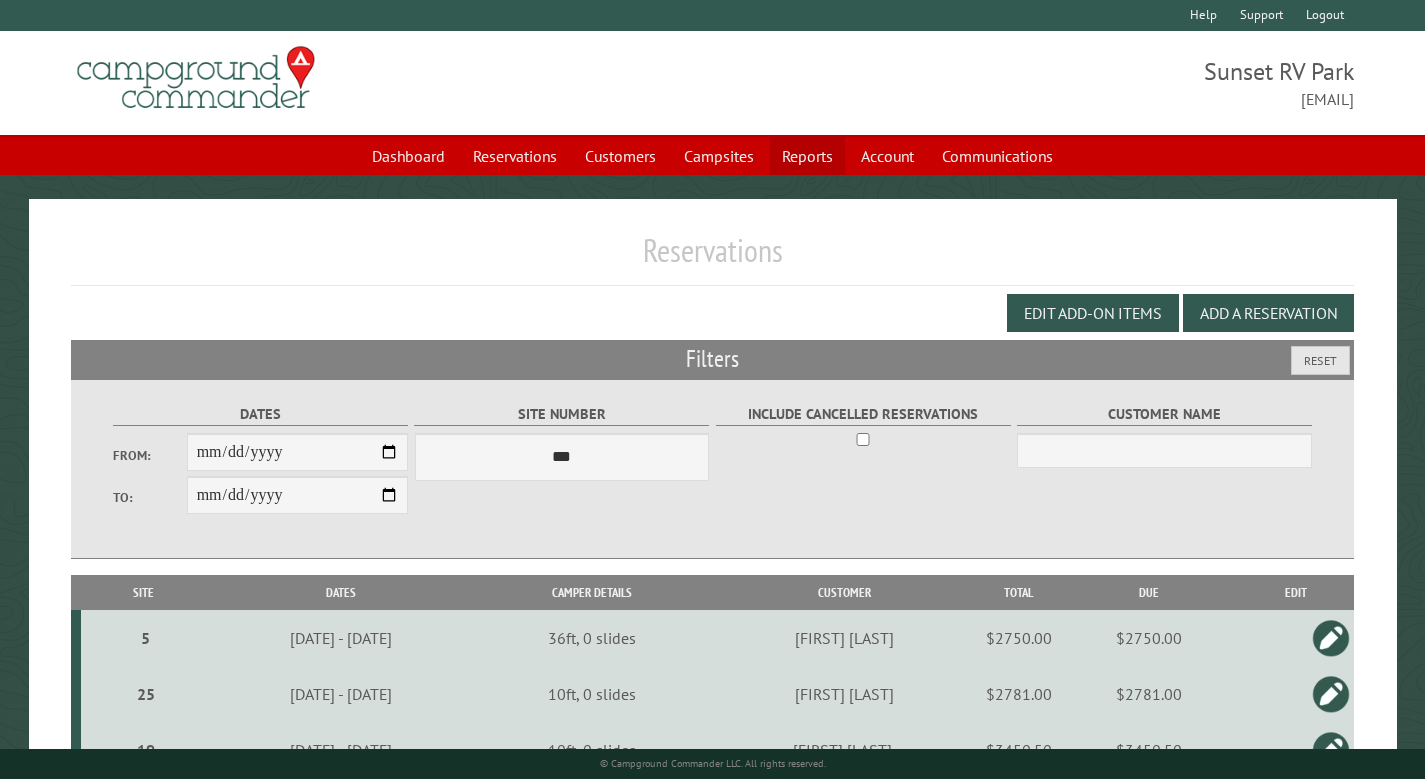 click on "Reports" at bounding box center (807, 156) 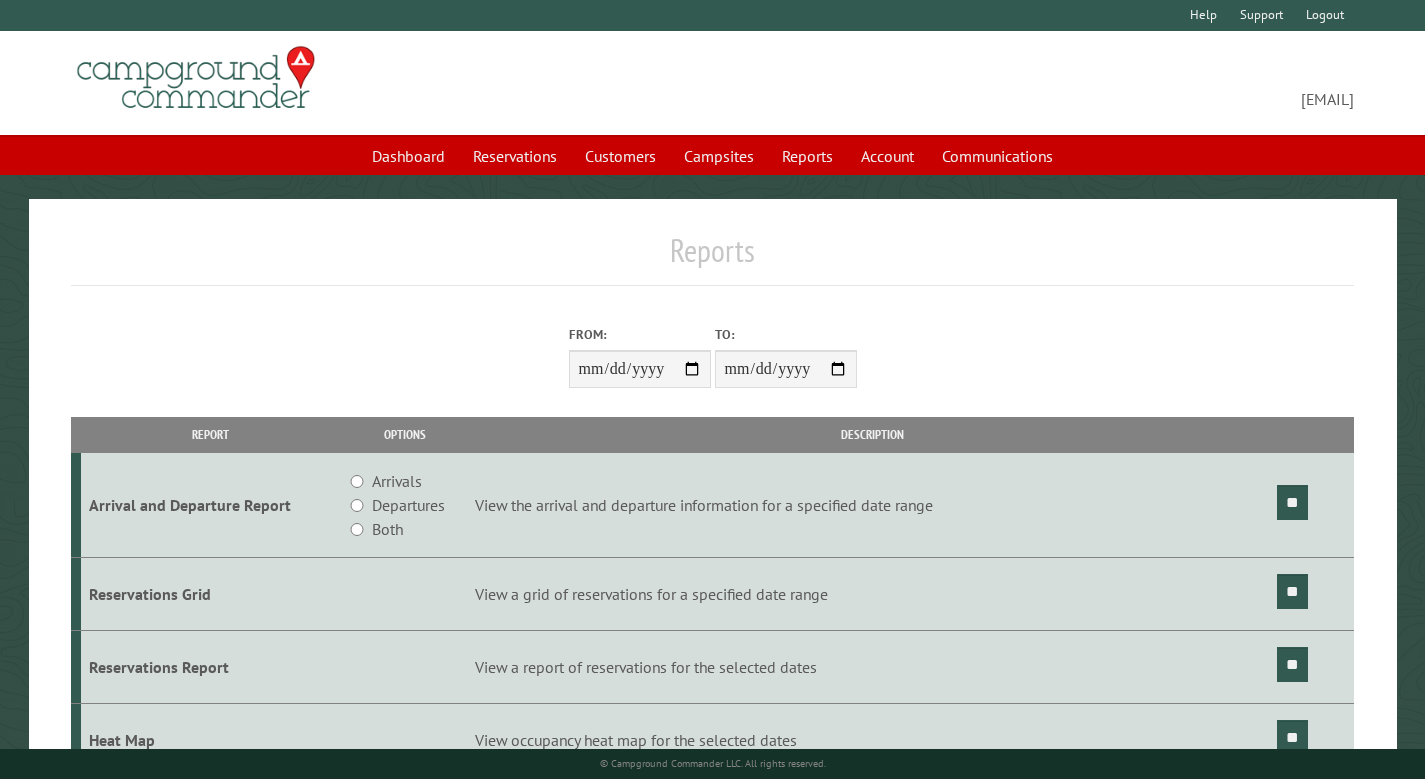 scroll, scrollTop: 0, scrollLeft: 0, axis: both 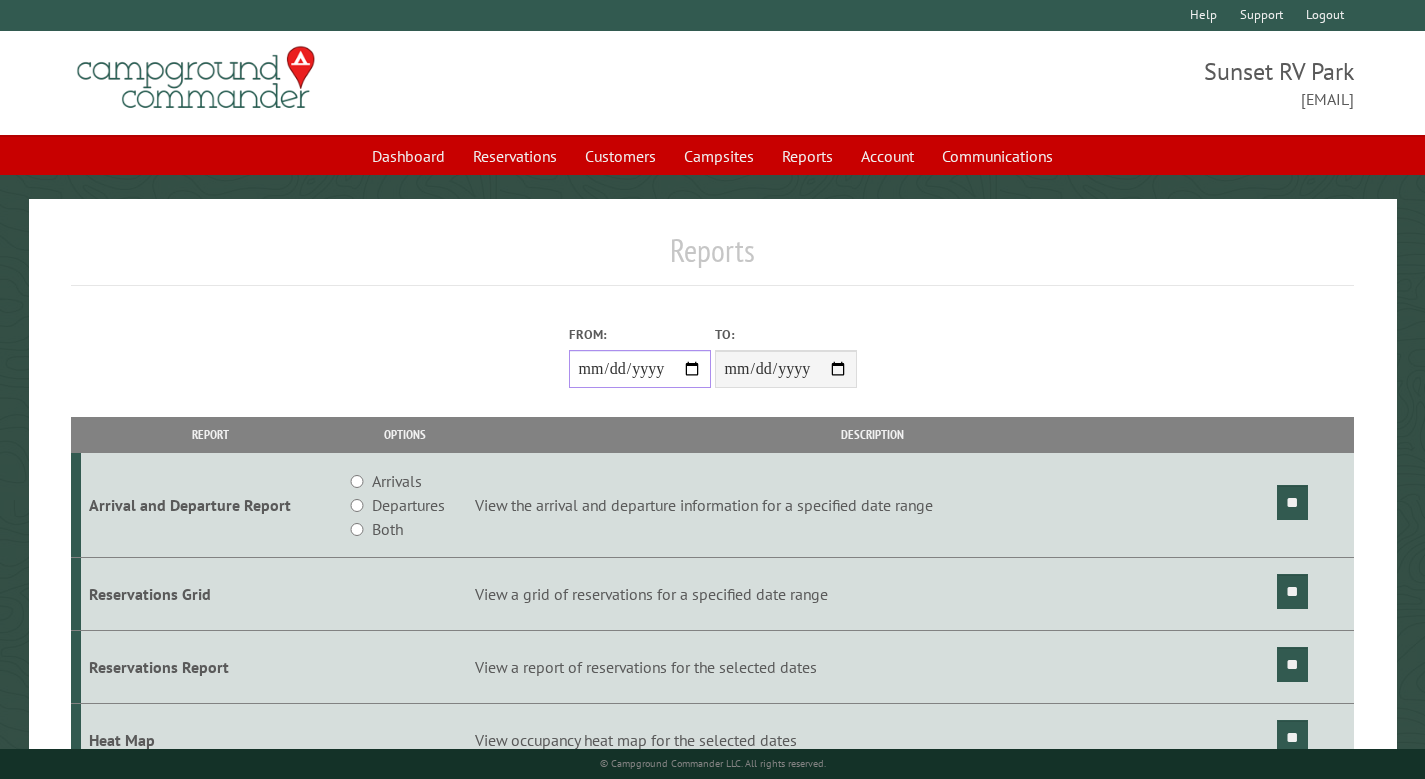 click on "From:" at bounding box center [640, 369] 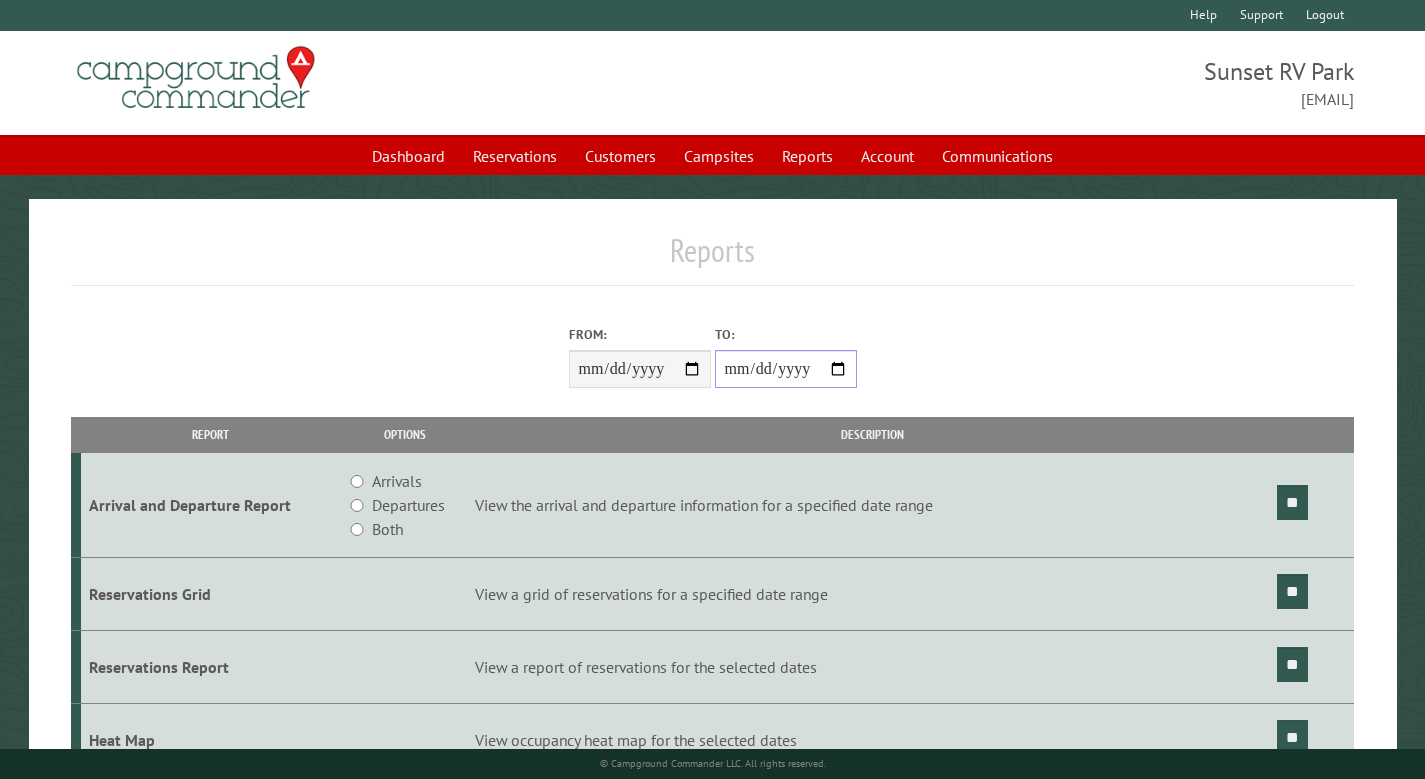 click on "**********" at bounding box center (786, 369) 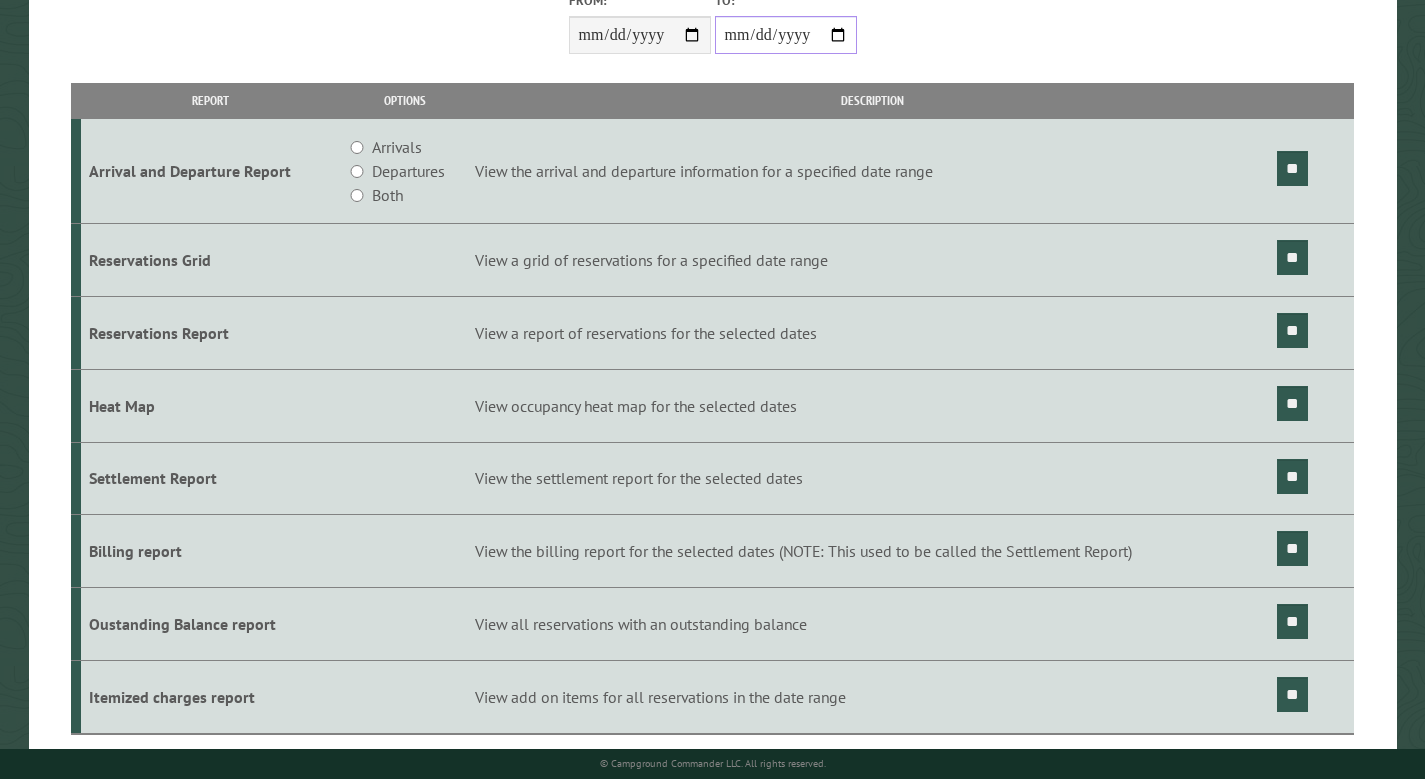scroll, scrollTop: 326, scrollLeft: 0, axis: vertical 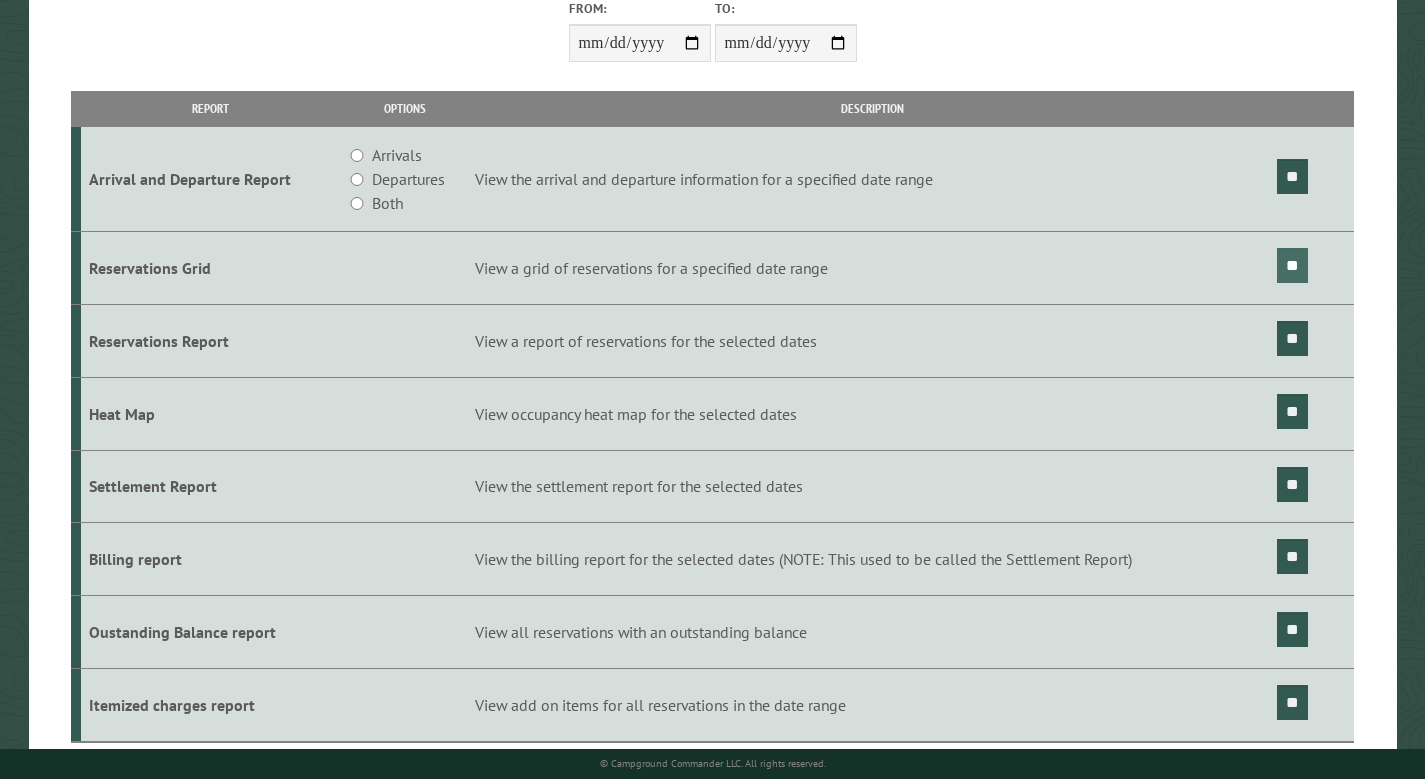 click on "**" at bounding box center [1292, 265] 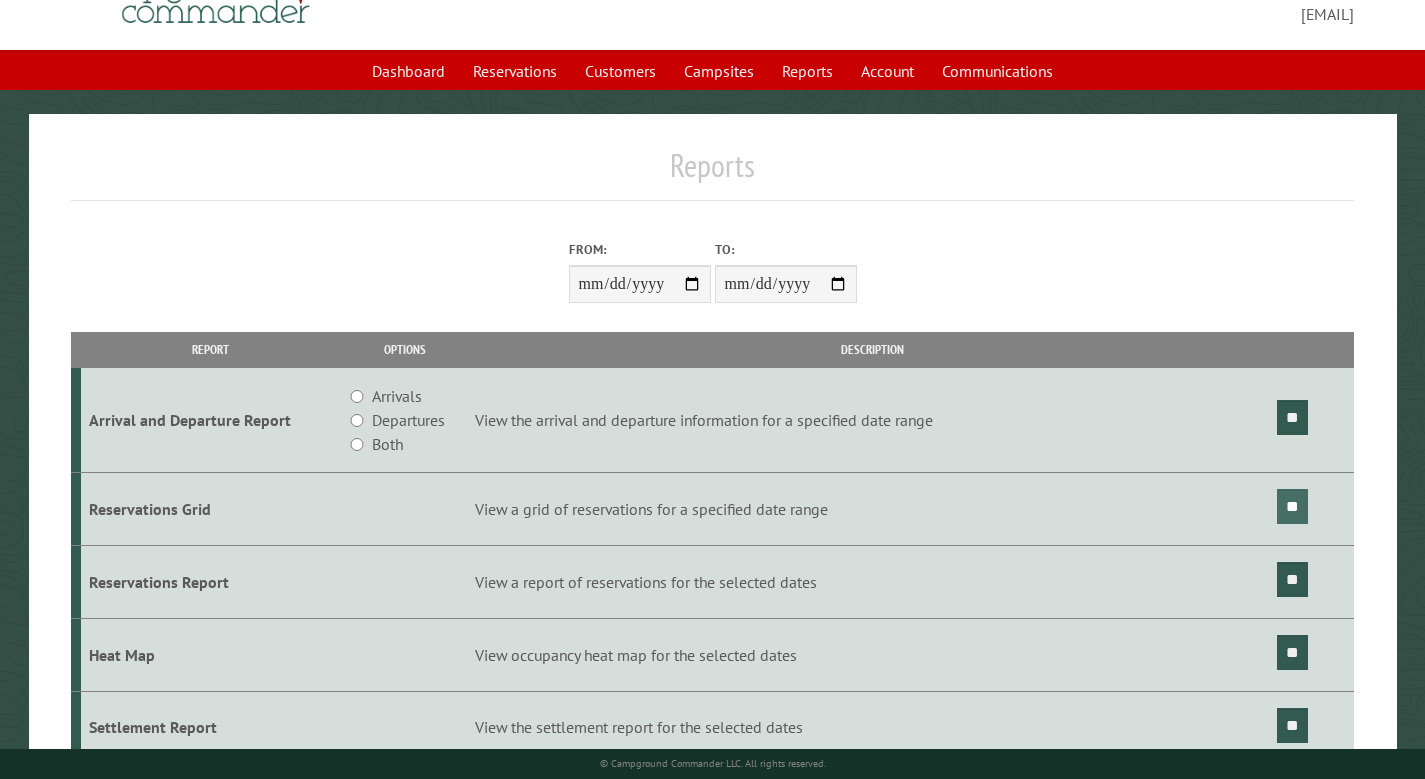 scroll, scrollTop: 0, scrollLeft: 0, axis: both 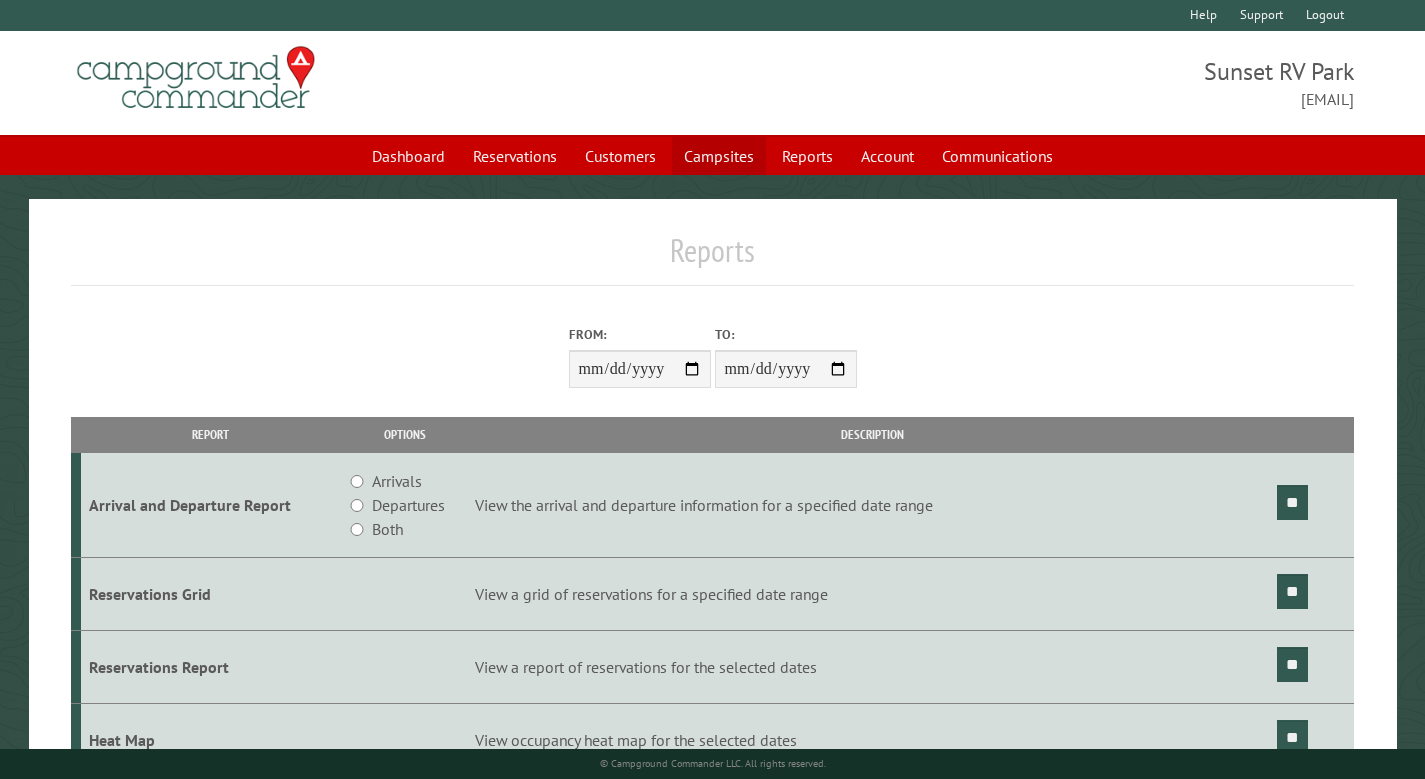 click on "Campsites" at bounding box center (719, 156) 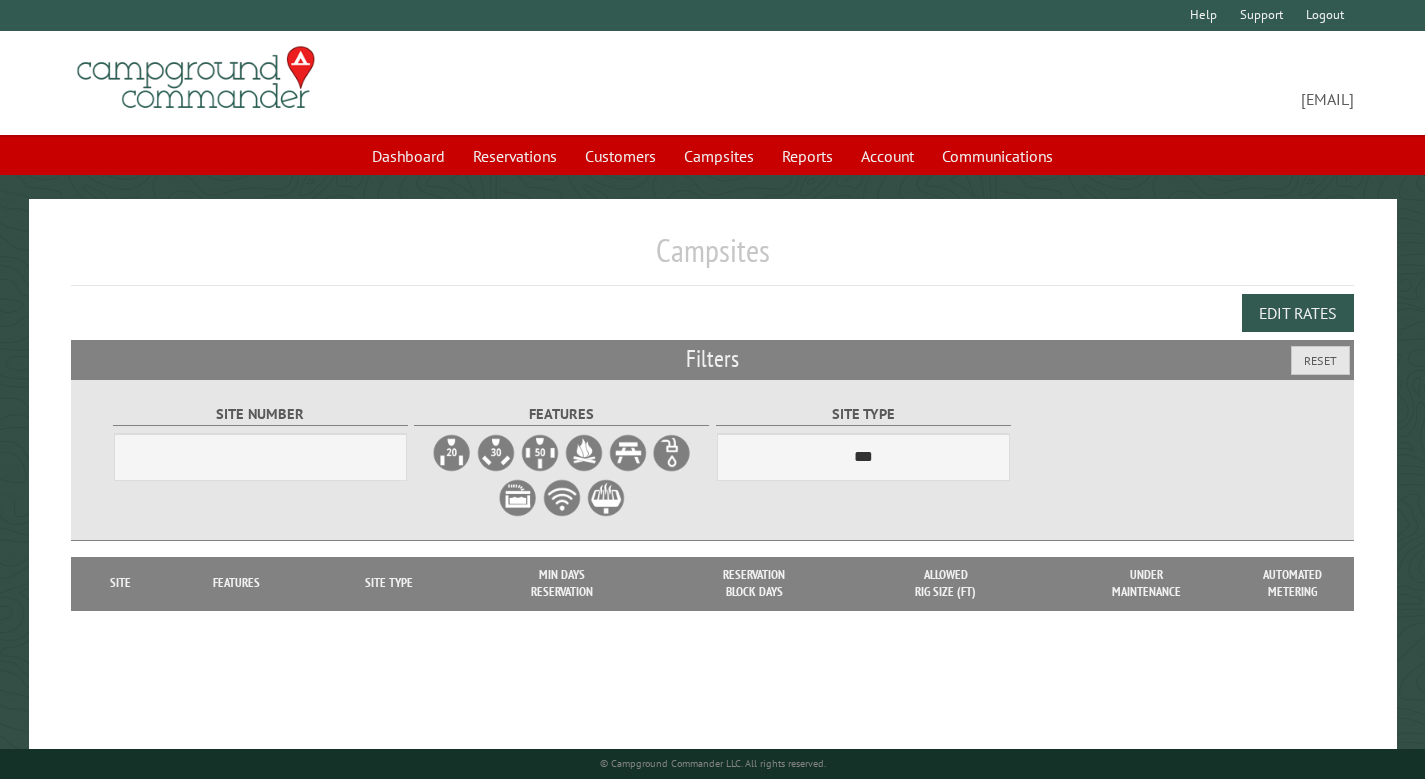 scroll, scrollTop: 0, scrollLeft: 0, axis: both 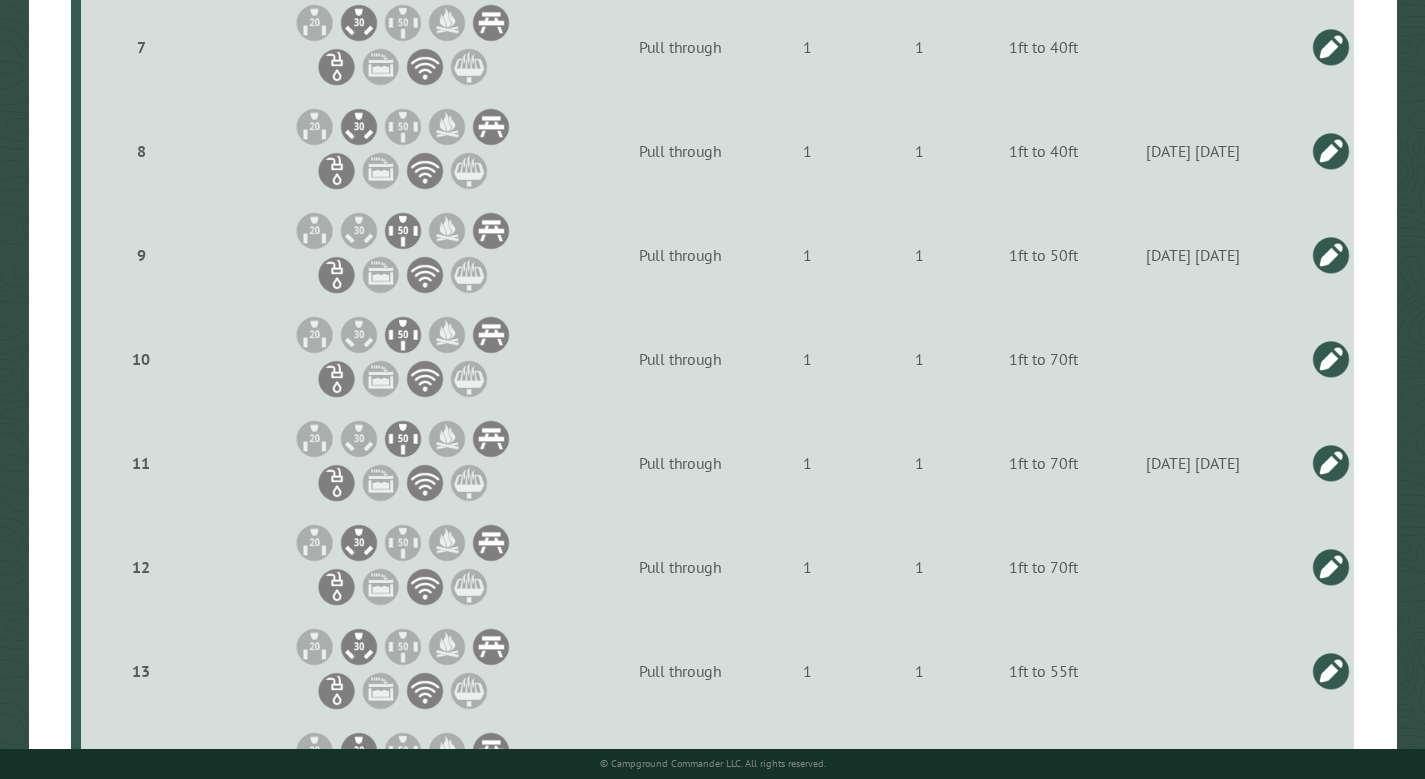 click at bounding box center [1331, 255] 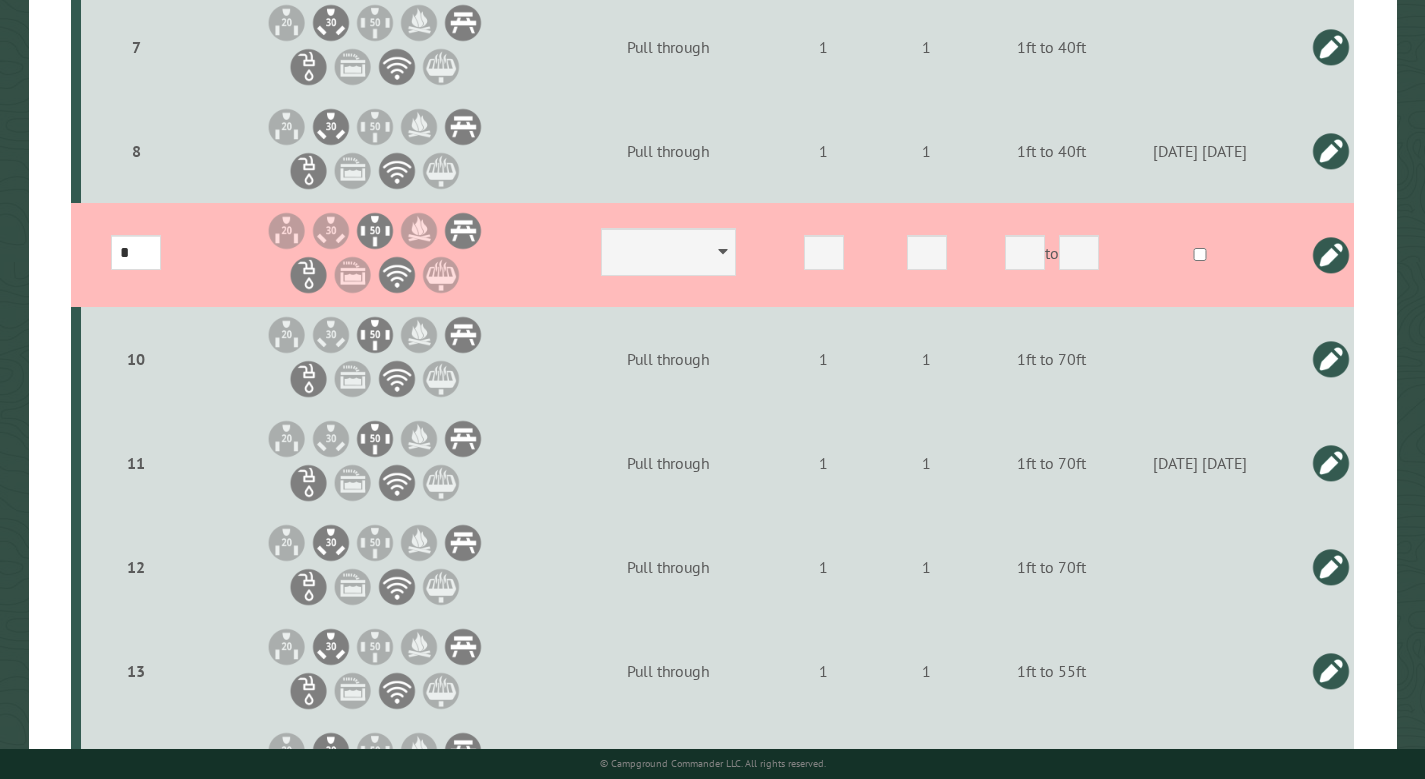 click at bounding box center [1331, 255] 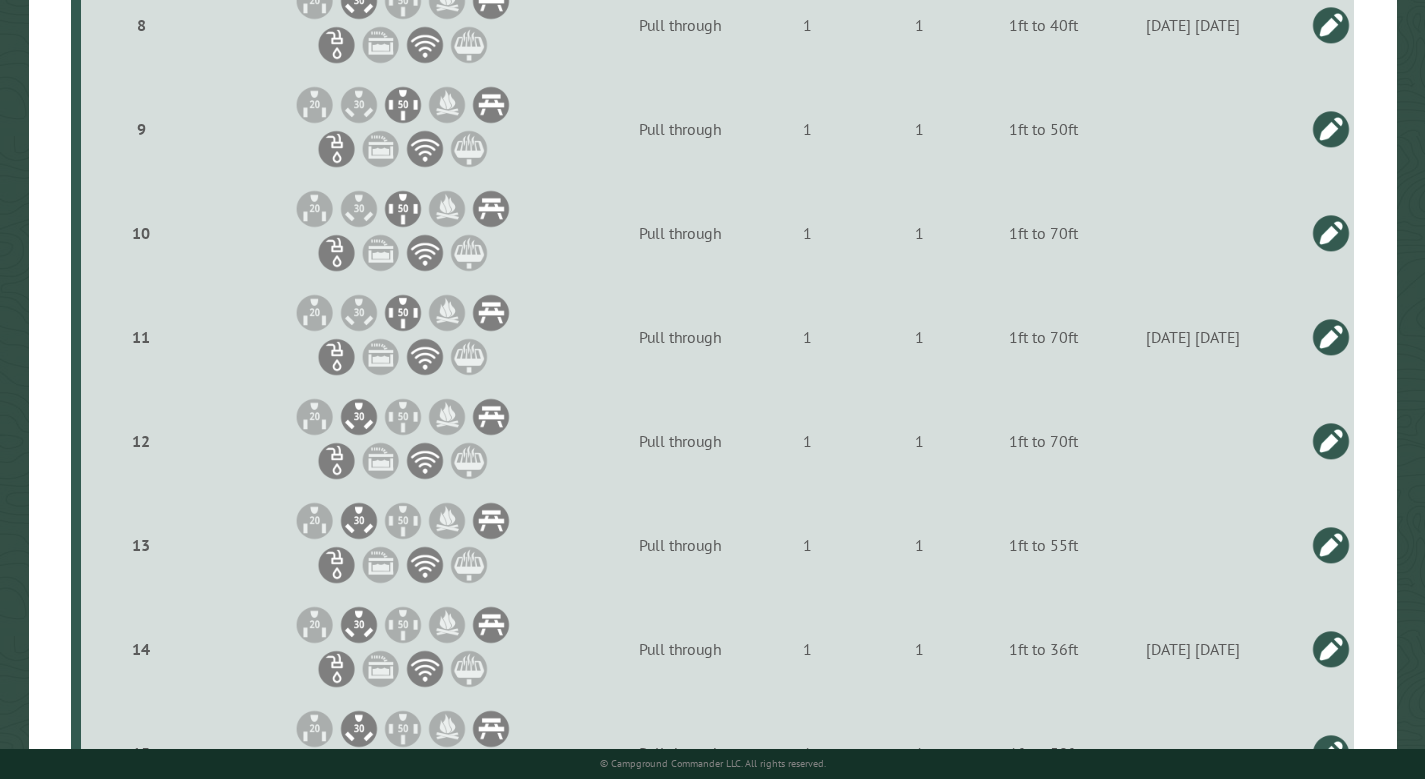 scroll, scrollTop: 1383, scrollLeft: 0, axis: vertical 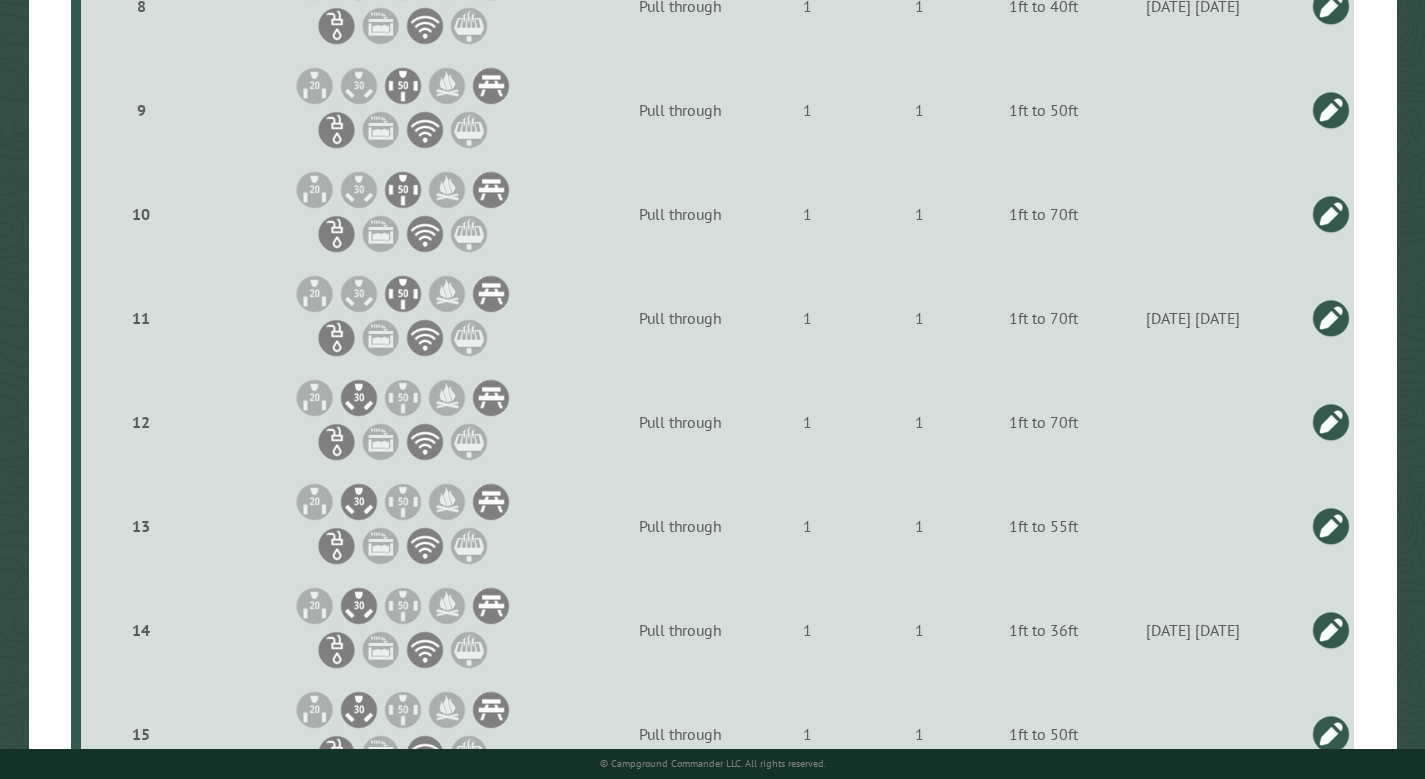 click at bounding box center (1331, 318) 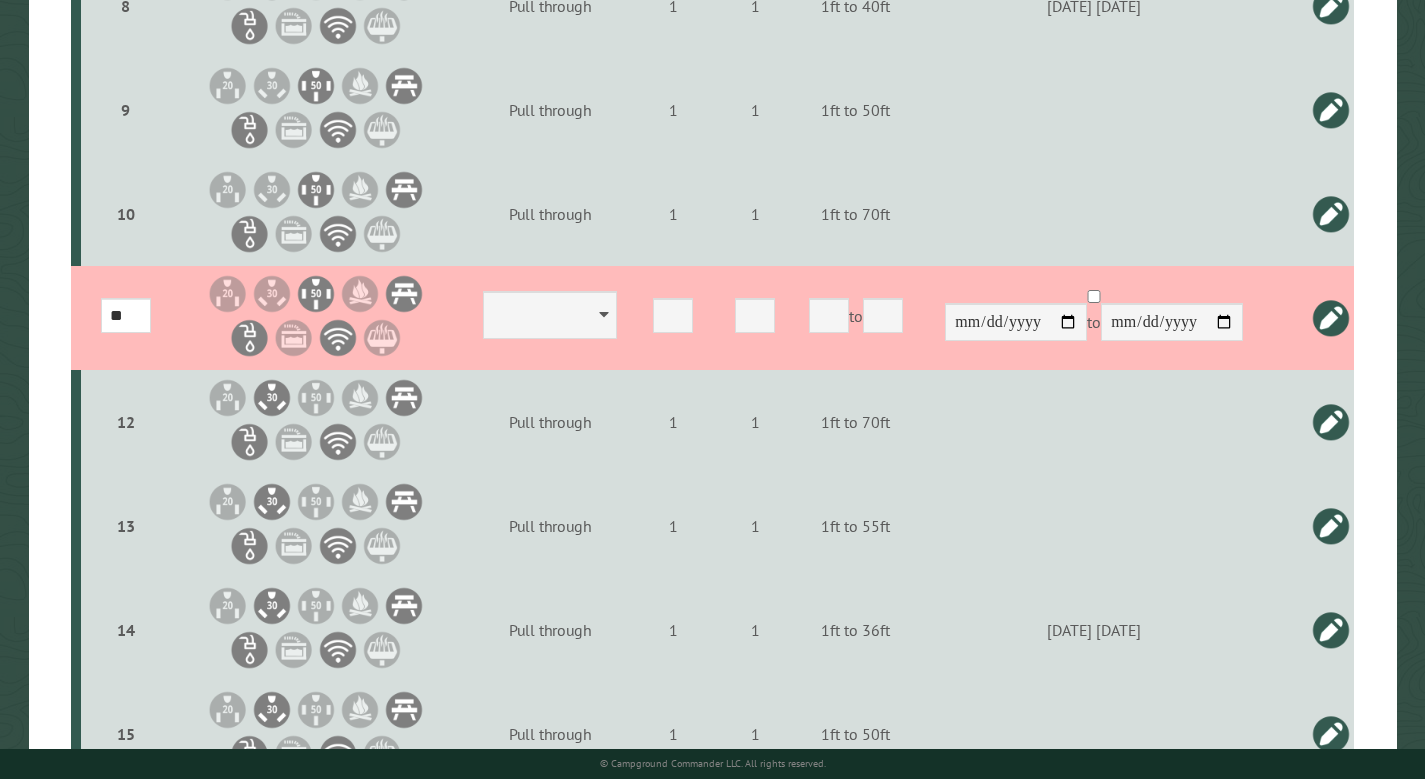 click at bounding box center [1331, 318] 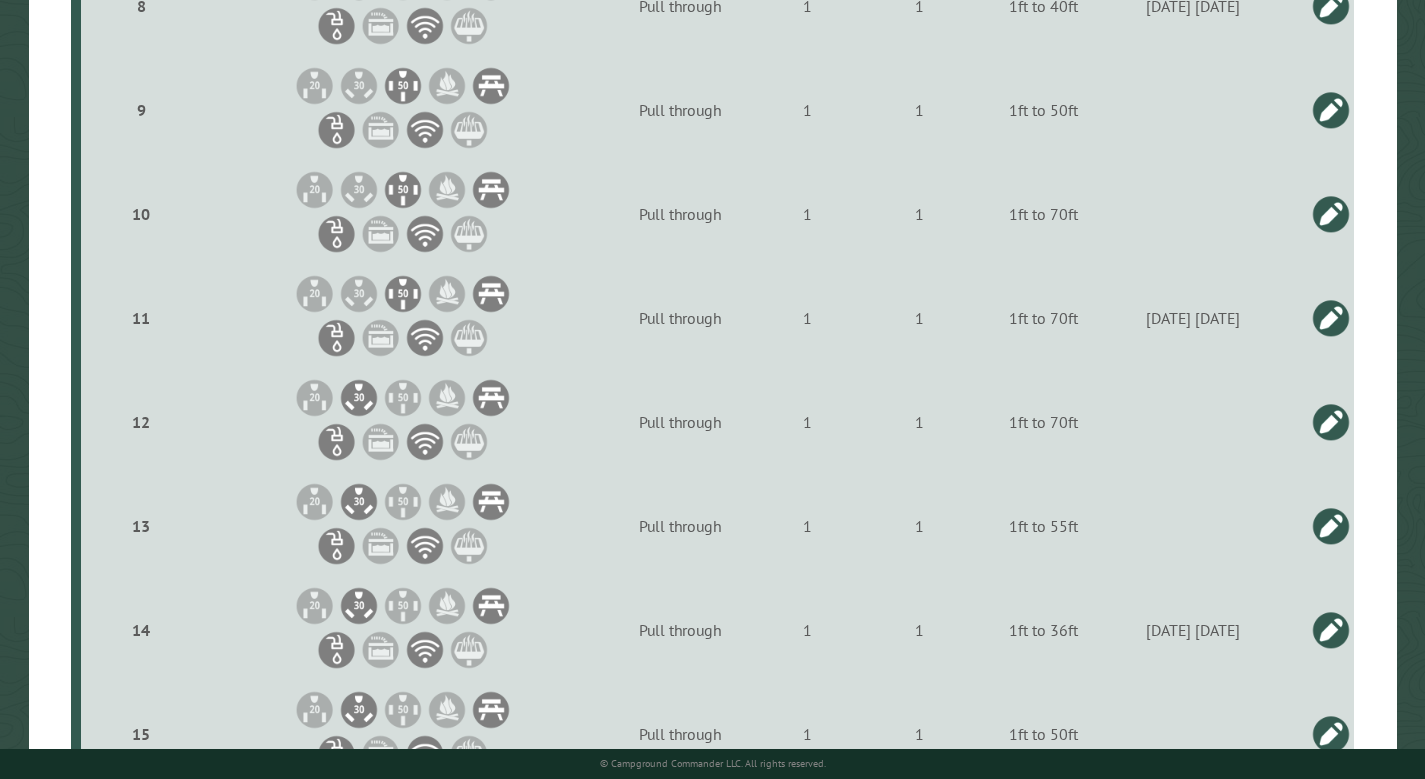 click at bounding box center (1314, 318) 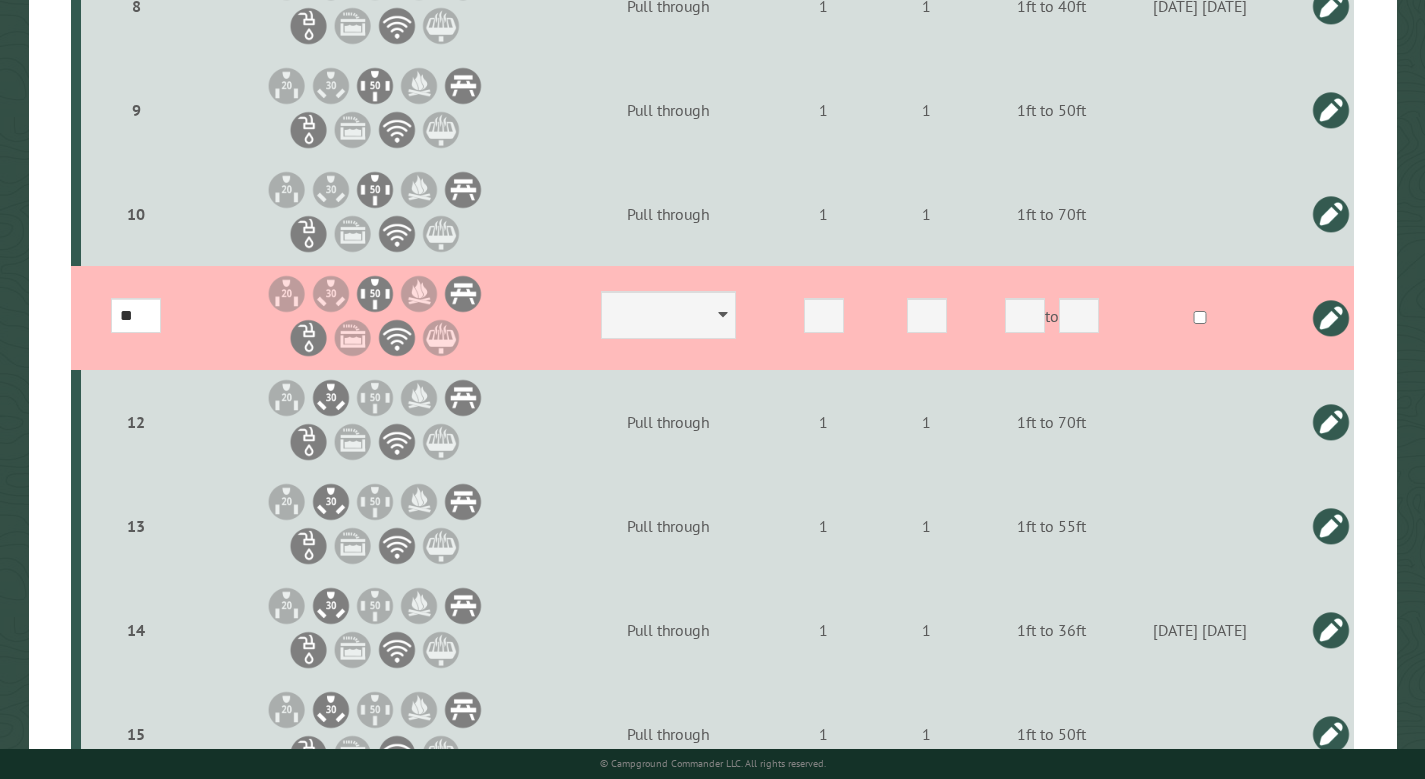 click at bounding box center [1331, 318] 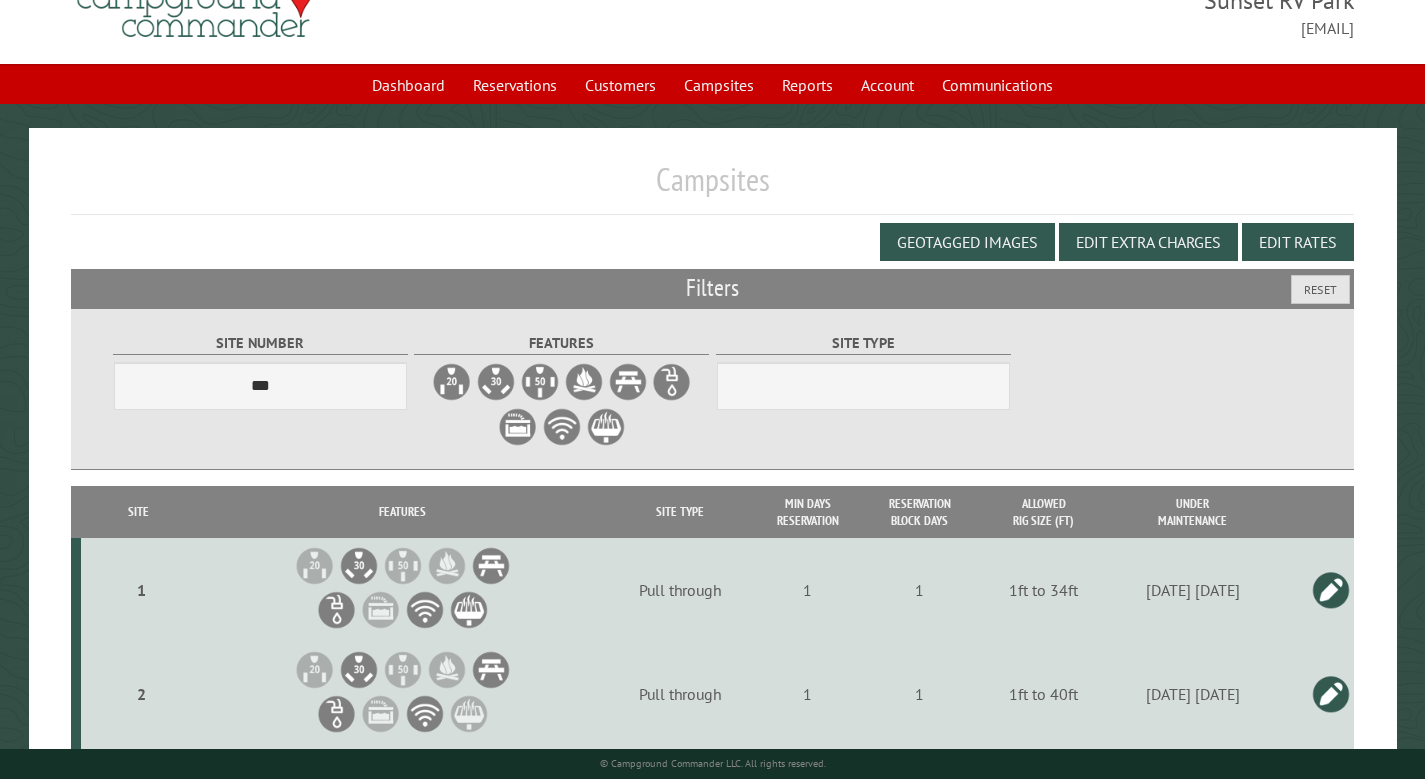 scroll, scrollTop: 0, scrollLeft: 0, axis: both 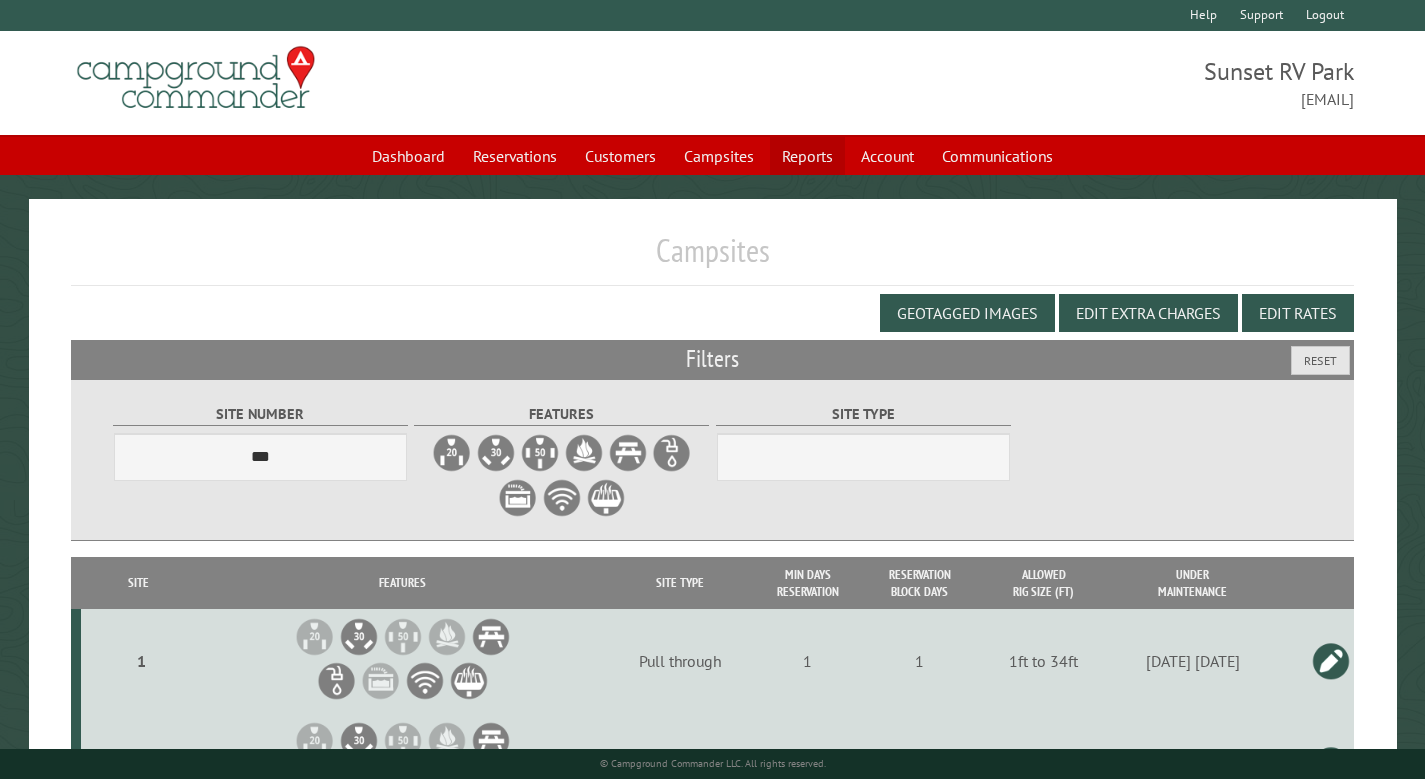 click on "Reports" at bounding box center (807, 156) 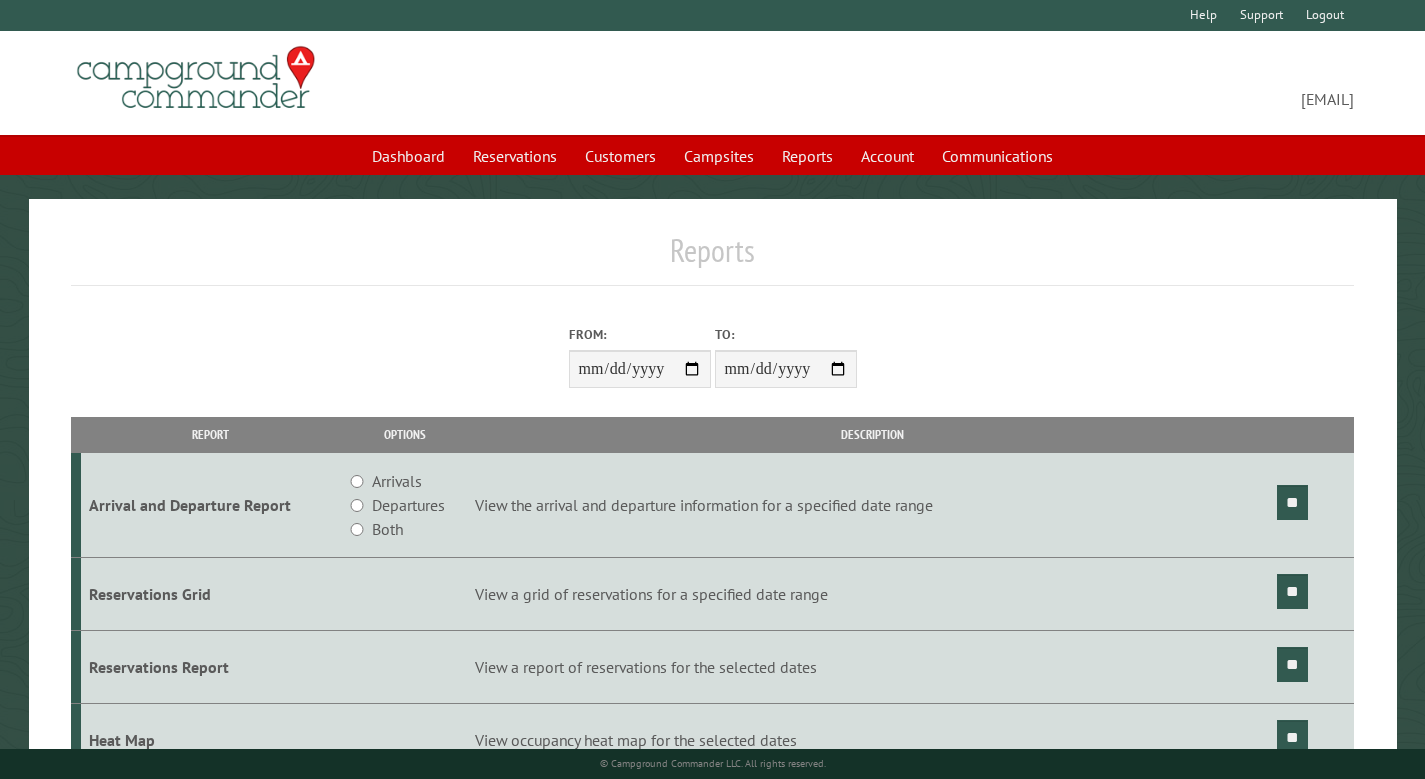 scroll, scrollTop: 0, scrollLeft: 0, axis: both 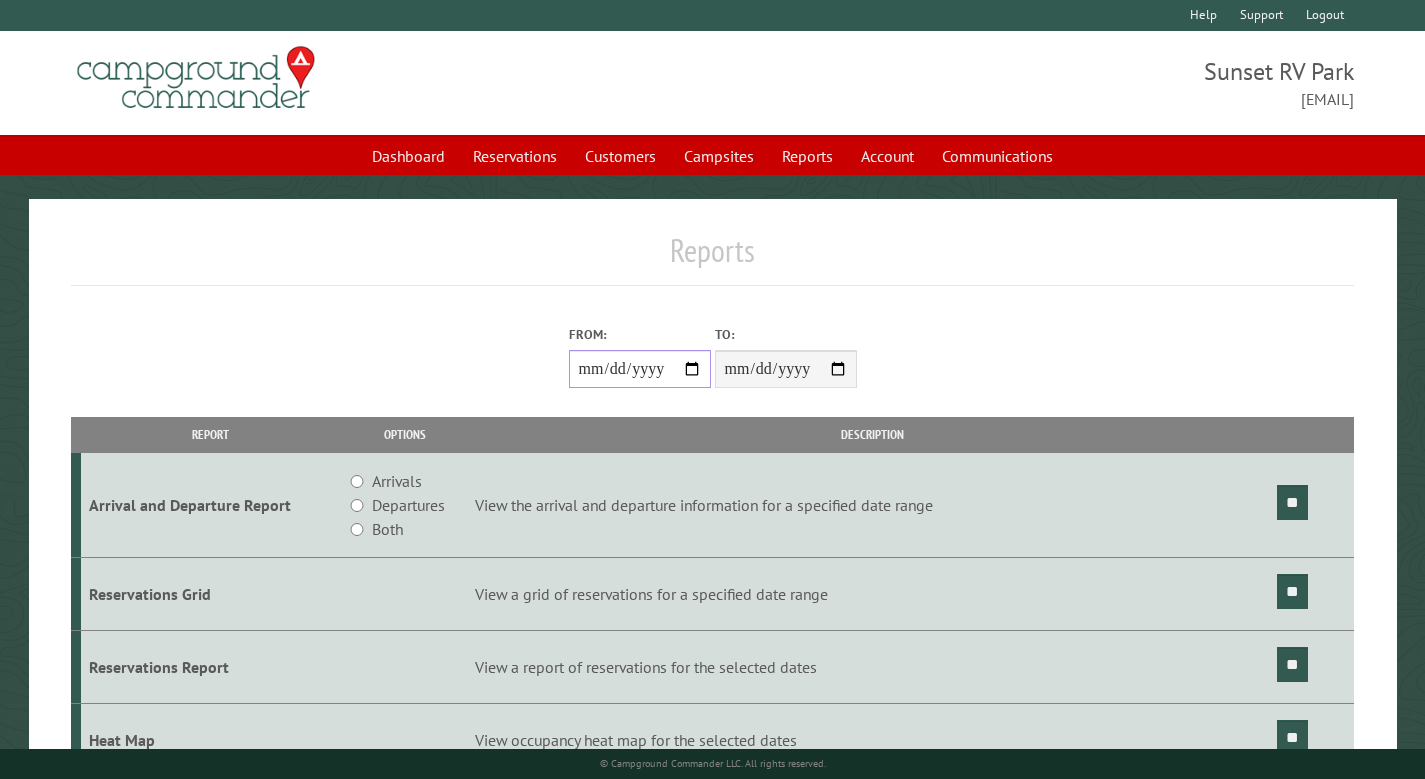 click on "From:" at bounding box center [640, 369] 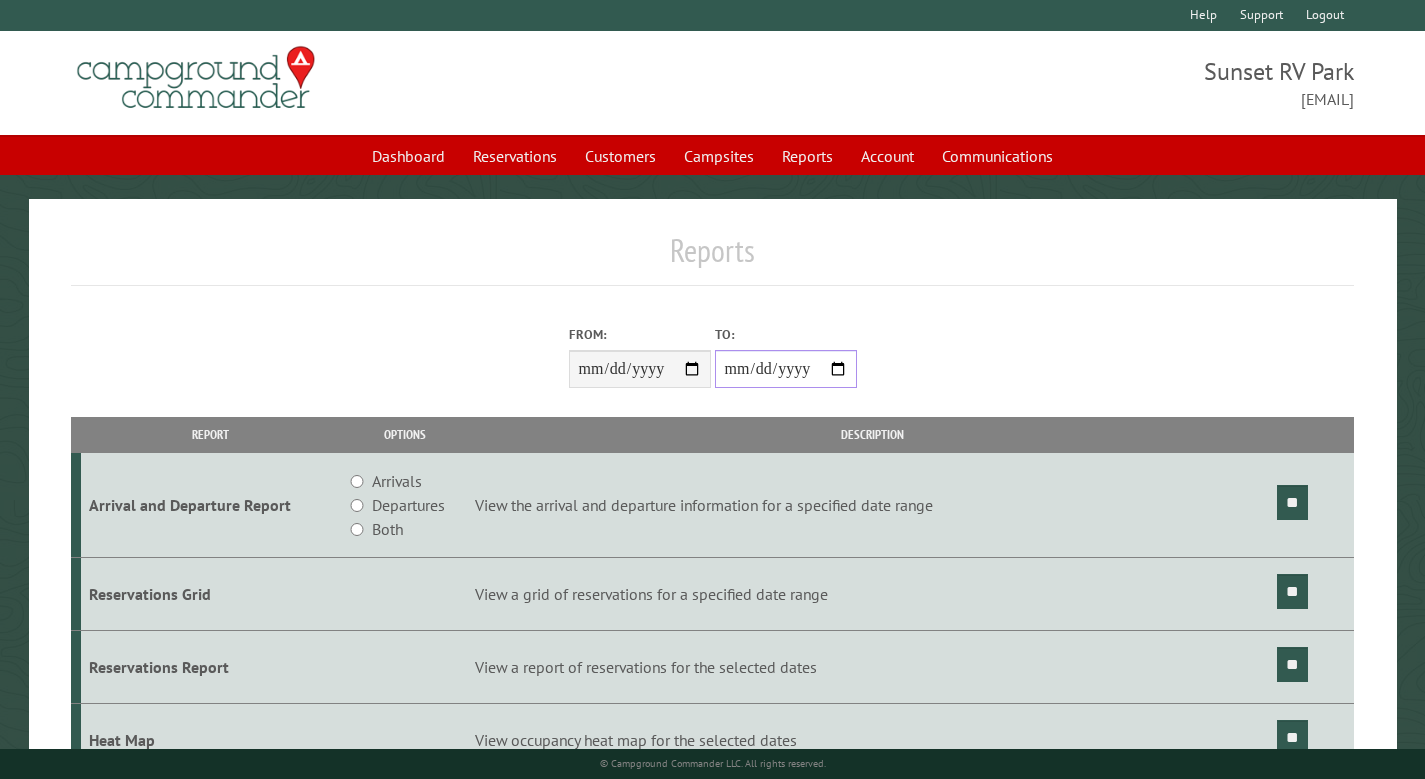 click on "**********" at bounding box center [786, 369] 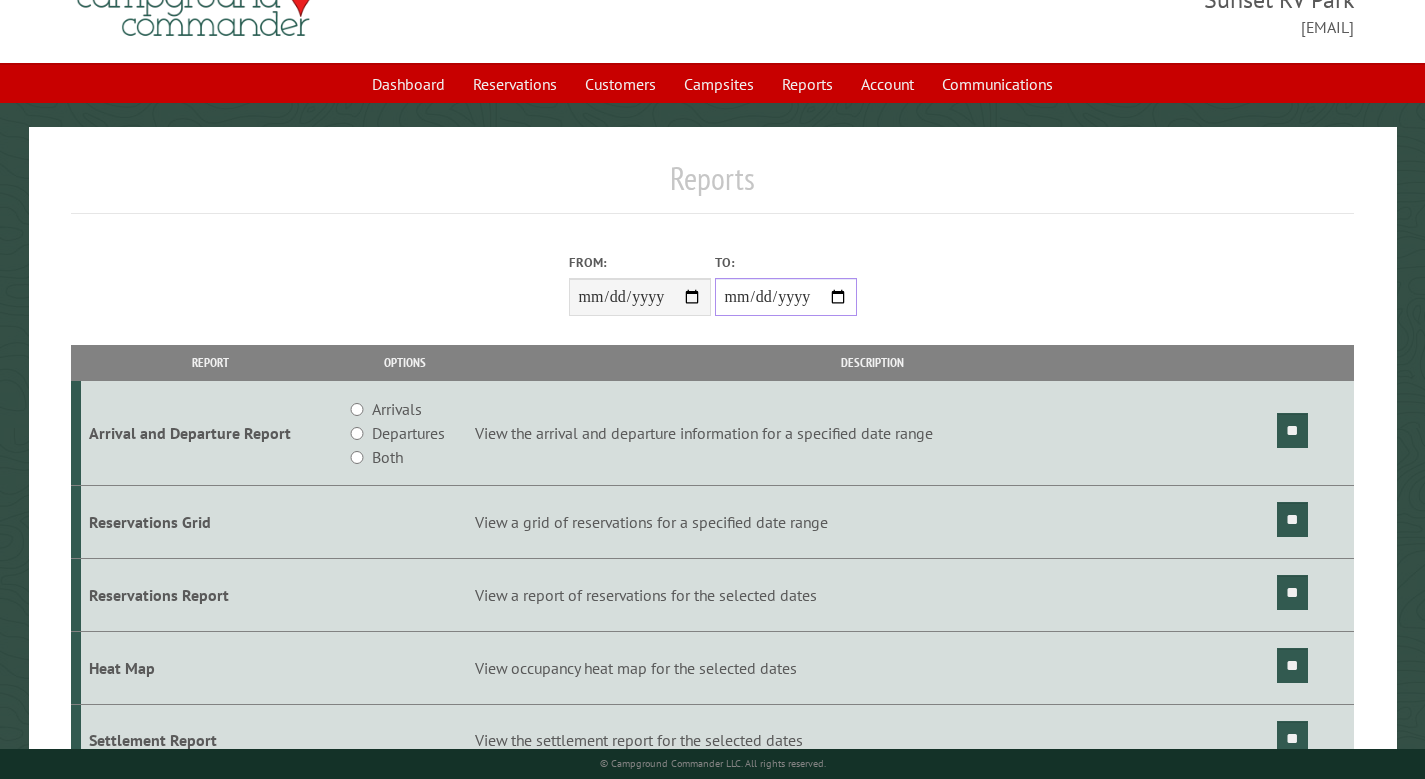 scroll, scrollTop: 103, scrollLeft: 0, axis: vertical 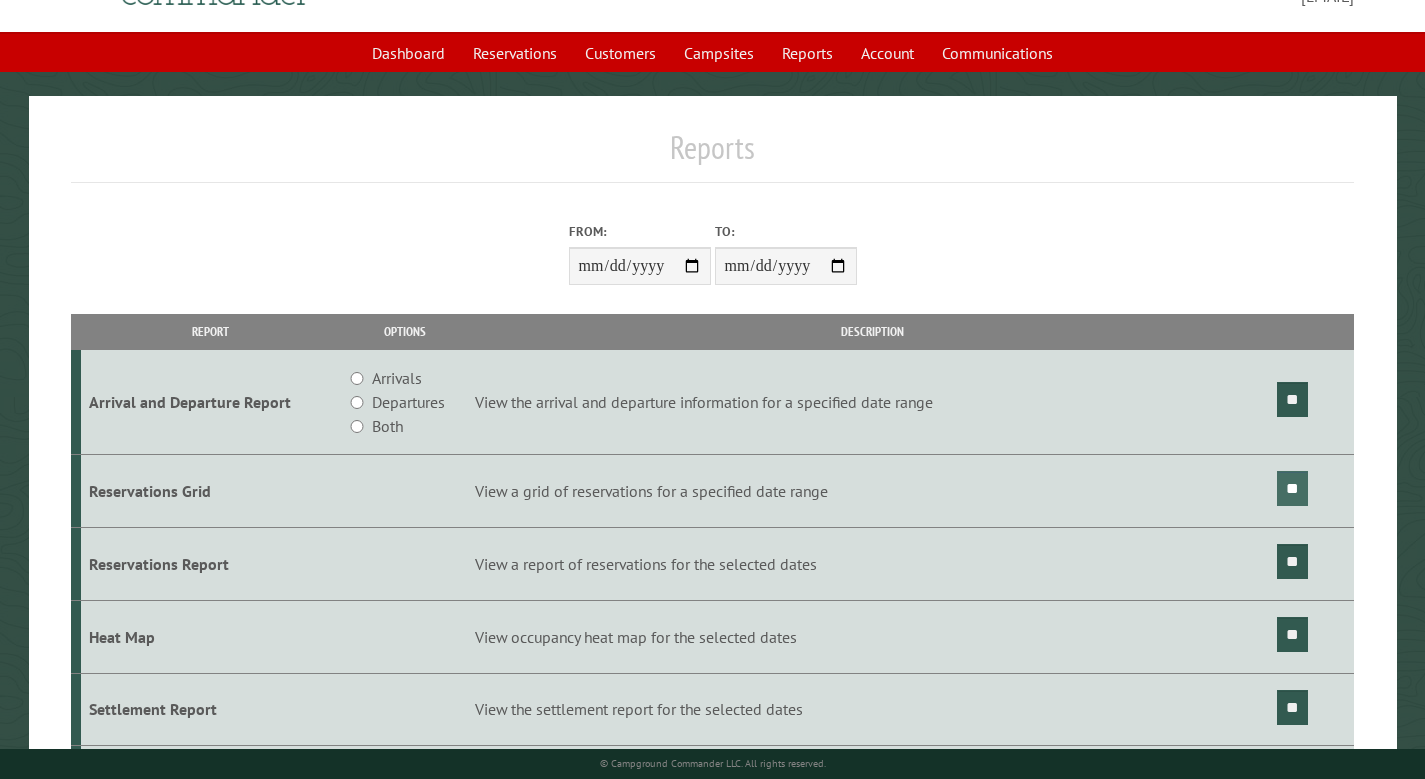 click on "**" at bounding box center [1292, 488] 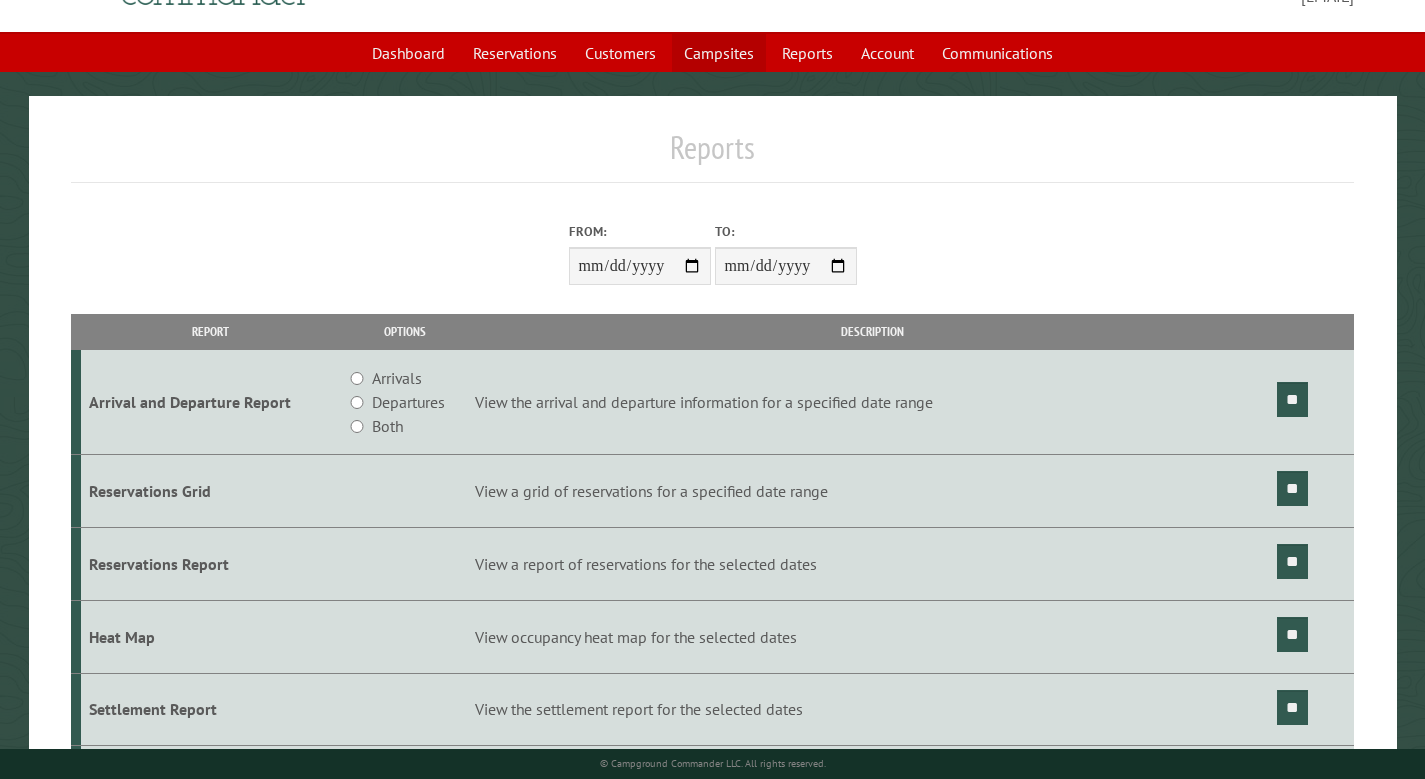 click on "Campsites" at bounding box center (719, 53) 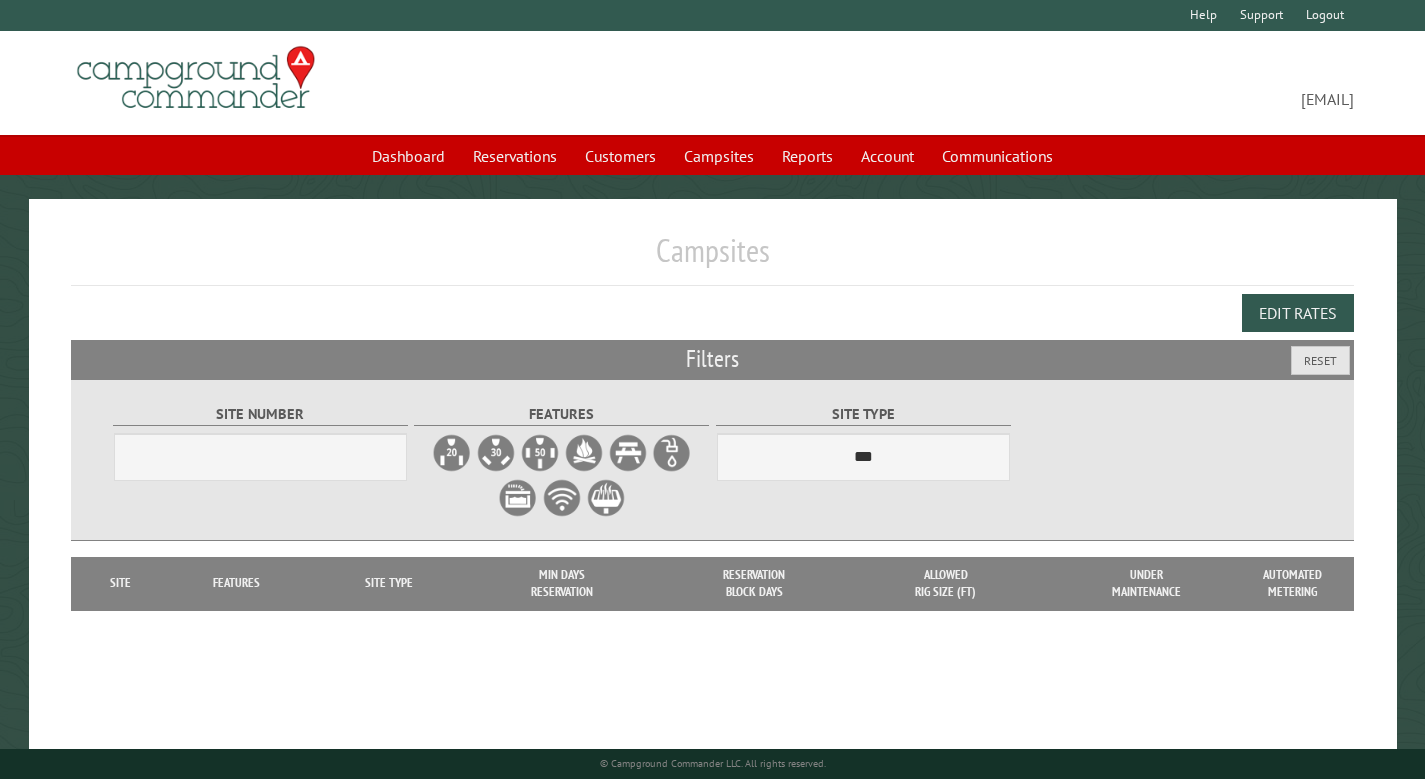 scroll, scrollTop: 0, scrollLeft: 0, axis: both 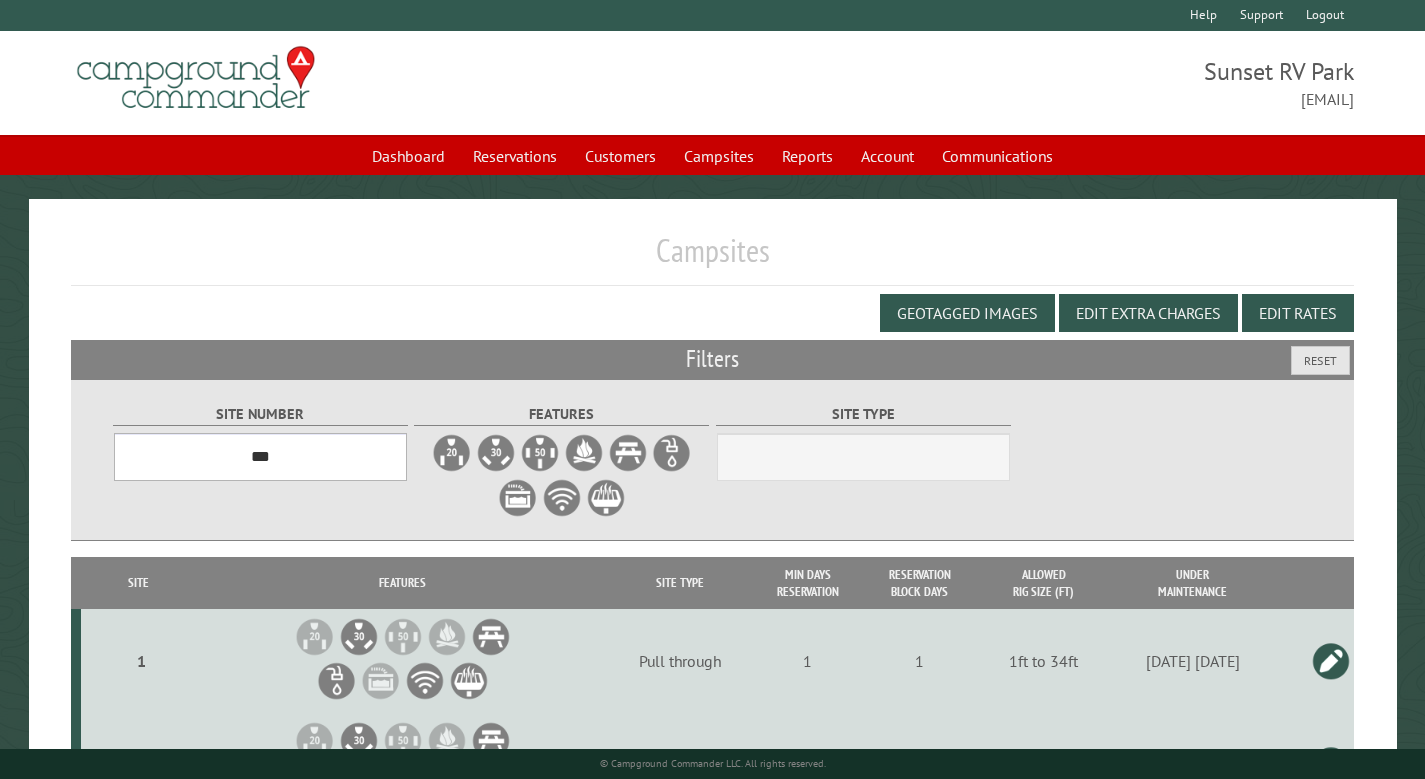 click on "*** * * * * * * * * * ** ** ** ** ** ** ** ** ** ** ** ** ** ** ** ** ** ** ** ***** ******* ** ** *******" at bounding box center [260, 457] 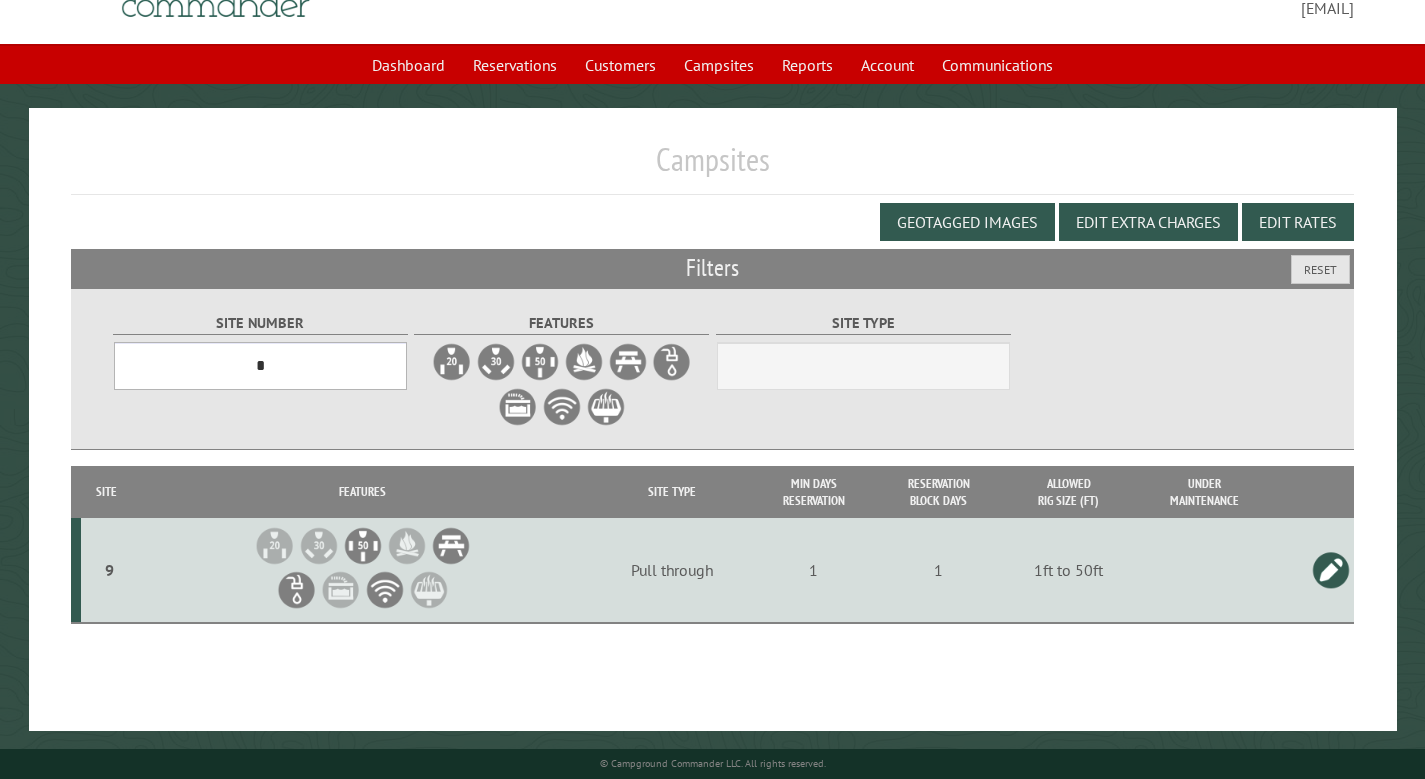 scroll, scrollTop: 173, scrollLeft: 0, axis: vertical 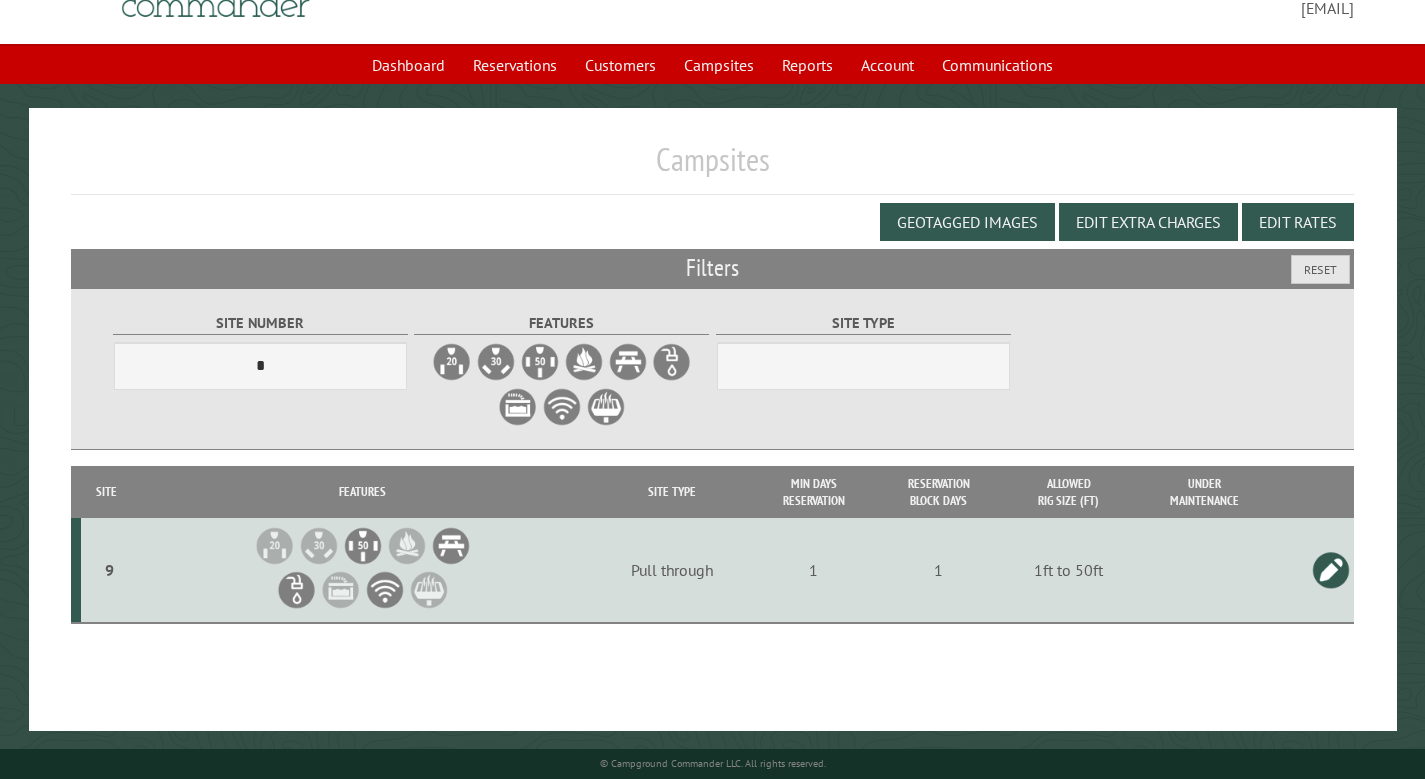 click at bounding box center (1331, 570) 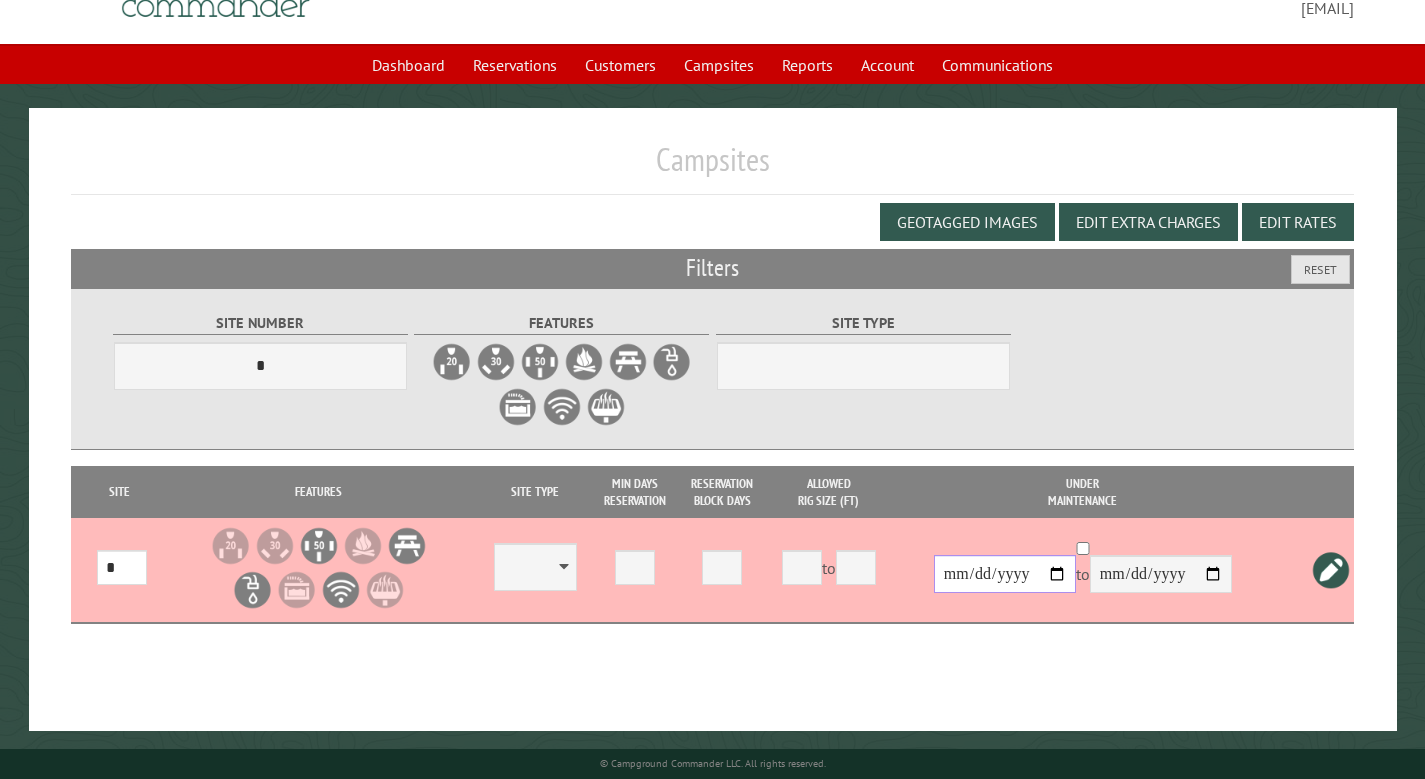 click at bounding box center (1005, 574) 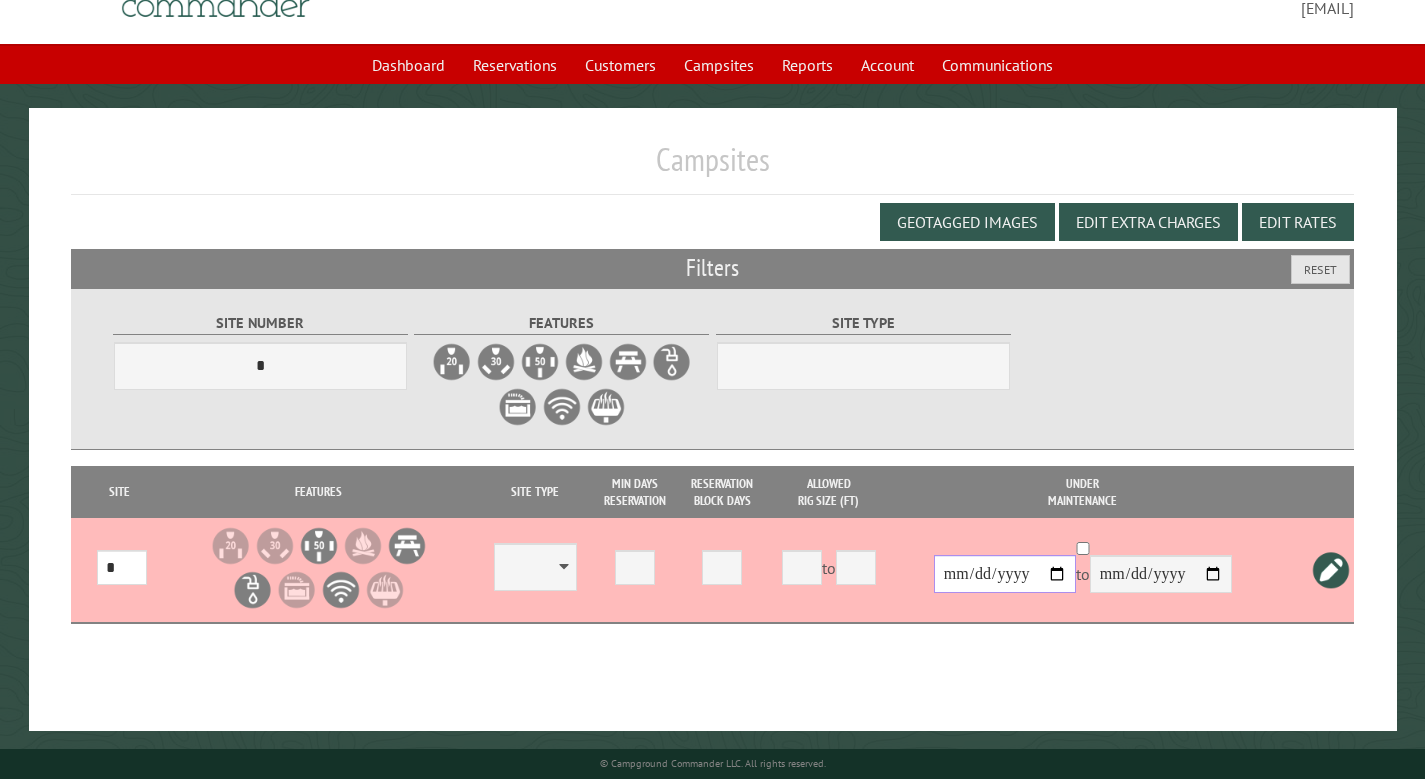 type on "**********" 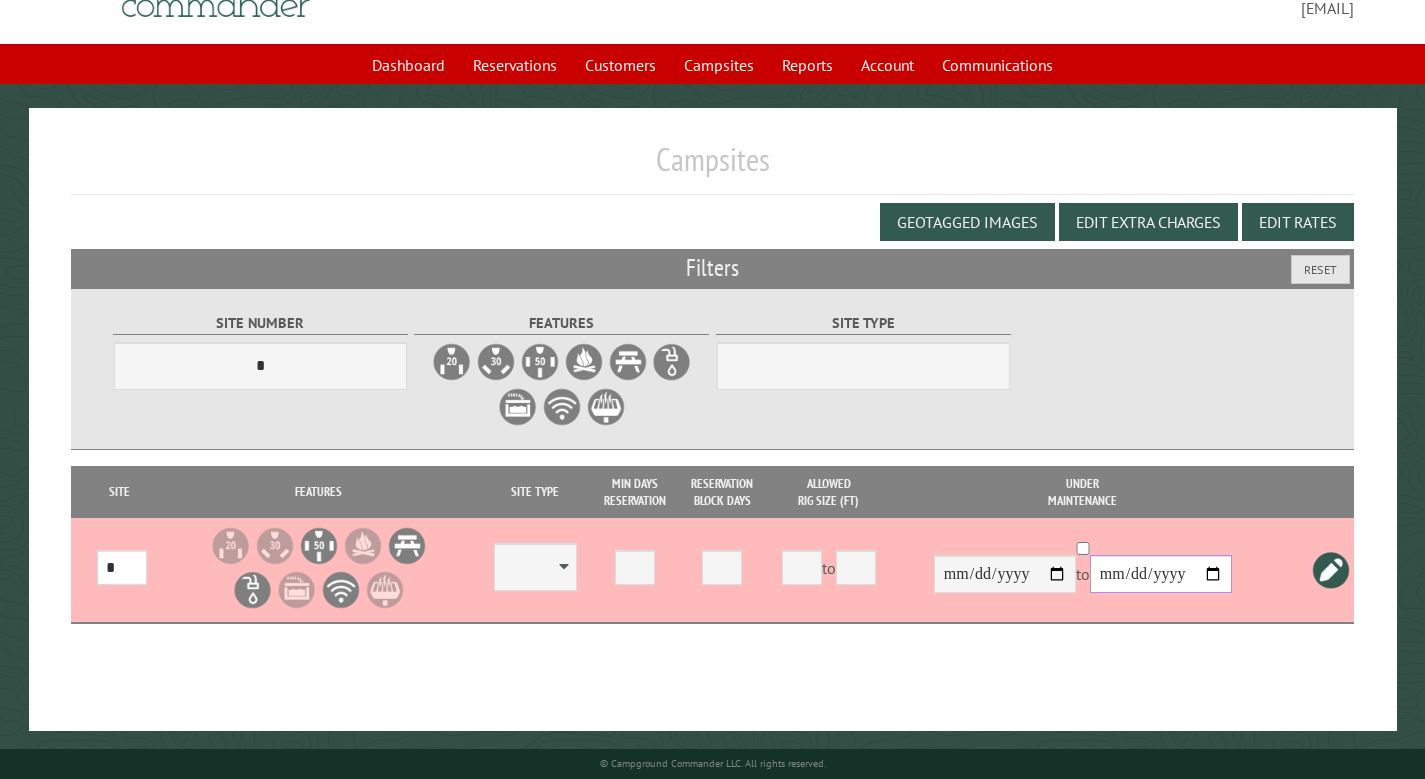 click at bounding box center (1161, 574) 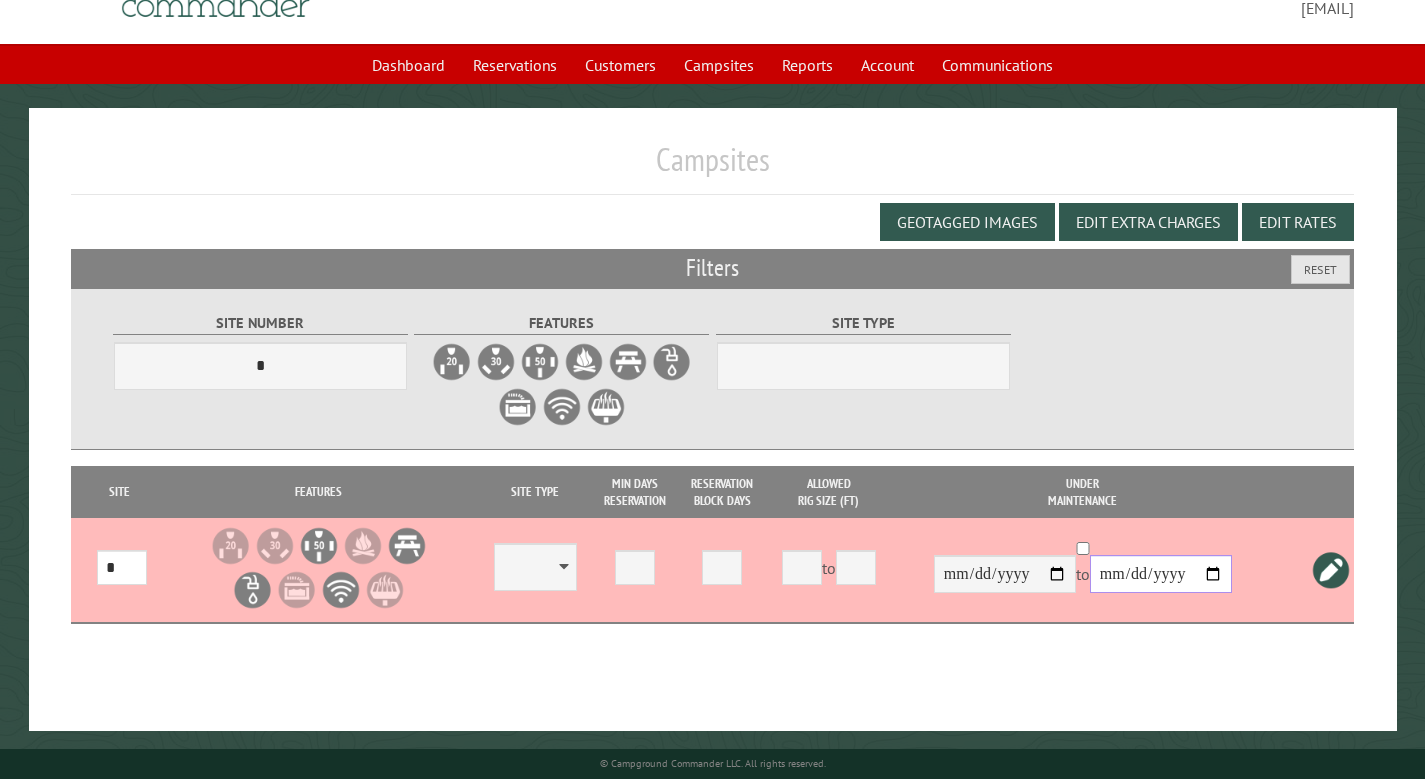 click at bounding box center (1161, 574) 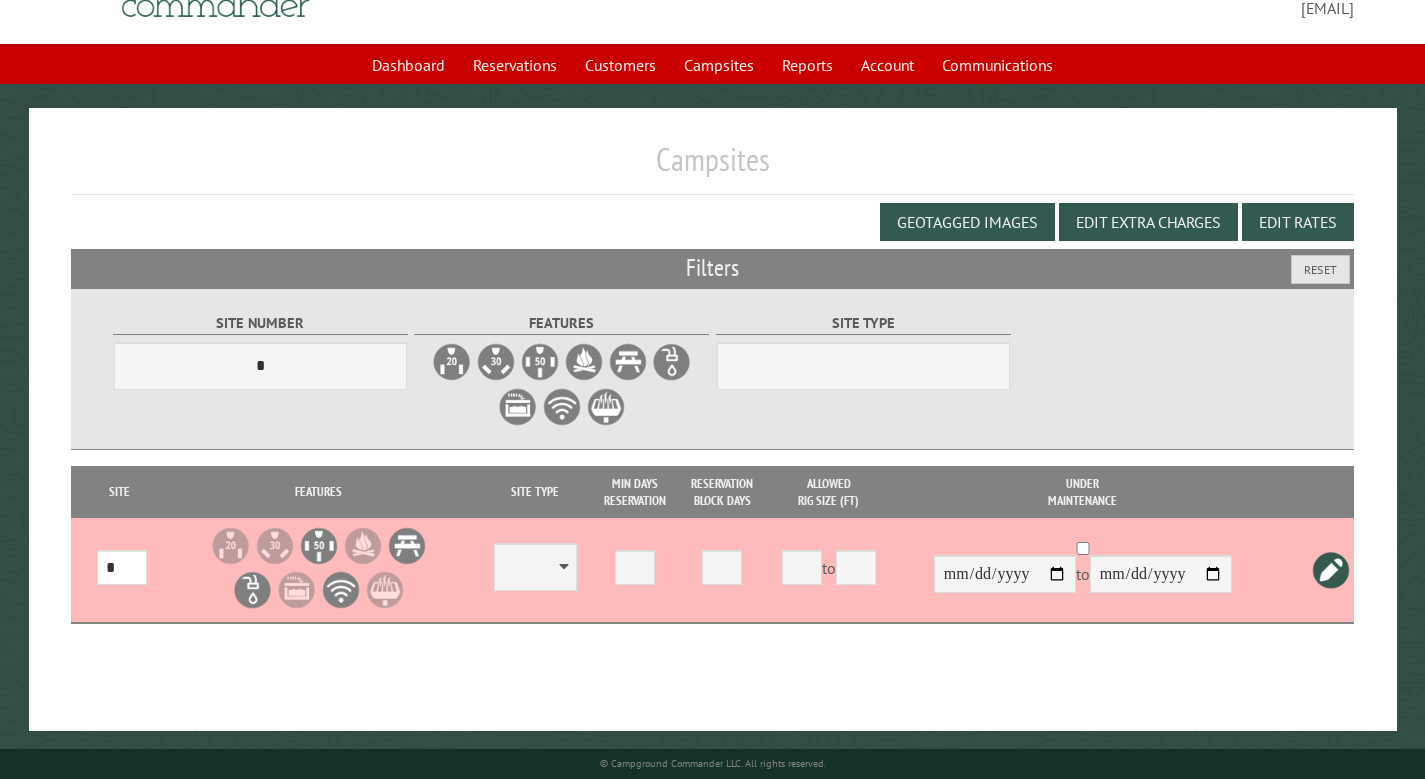 click at bounding box center (1331, 570) 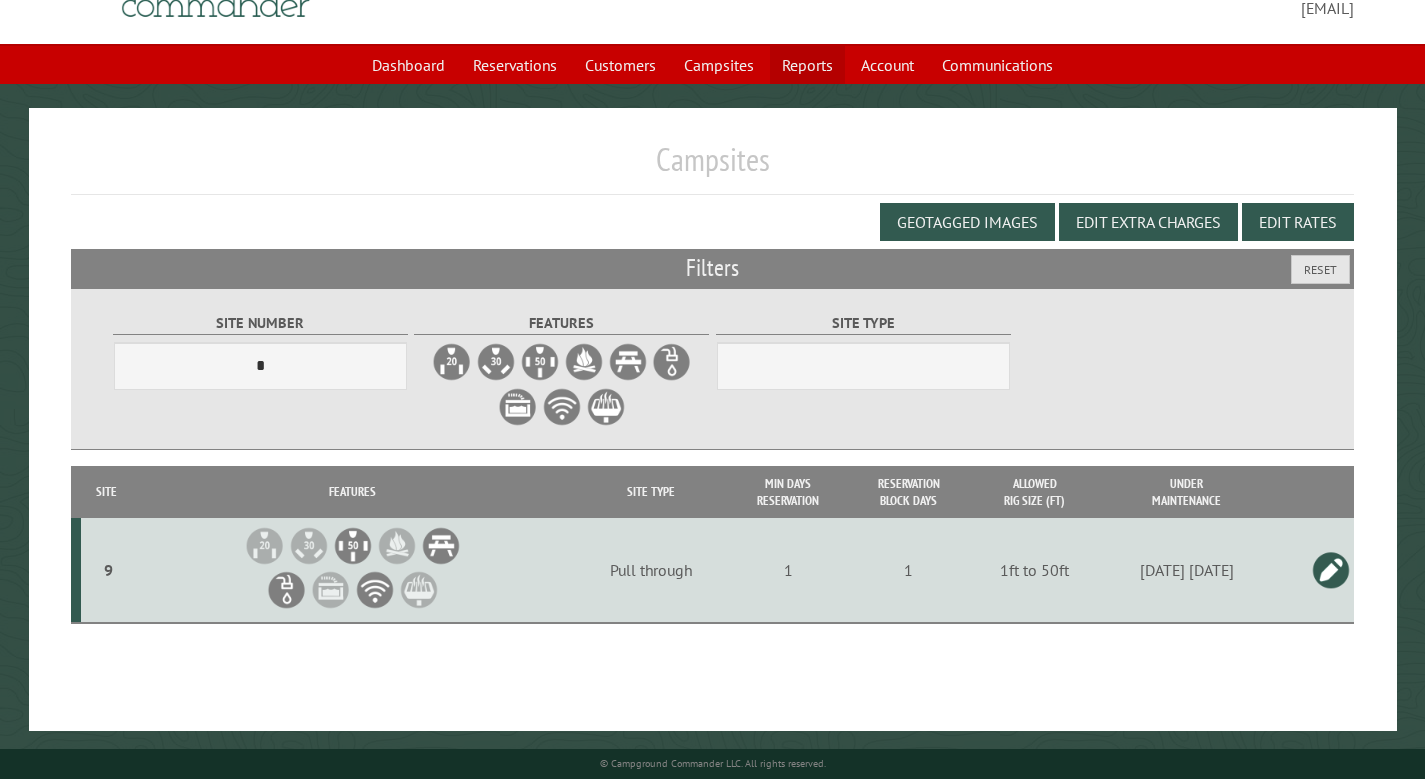 click on "Reports" at bounding box center [807, 65] 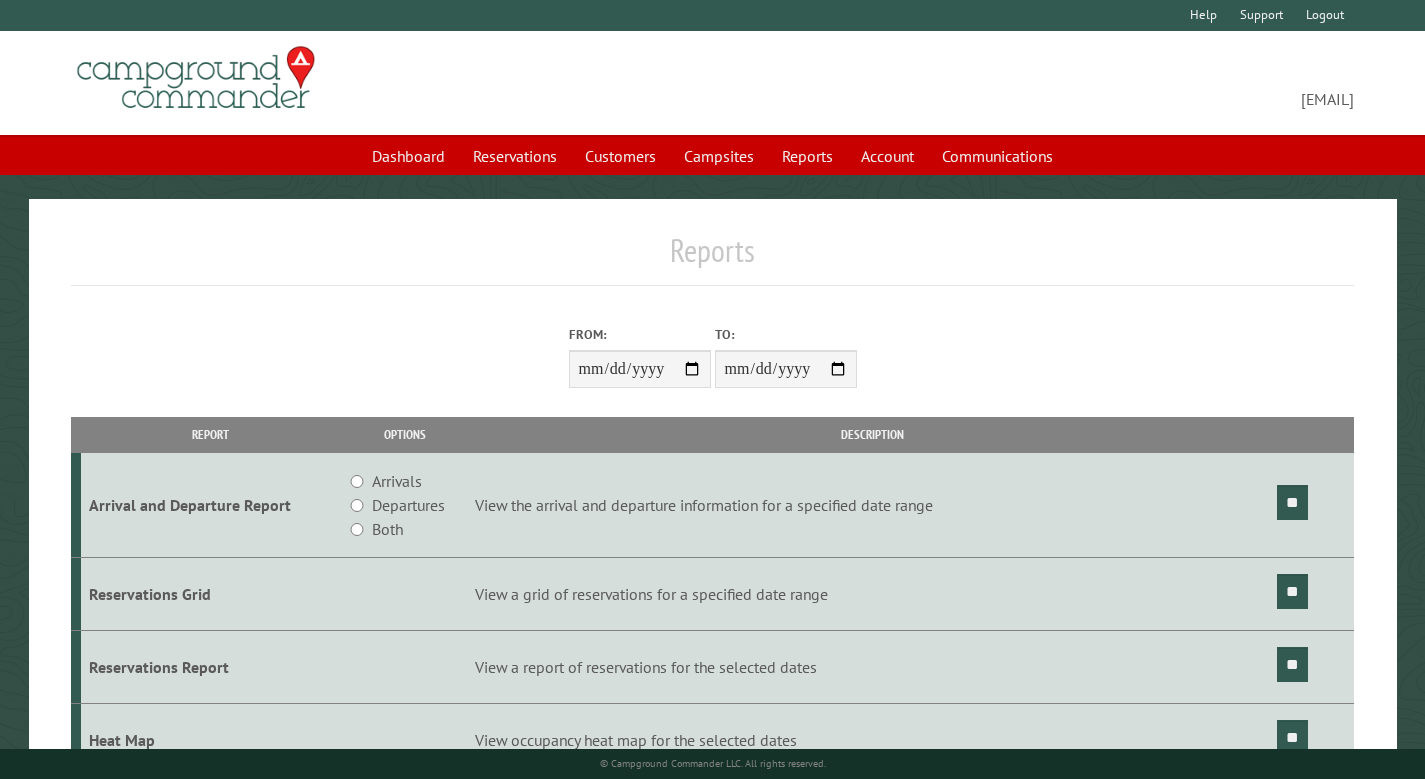 scroll, scrollTop: 0, scrollLeft: 0, axis: both 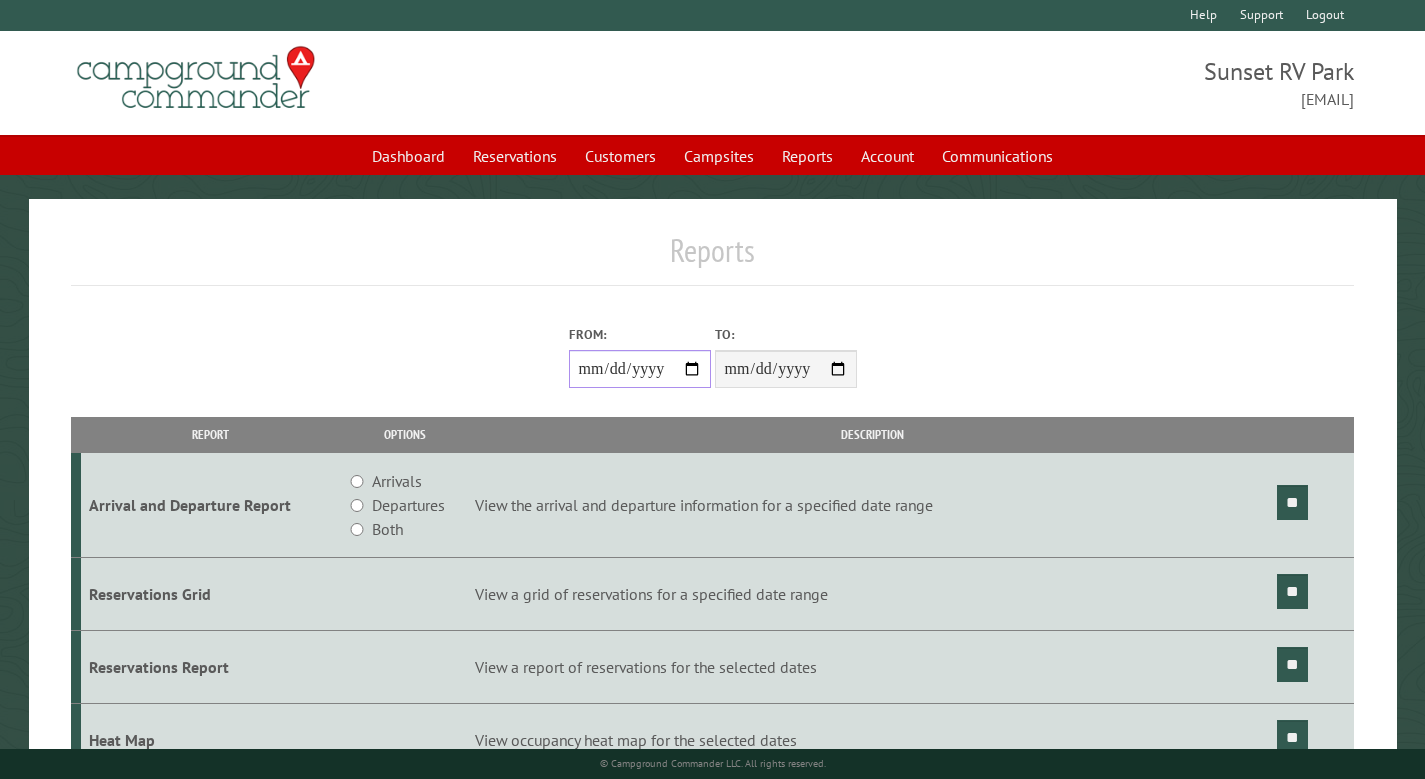 click on "From:" at bounding box center (640, 369) 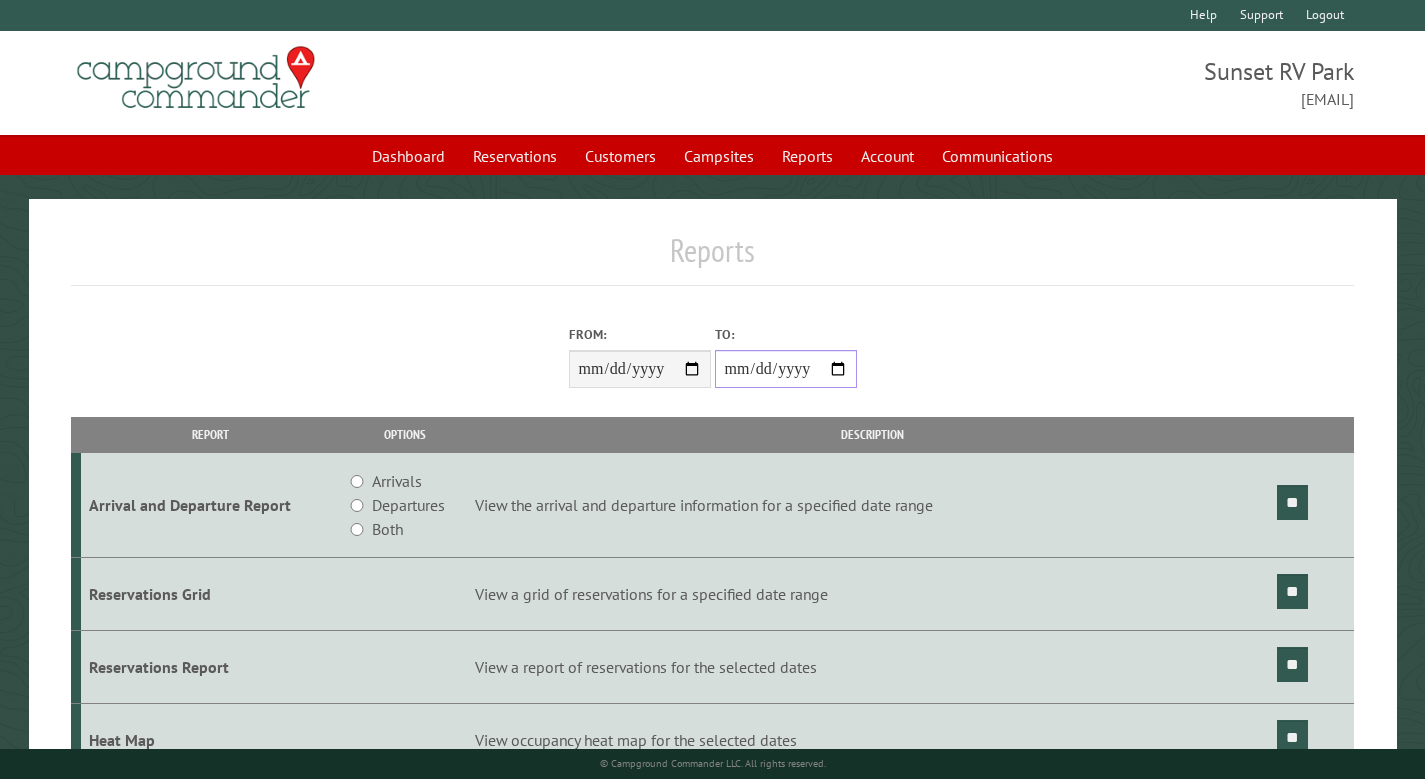 click on "**********" at bounding box center [786, 369] 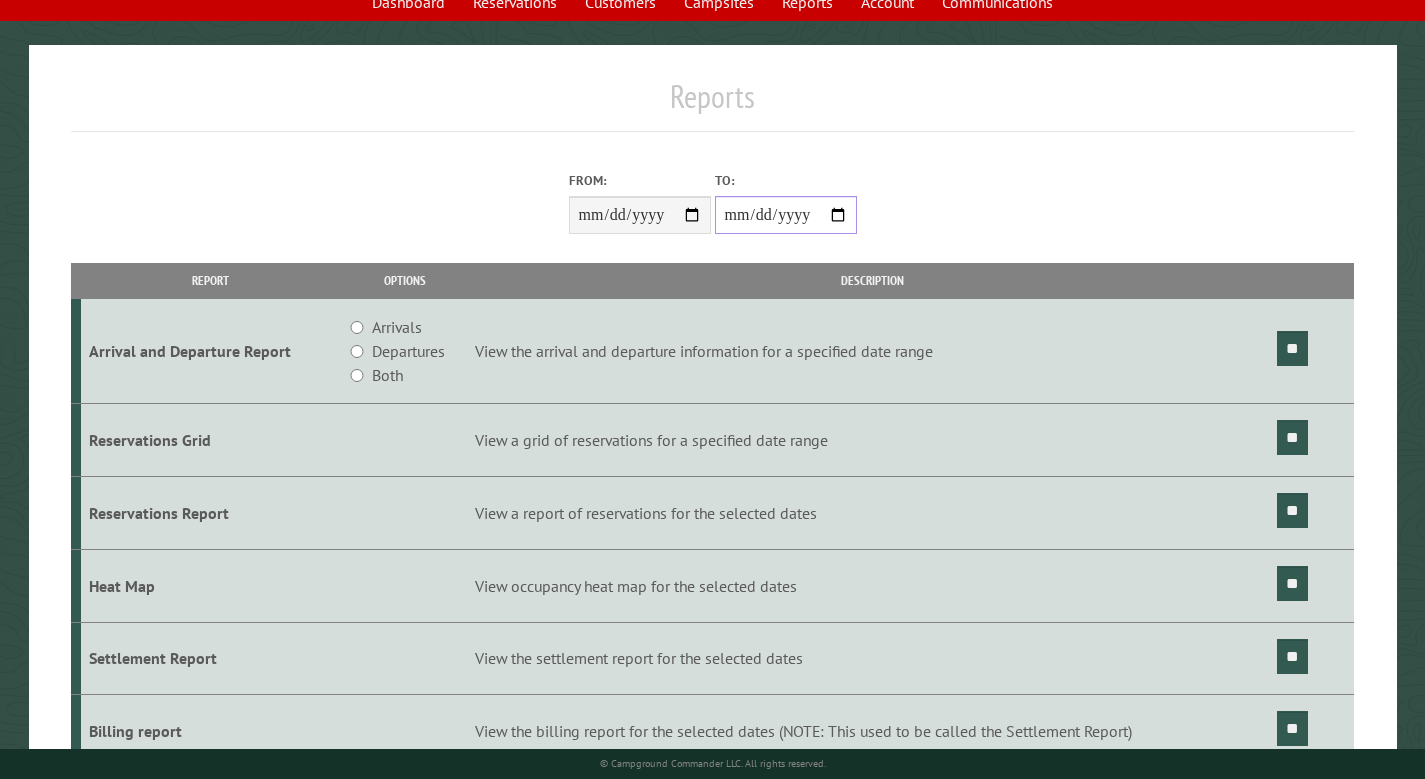 scroll, scrollTop: 198, scrollLeft: 0, axis: vertical 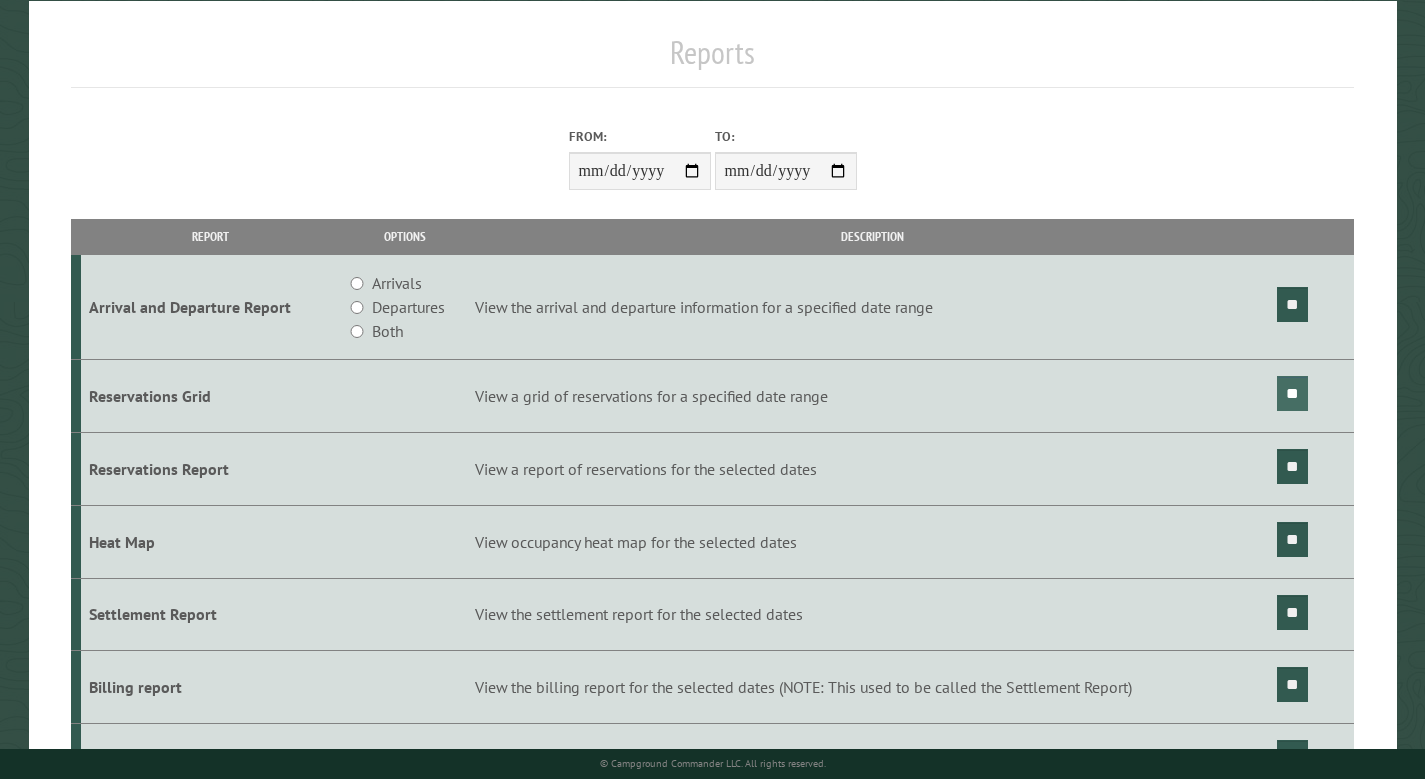 click on "**" at bounding box center [1292, 393] 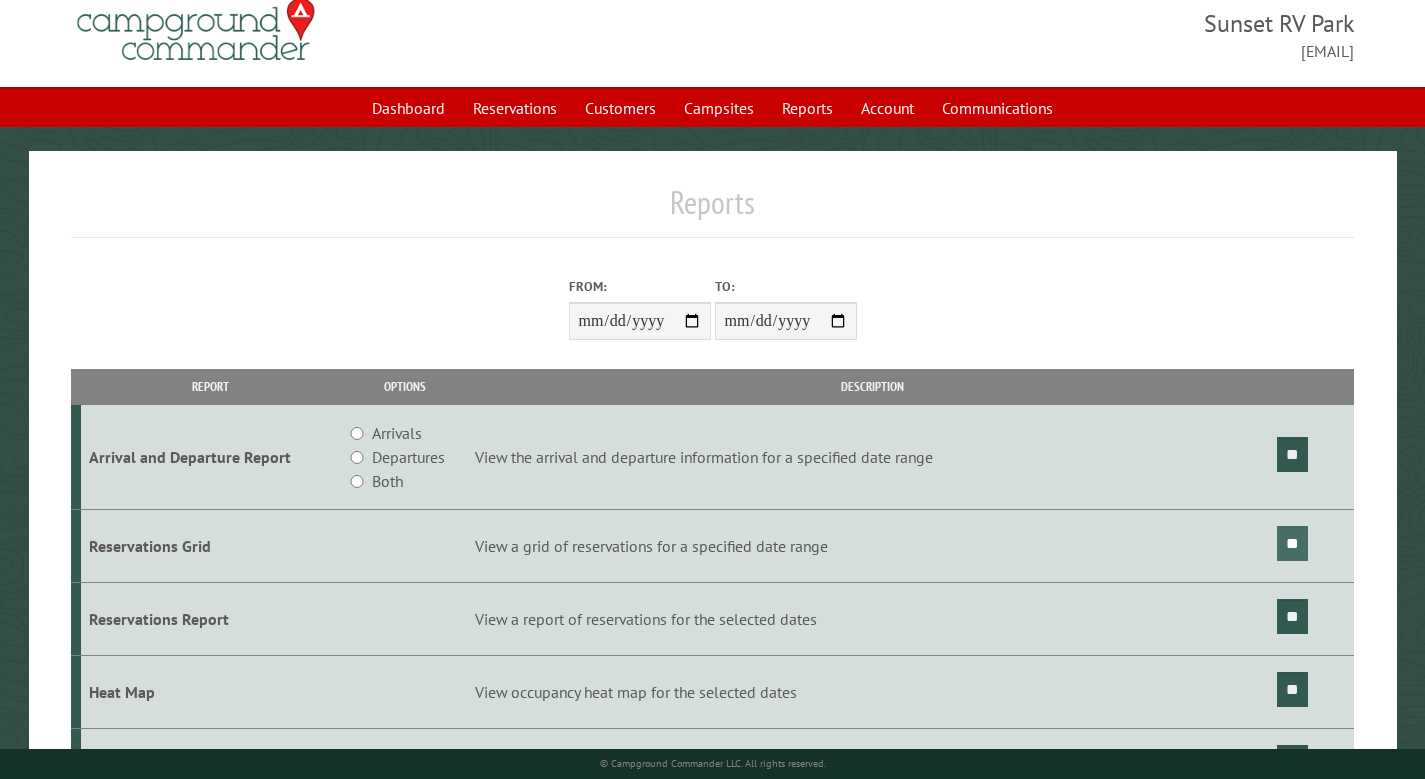 scroll, scrollTop: 0, scrollLeft: 0, axis: both 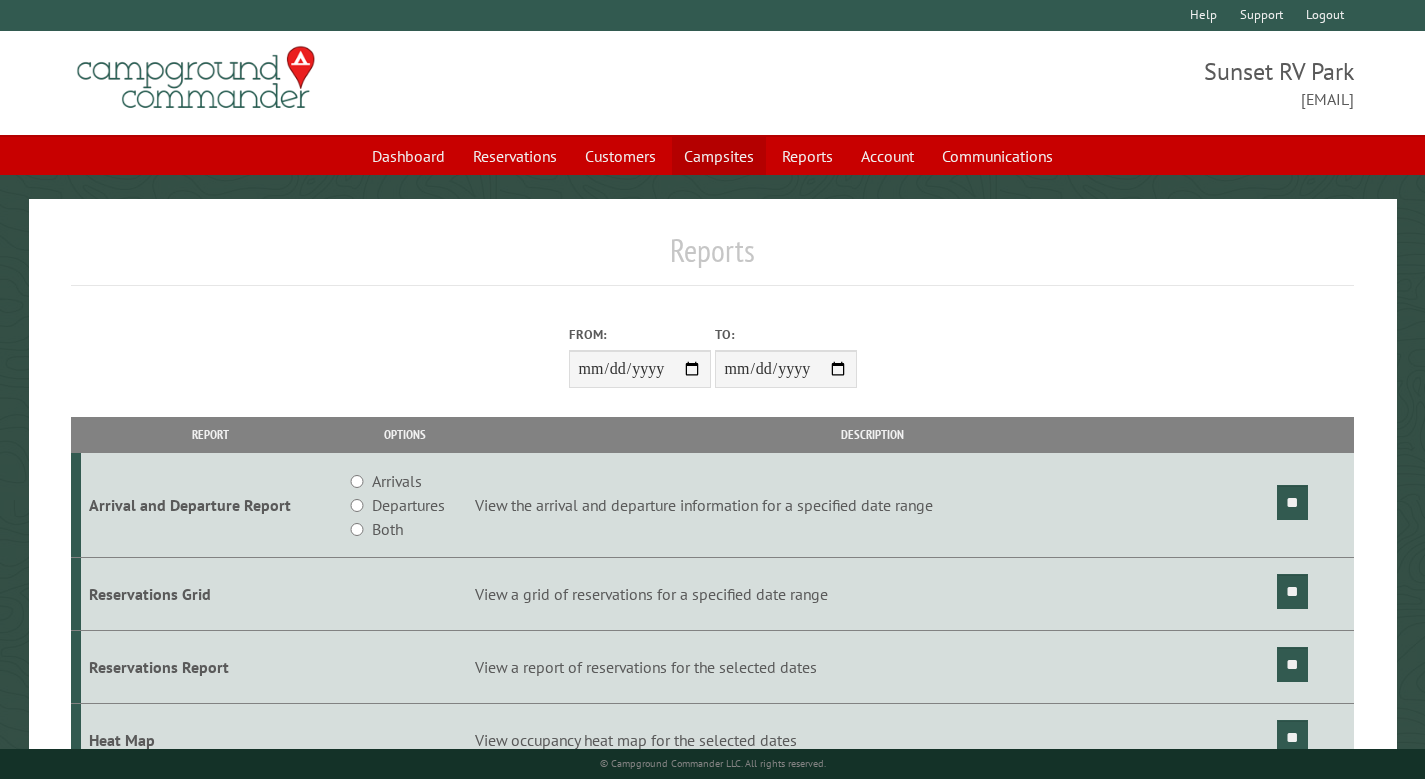 click on "Campsites" at bounding box center [719, 156] 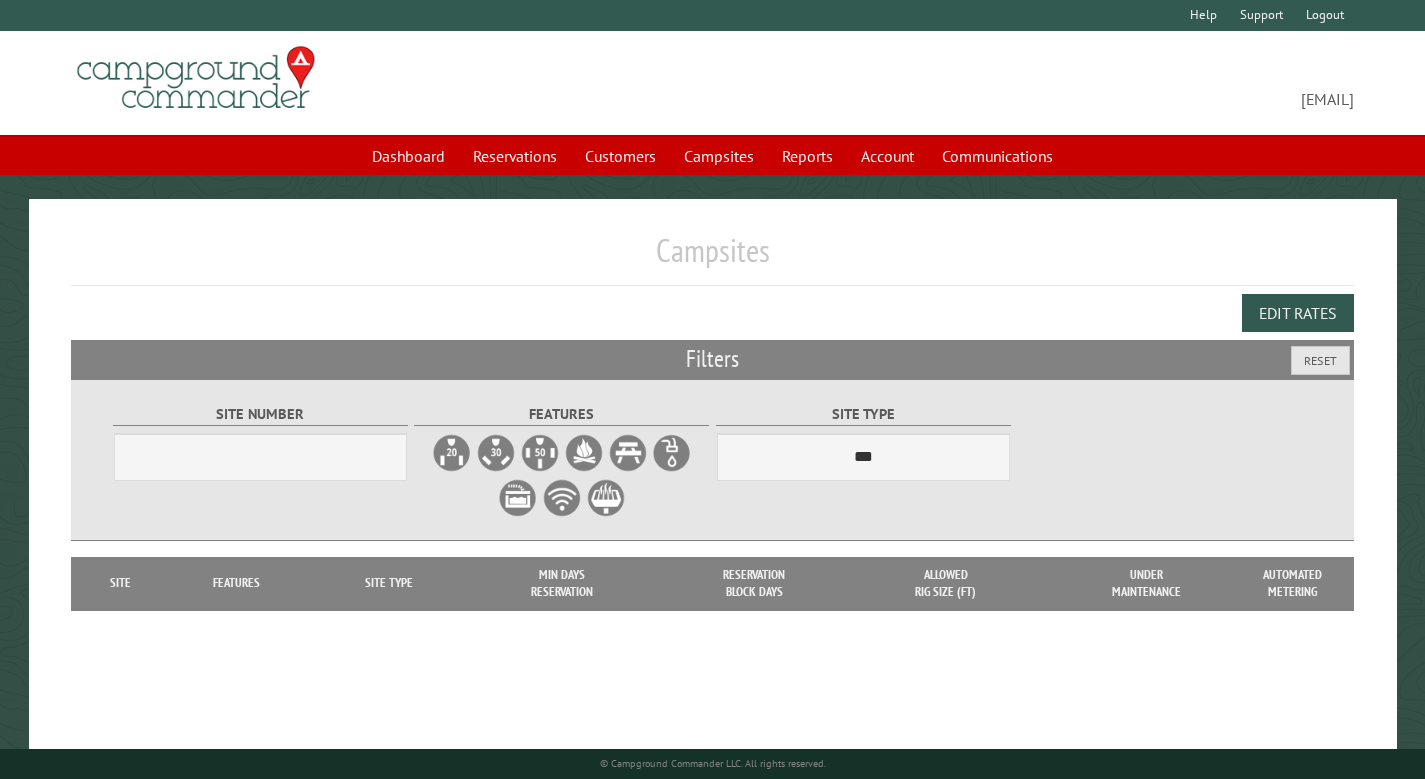 scroll, scrollTop: 0, scrollLeft: 0, axis: both 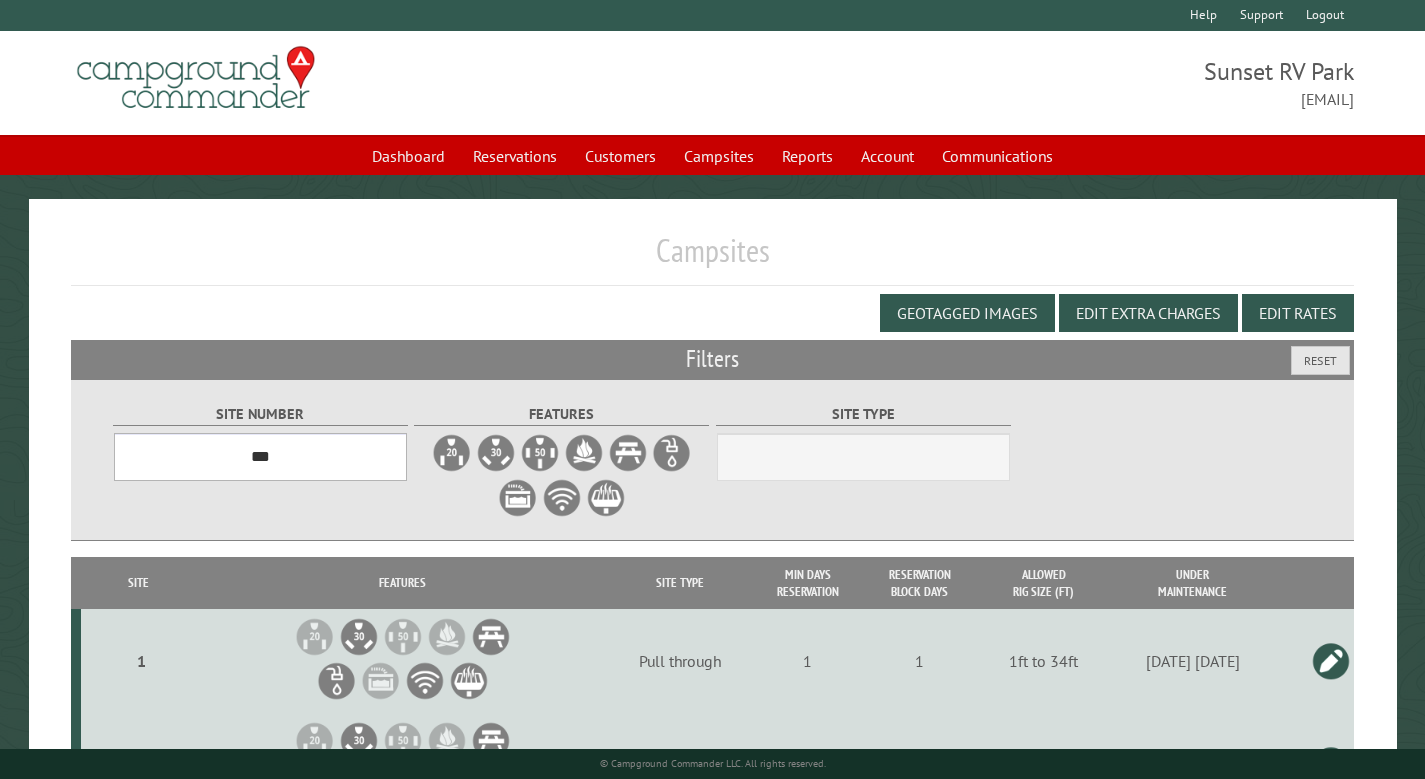 click on "*** * * * * * * * * * ** ** ** ** ** ** ** ** ** ** ** ** ** ** ** ** ** ** ** ***** ******* ** ** *******" at bounding box center (260, 457) 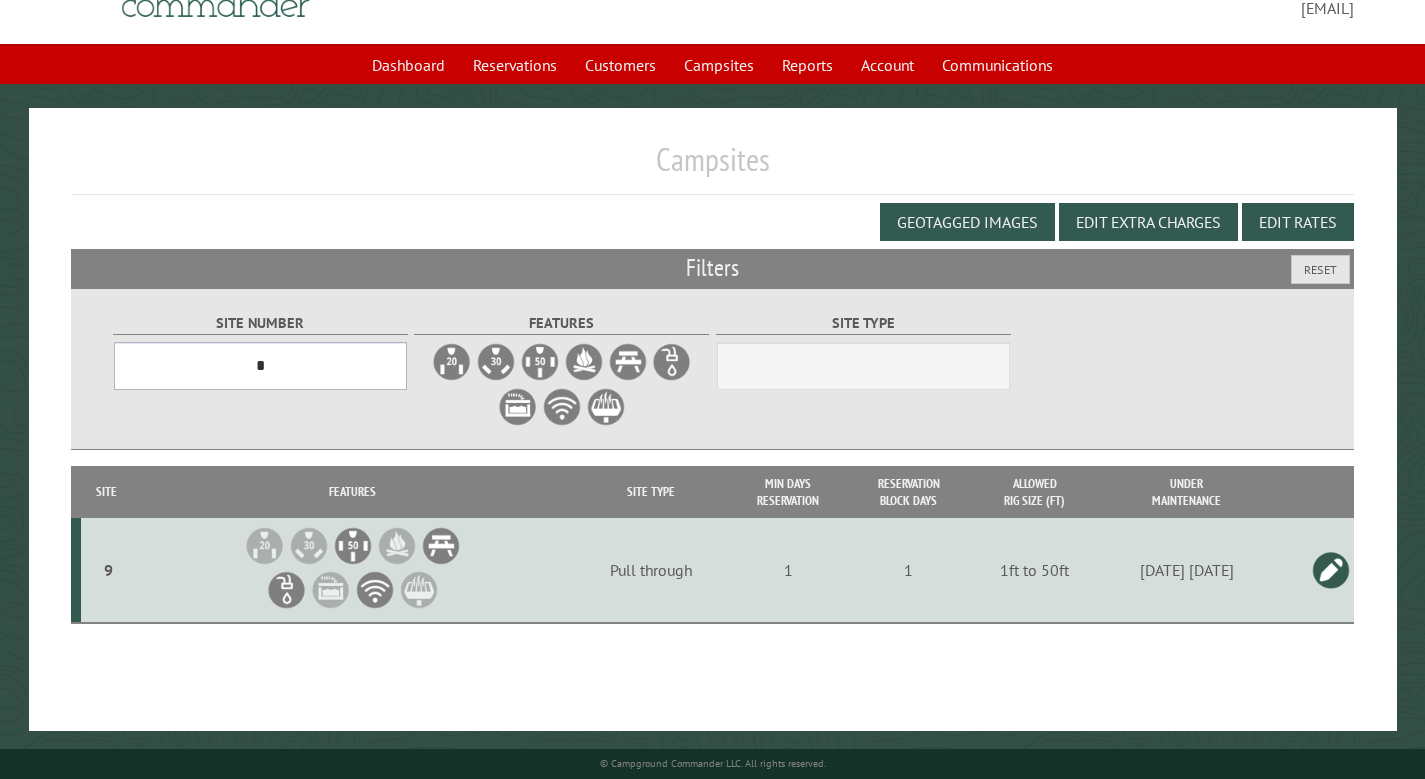 scroll, scrollTop: 109, scrollLeft: 0, axis: vertical 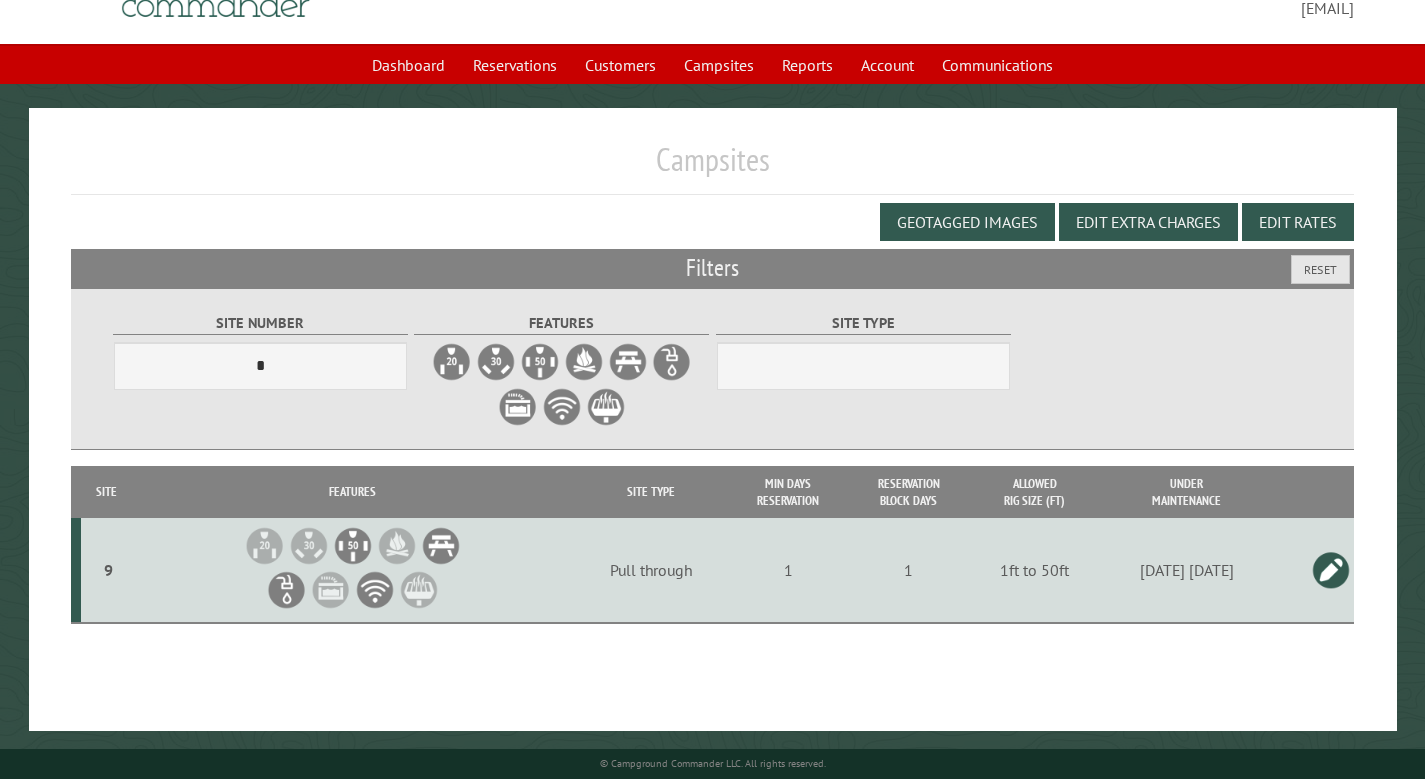 click at bounding box center [1331, 570] 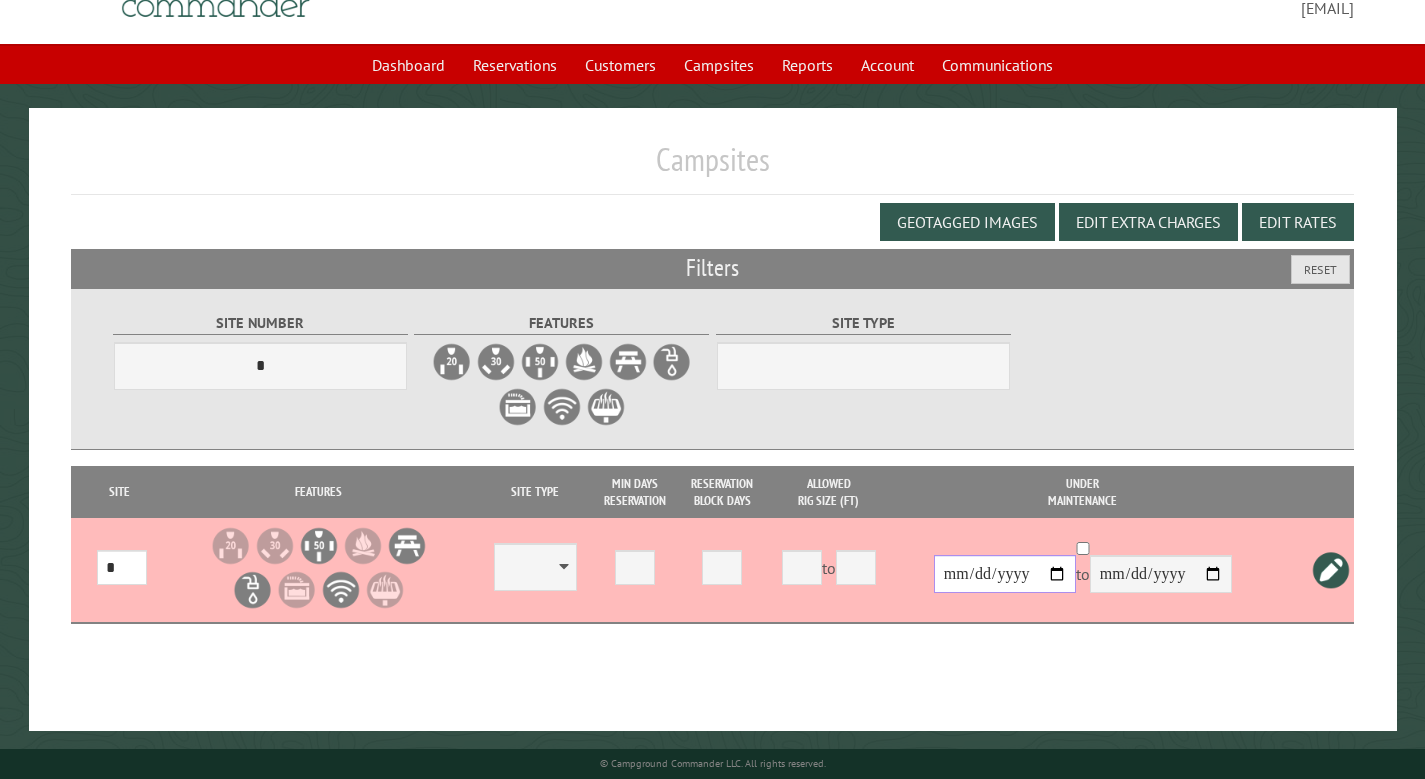 click on "**********" at bounding box center [1005, 574] 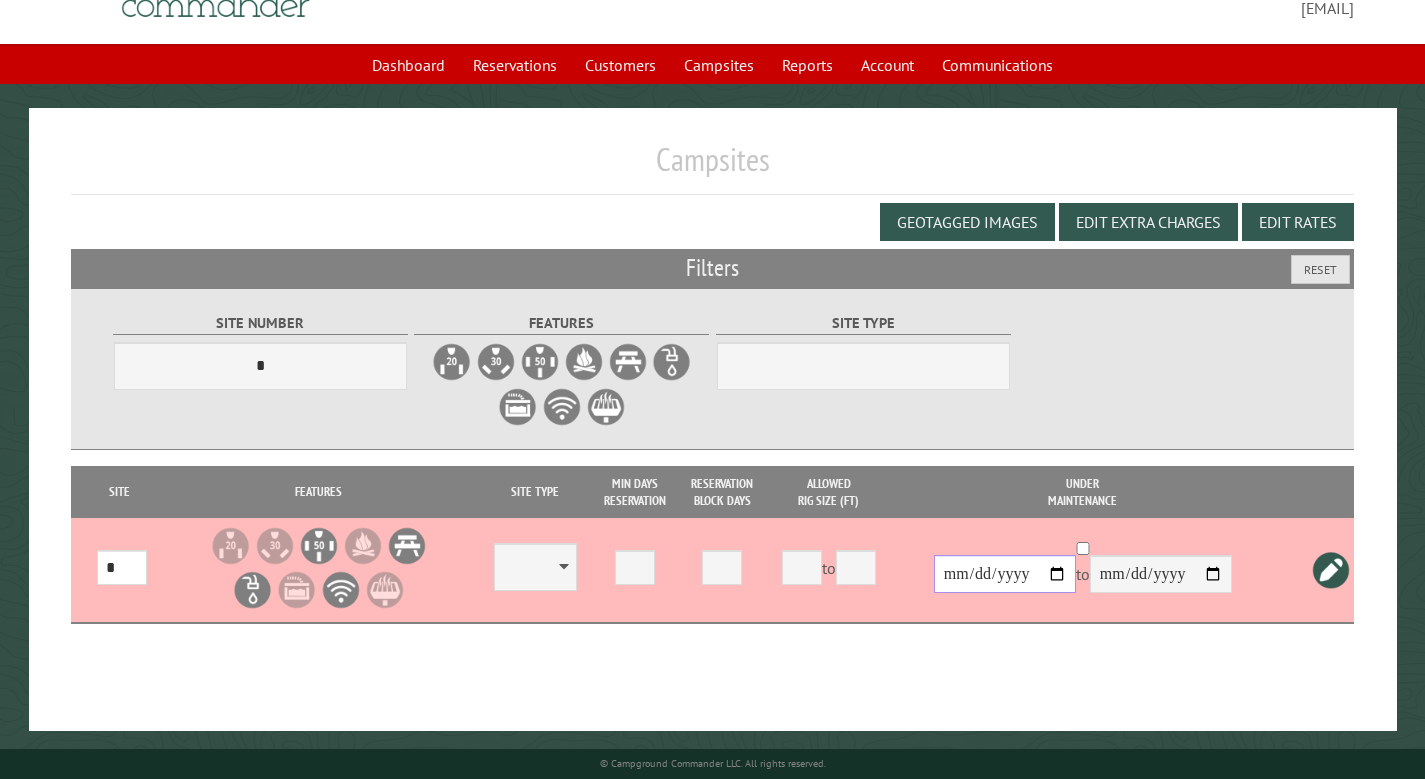 scroll, scrollTop: 200, scrollLeft: 0, axis: vertical 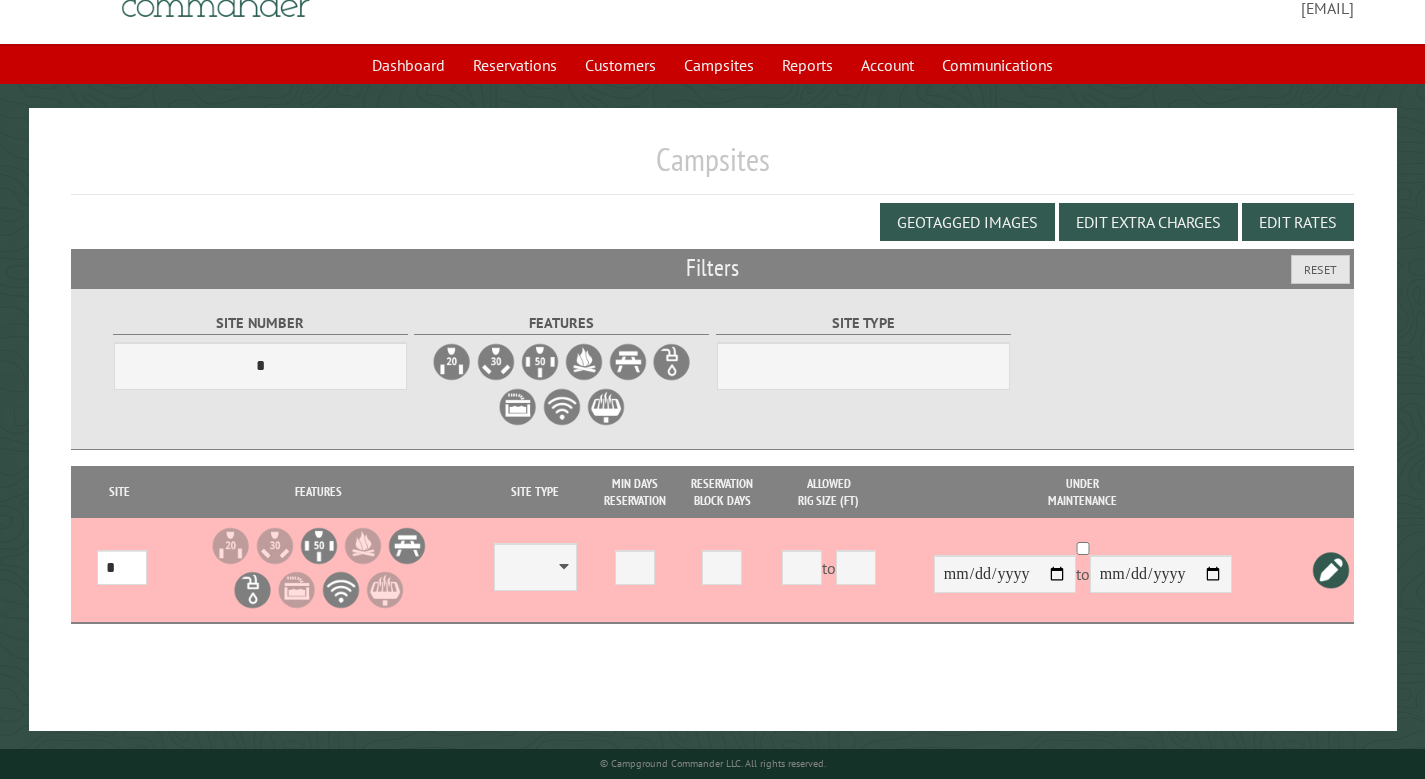click at bounding box center (1331, 570) 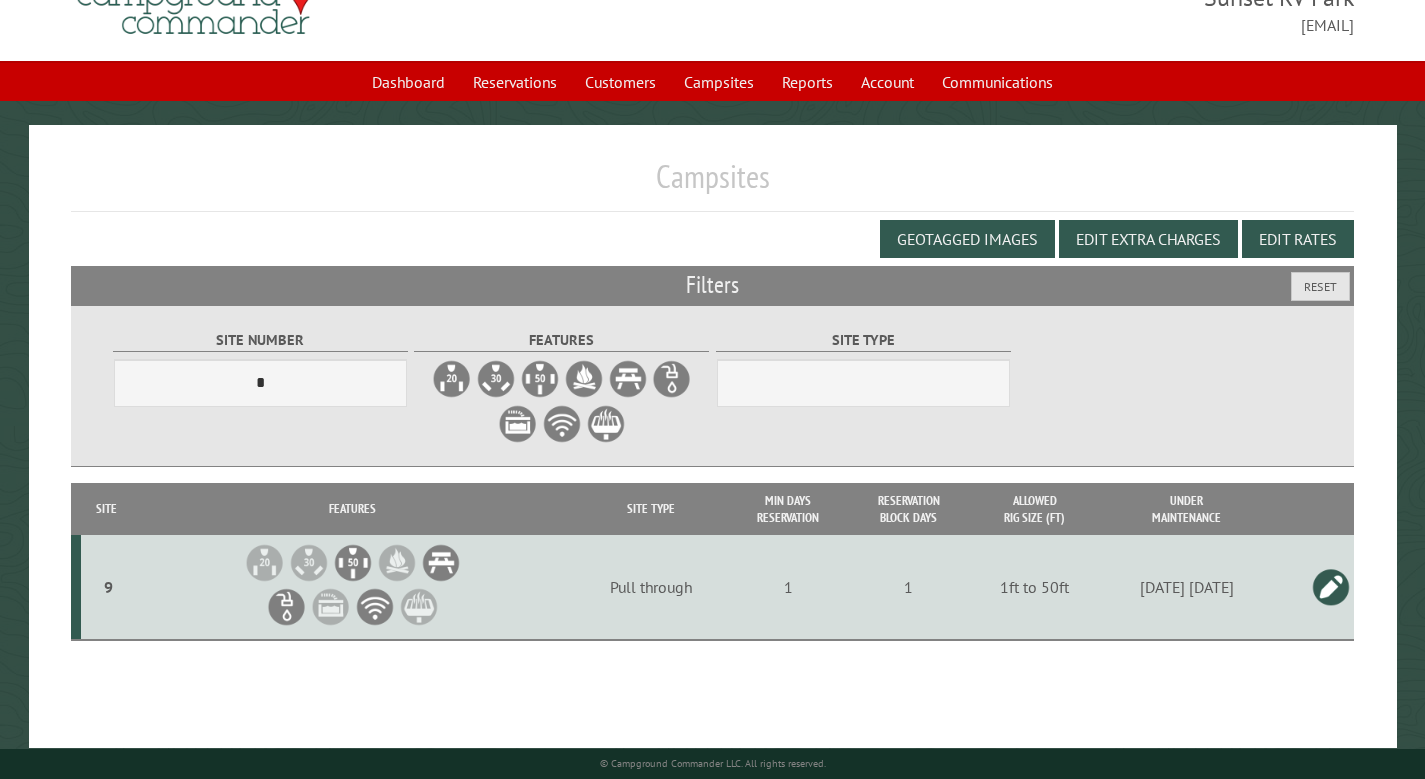 scroll, scrollTop: 0, scrollLeft: 0, axis: both 